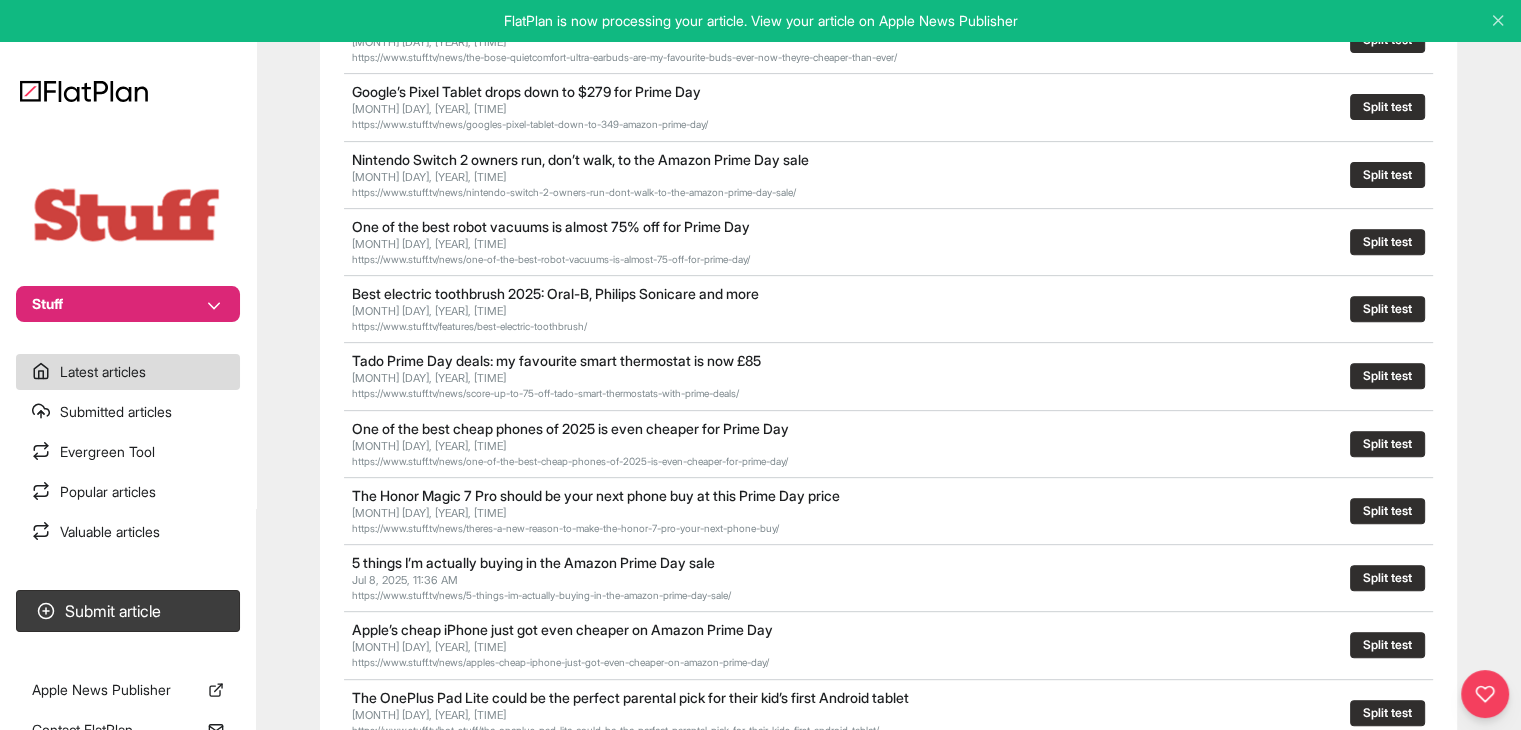 scroll, scrollTop: 824, scrollLeft: 0, axis: vertical 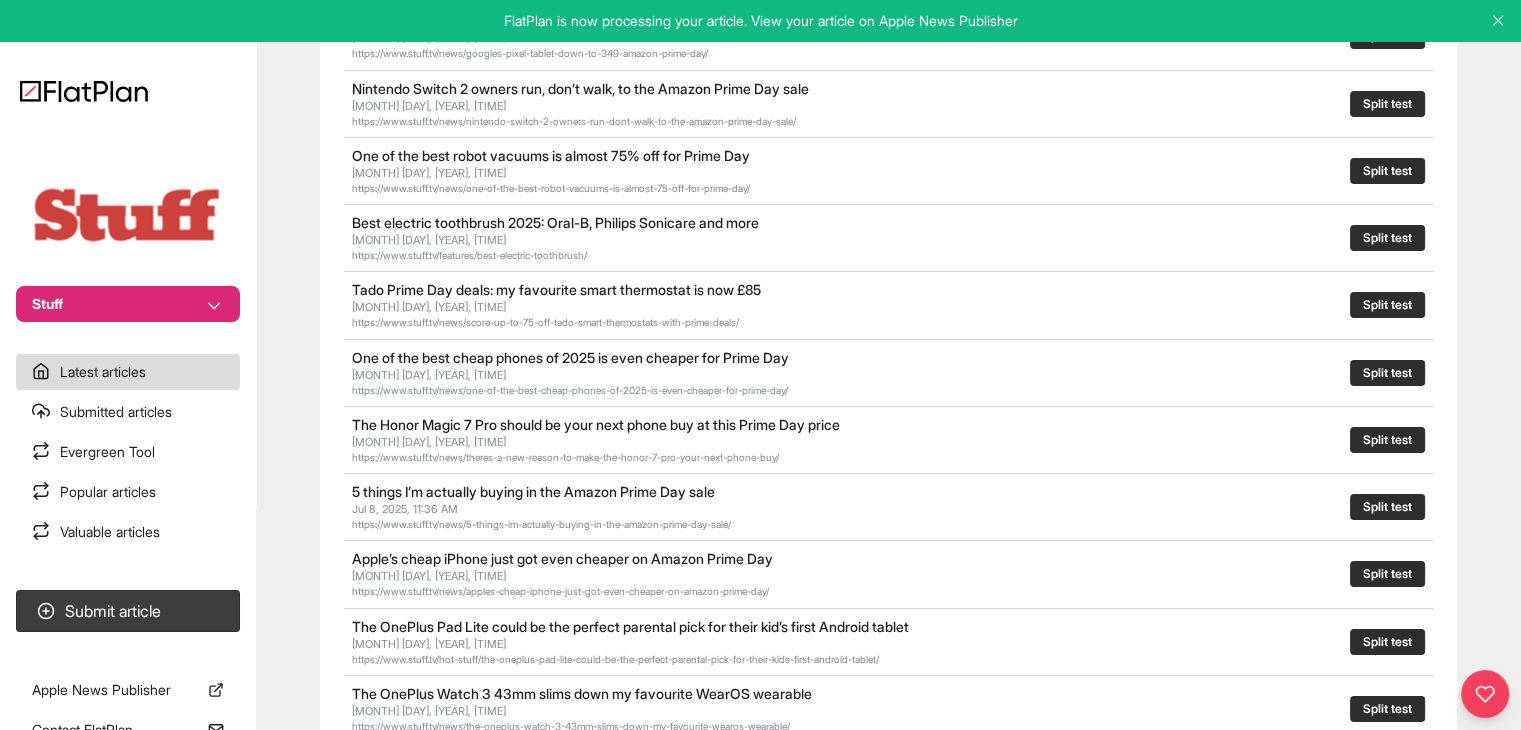 click on "Submitted articles" at bounding box center [128, 412] 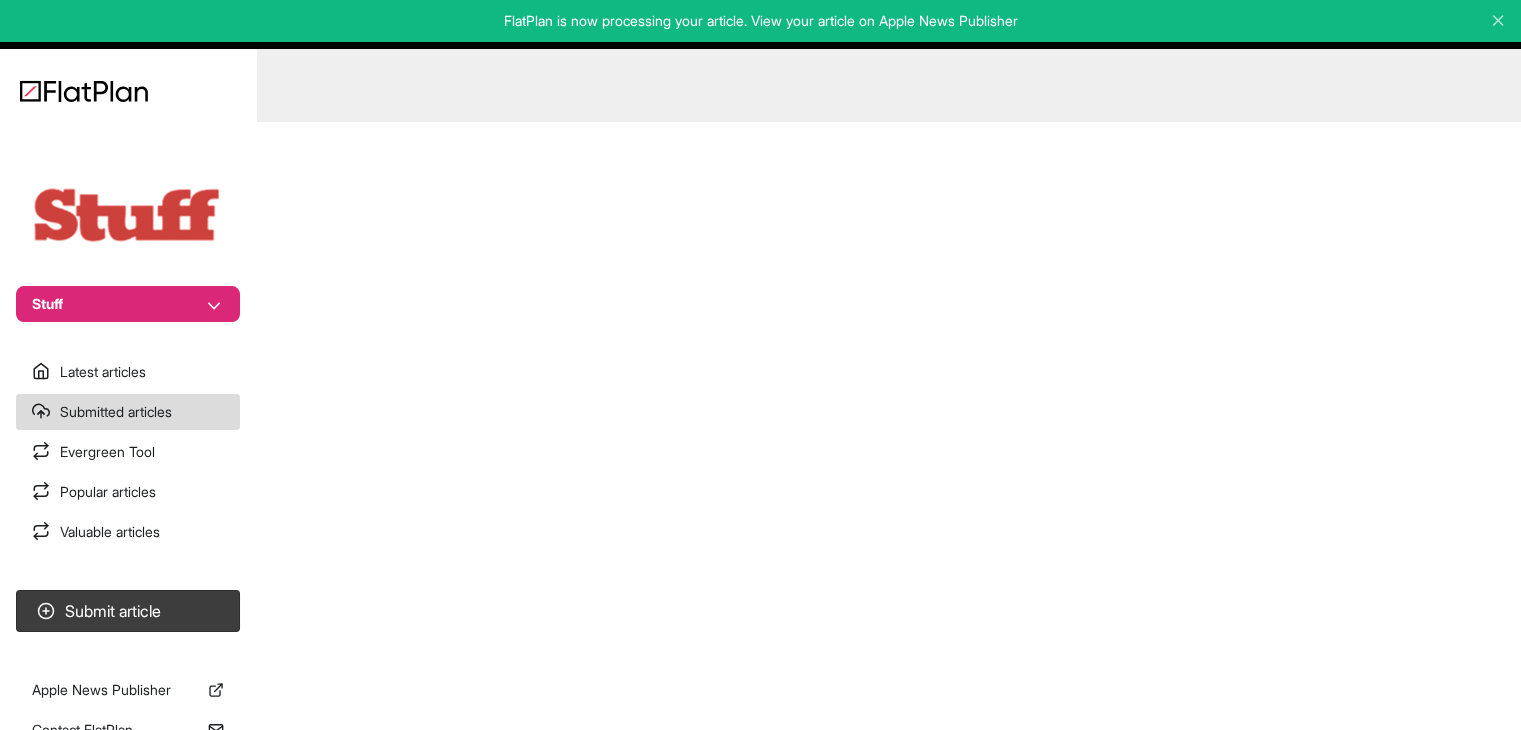 scroll, scrollTop: 0, scrollLeft: 0, axis: both 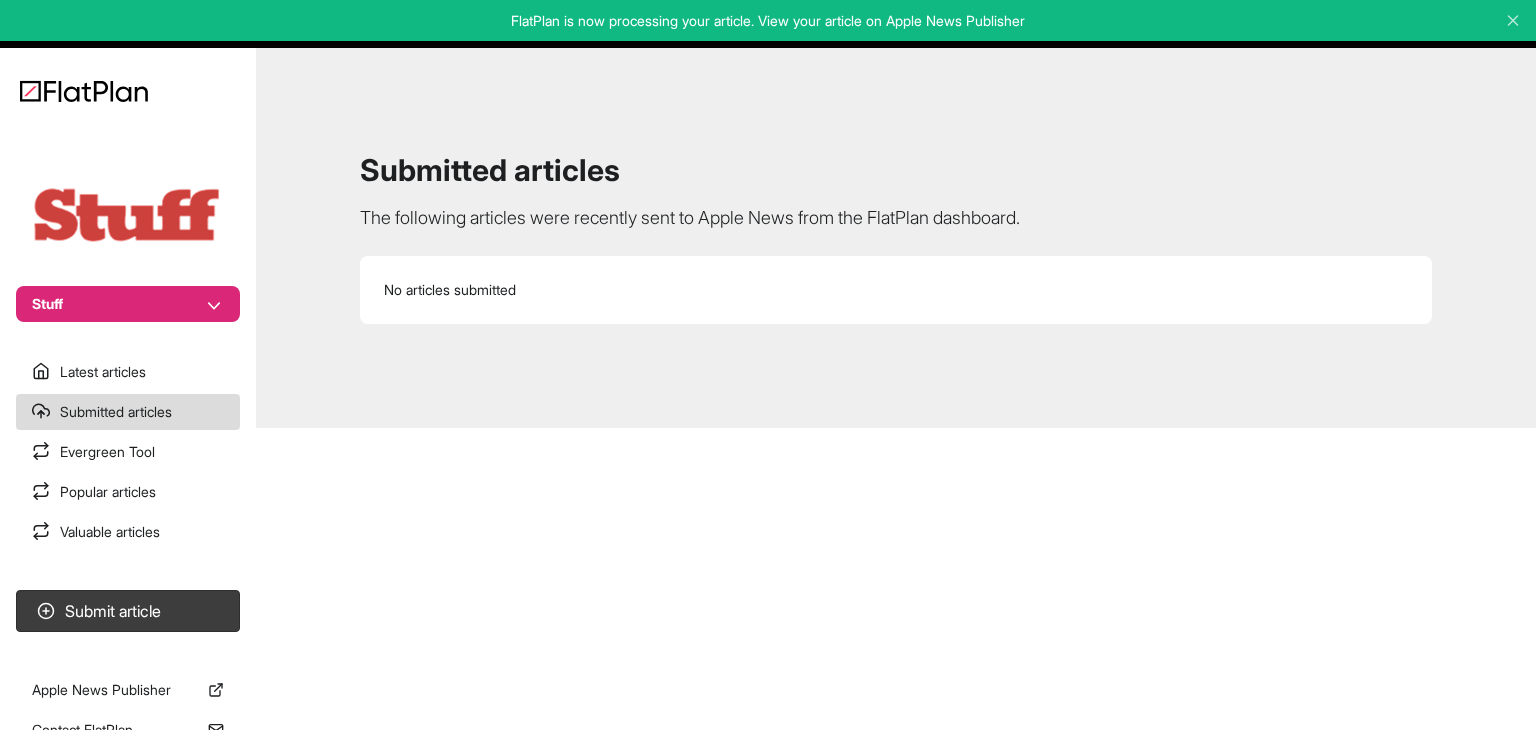 click on "Latest articles" at bounding box center (128, 372) 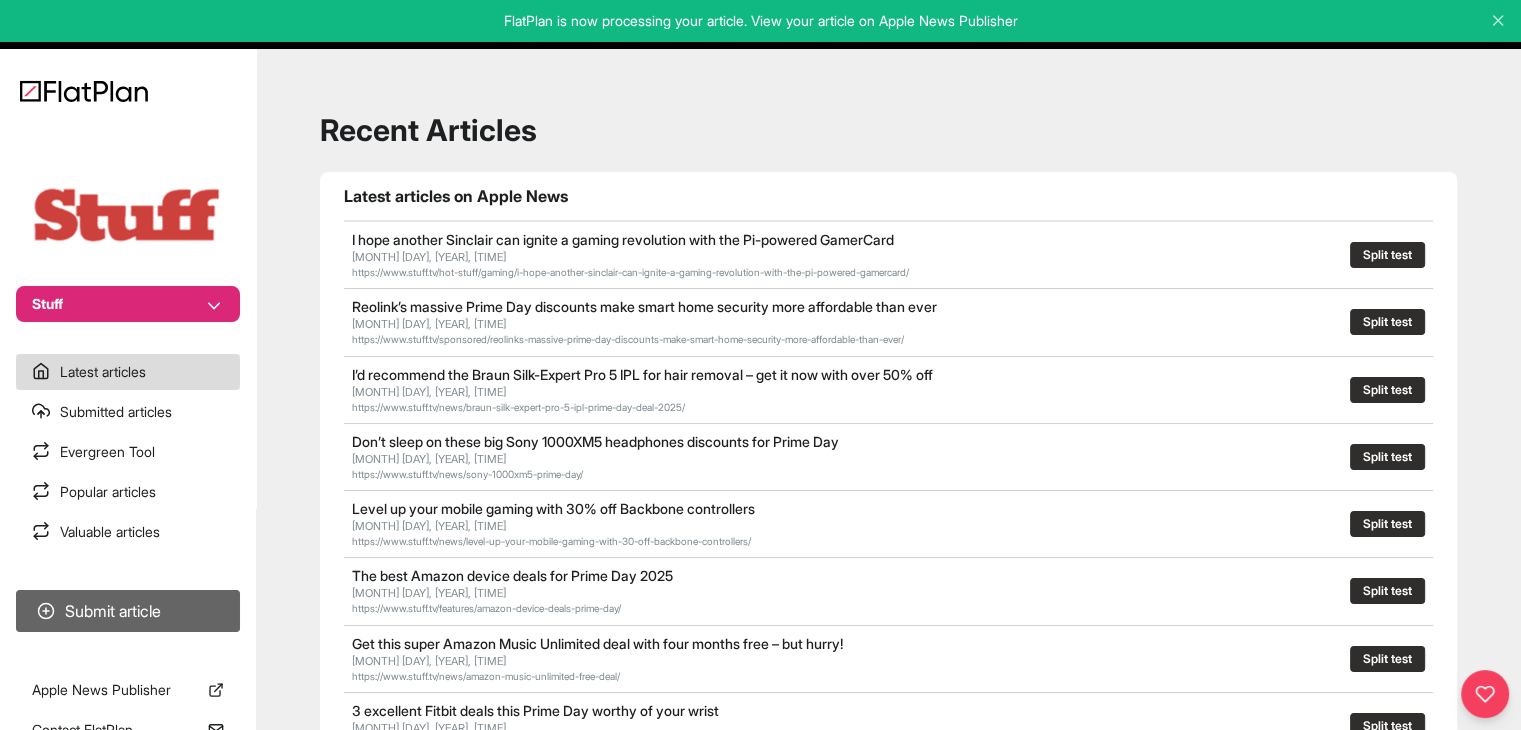 click on "Submit article" at bounding box center (128, 611) 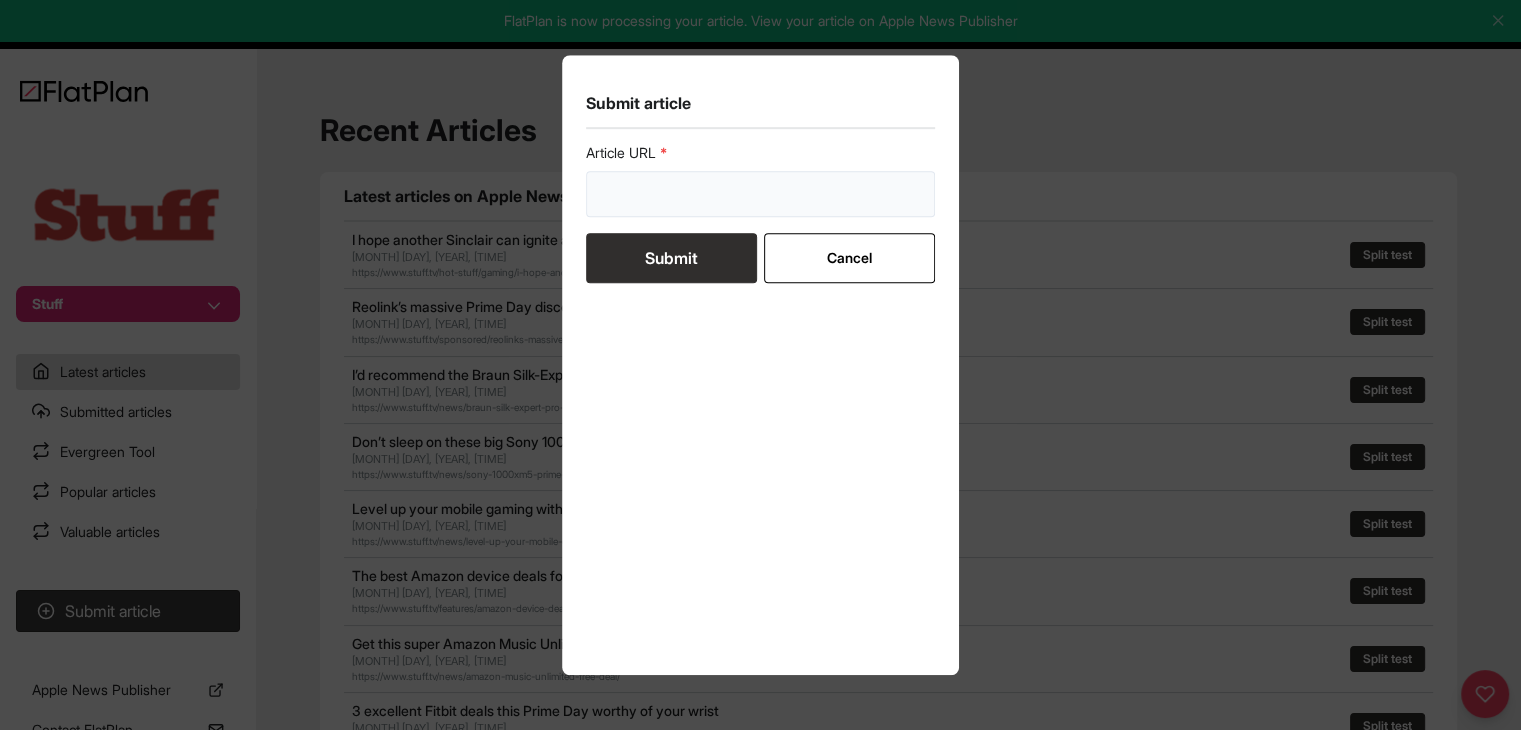 click at bounding box center [761, 194] 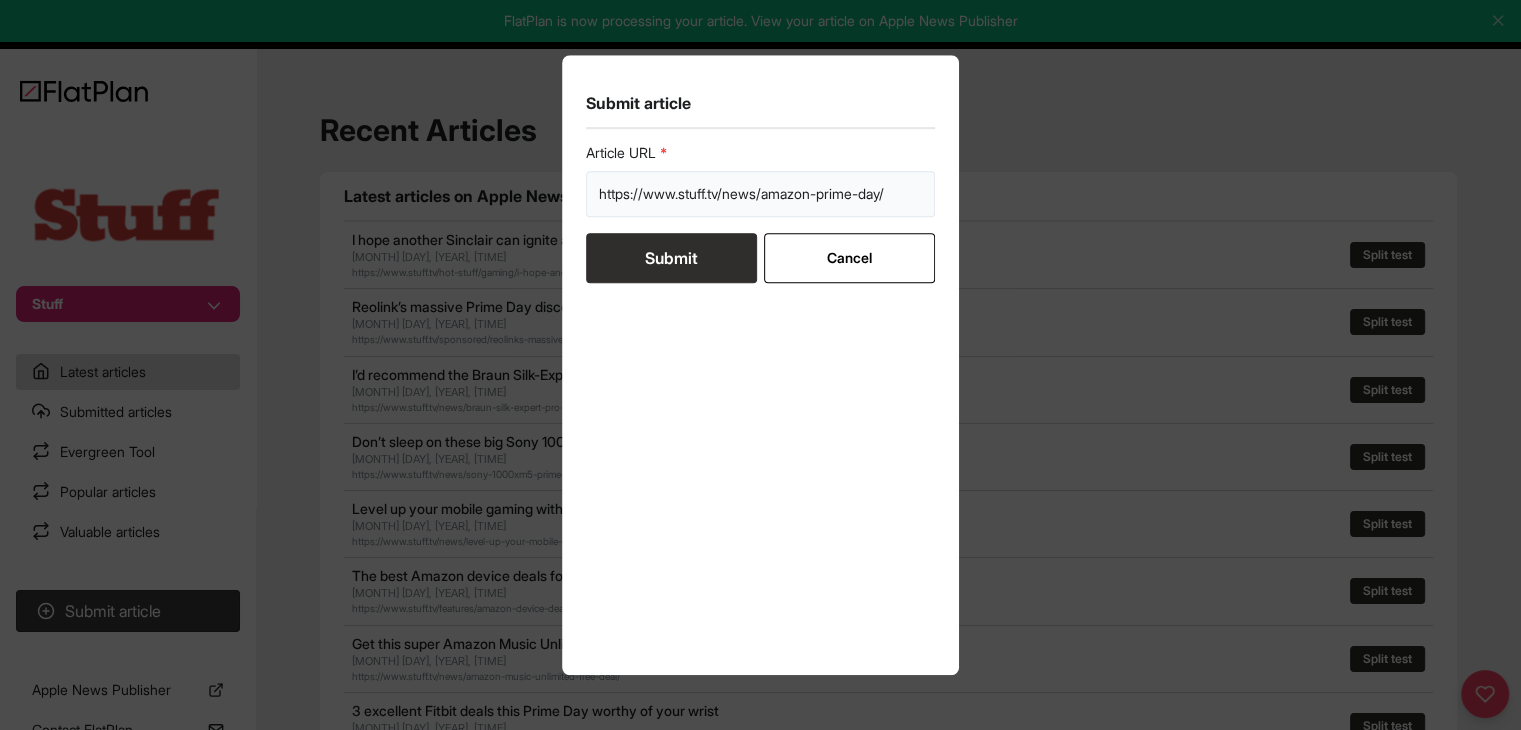 type on "https://www.stuff.tv/news/amazon-prime-day/" 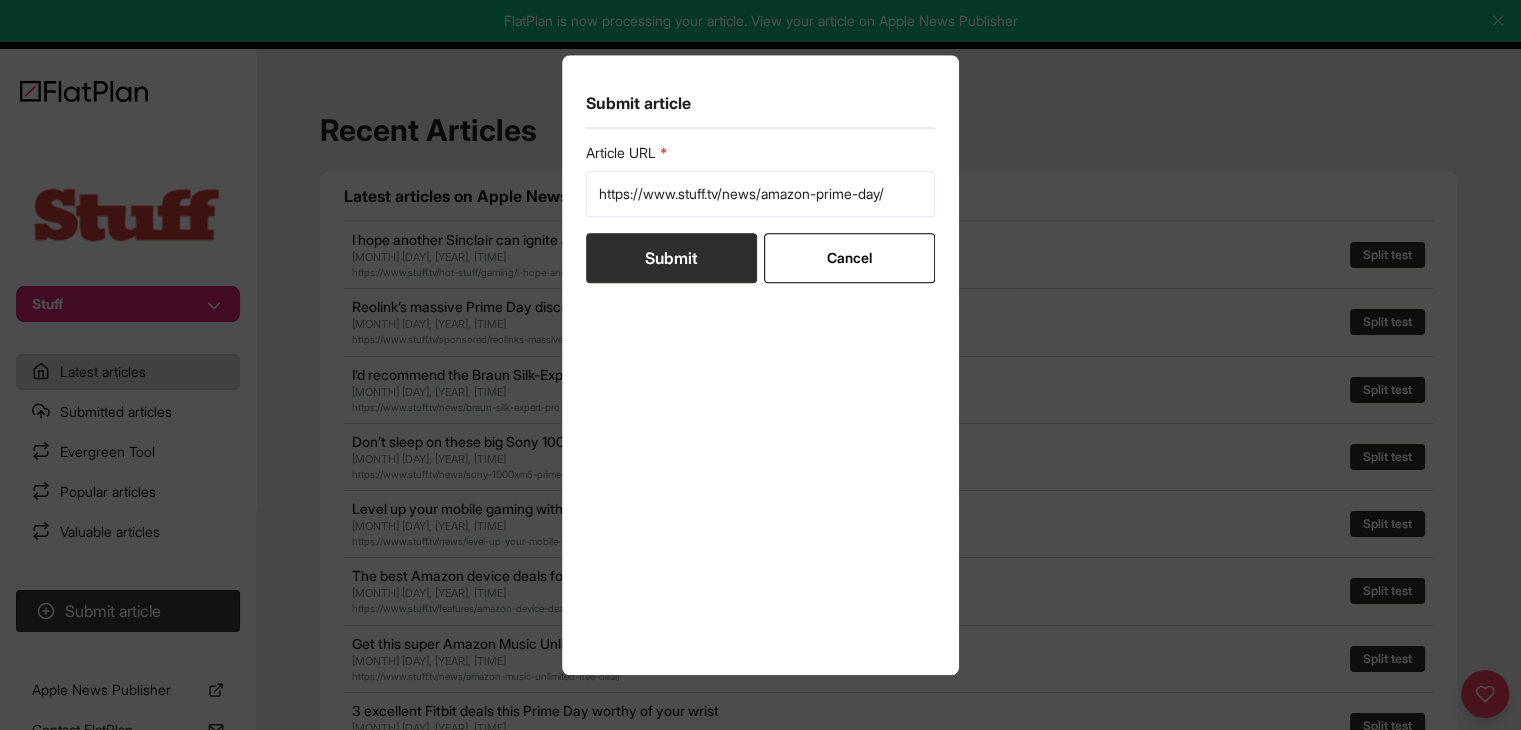 click on "Submit" at bounding box center [671, 258] 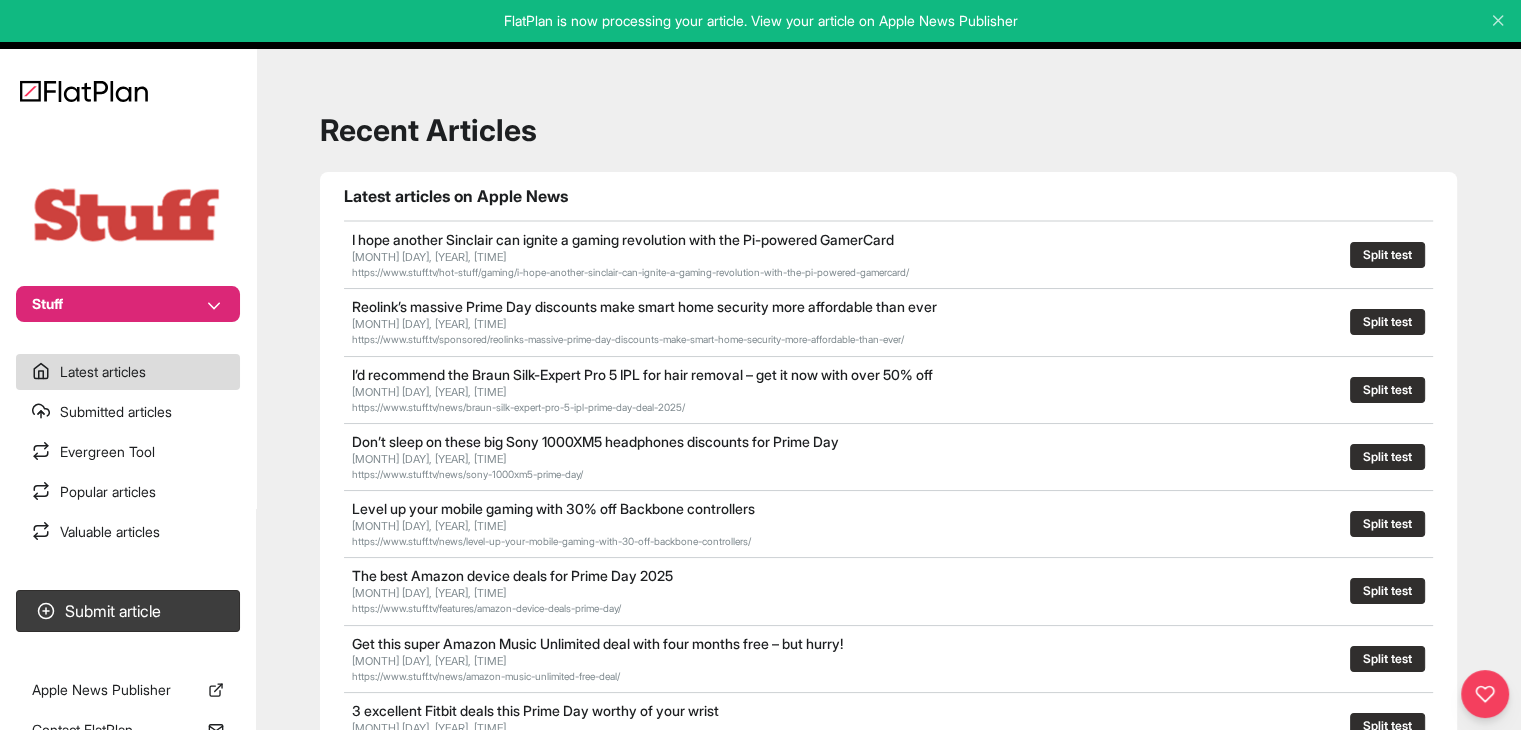 click on "Stuff Latest articles Submitted articles Evergreen Tool Popular articles Valuable articles Submit article Apple News Publisher Contact FlatPlan" at bounding box center (128, 365) 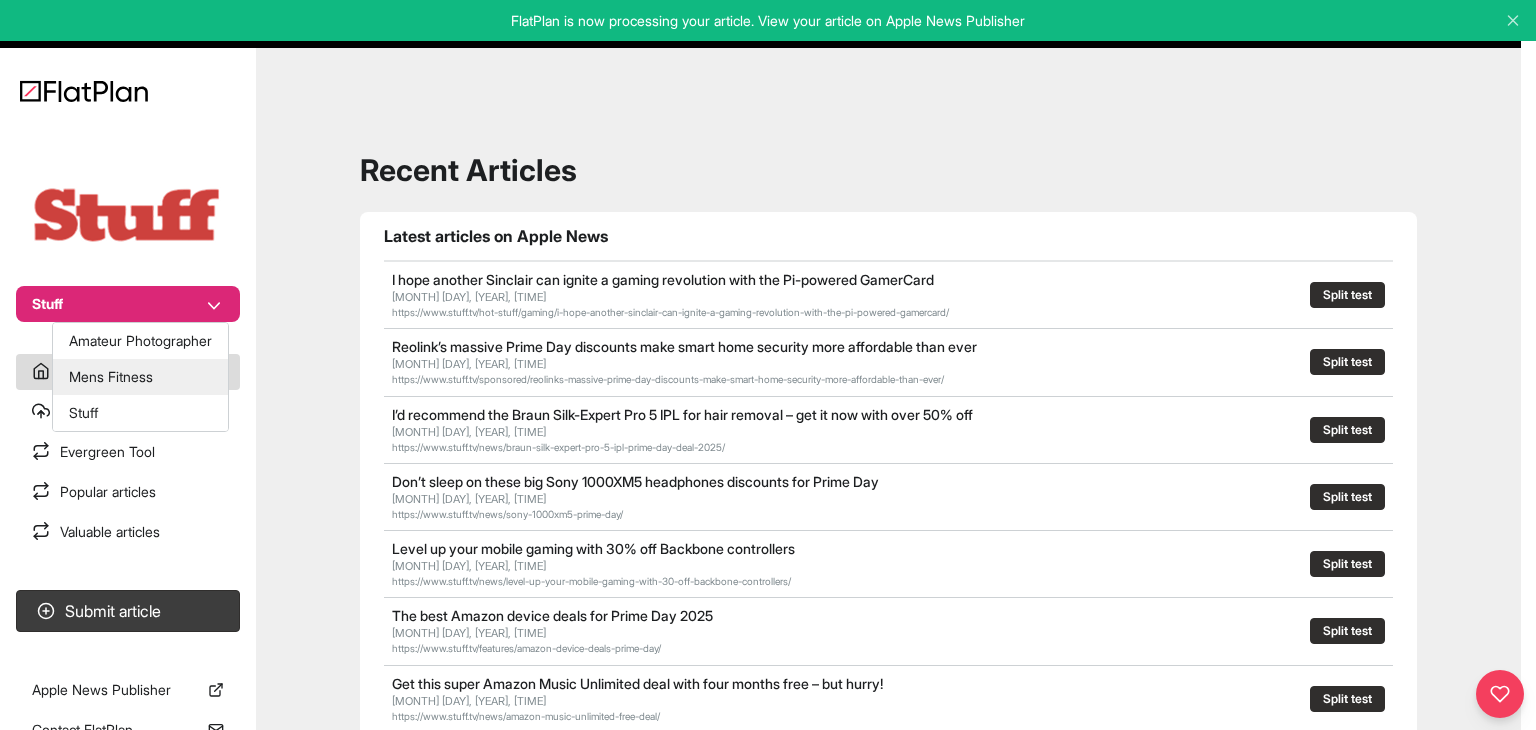 click on "Mens Fitness" at bounding box center [140, 377] 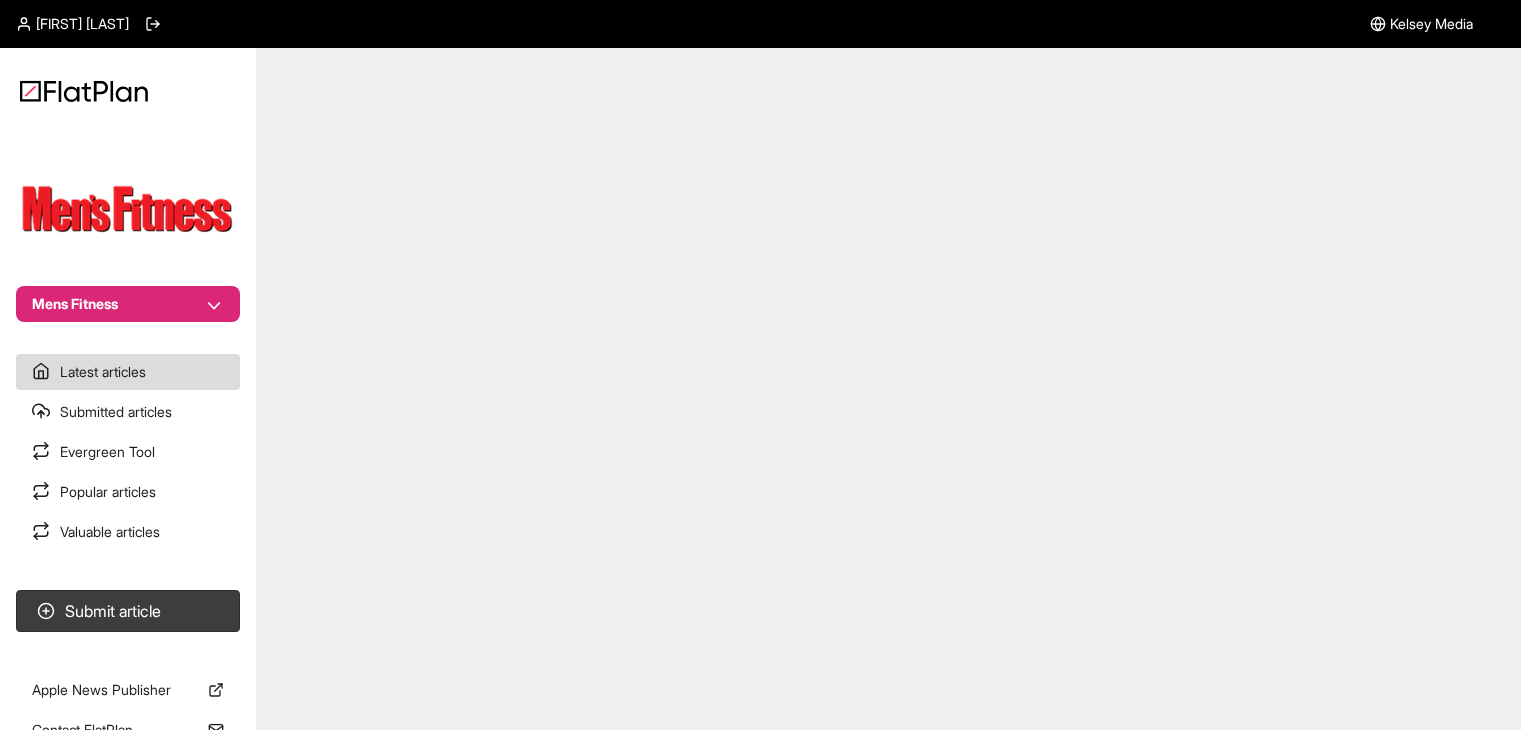 scroll, scrollTop: 0, scrollLeft: 0, axis: both 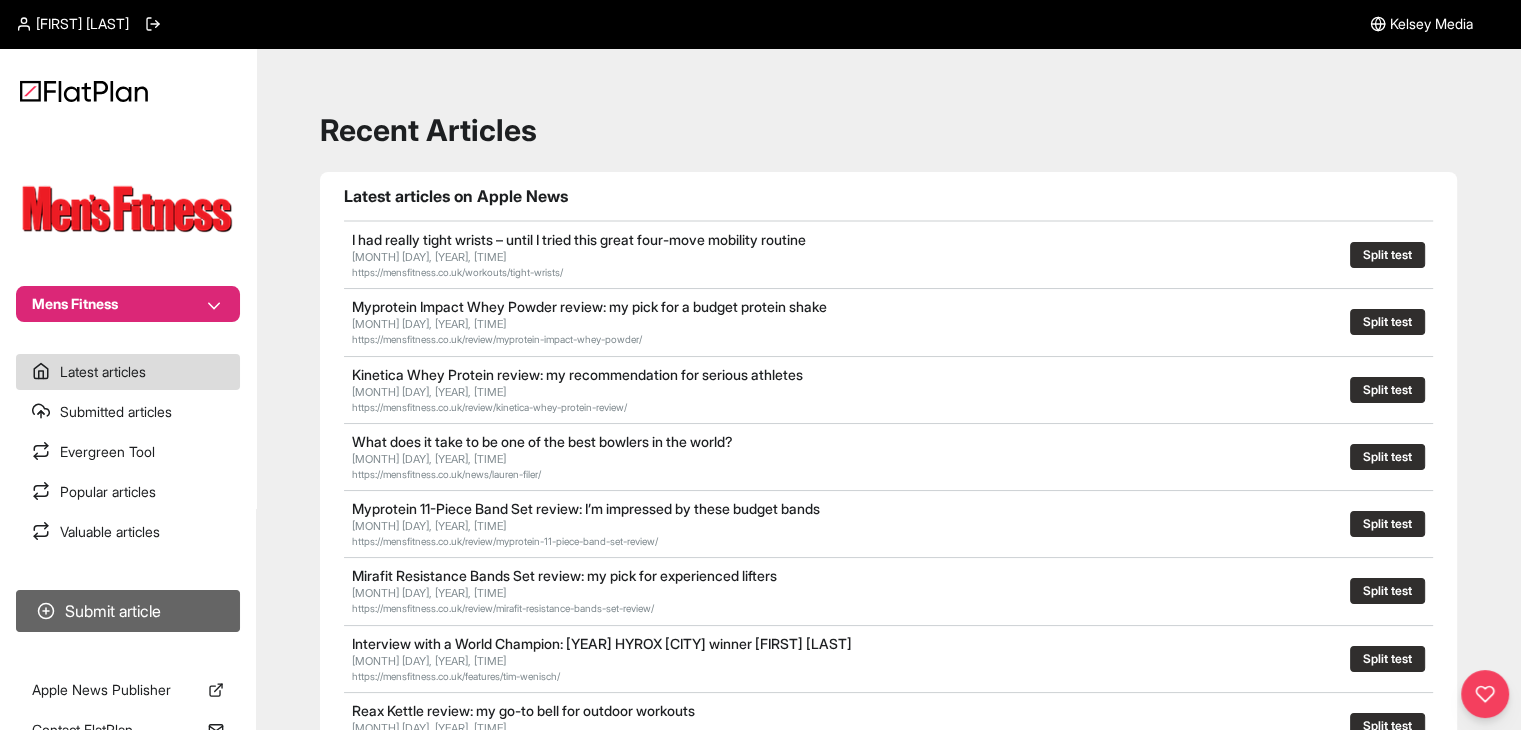 click on "Submit article" at bounding box center [128, 611] 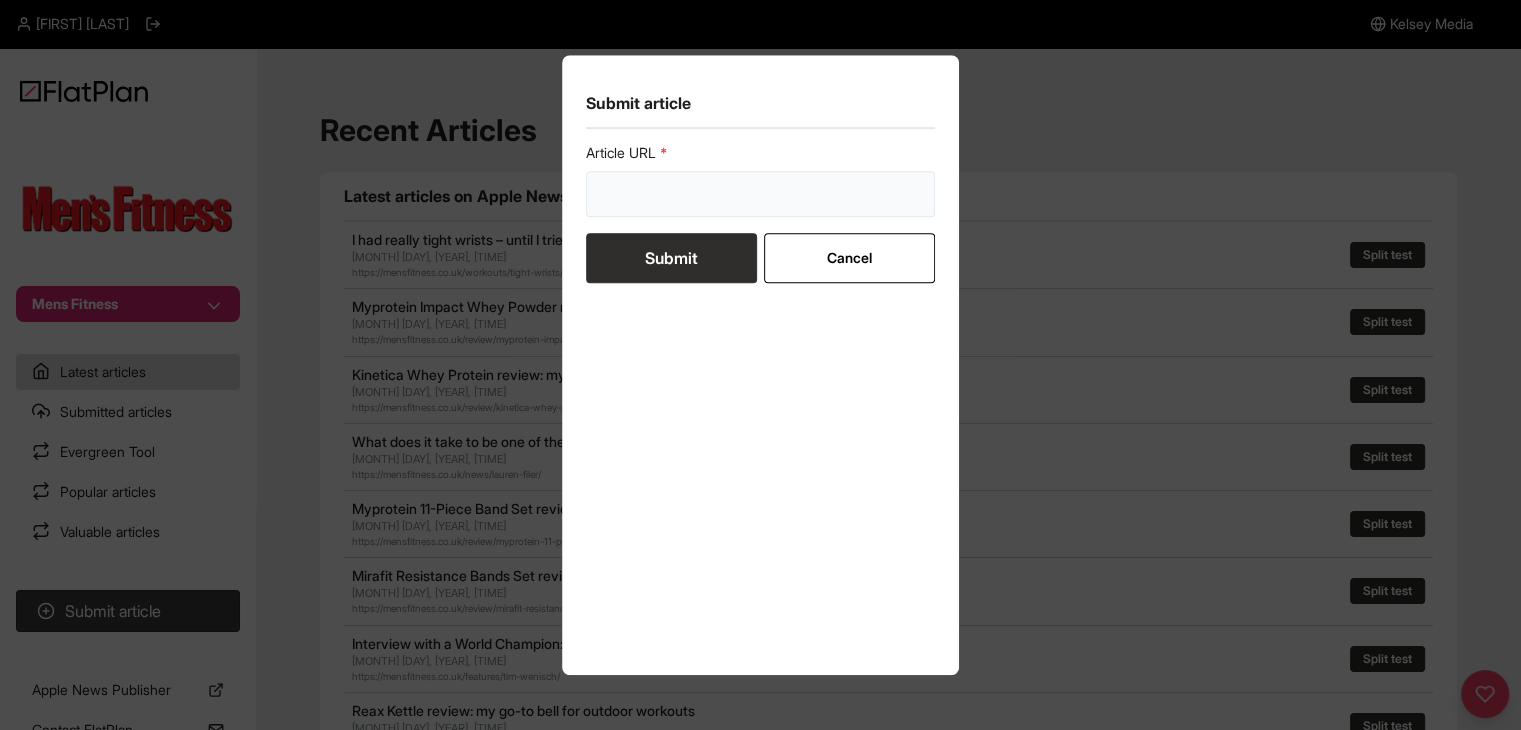 click at bounding box center [761, 194] 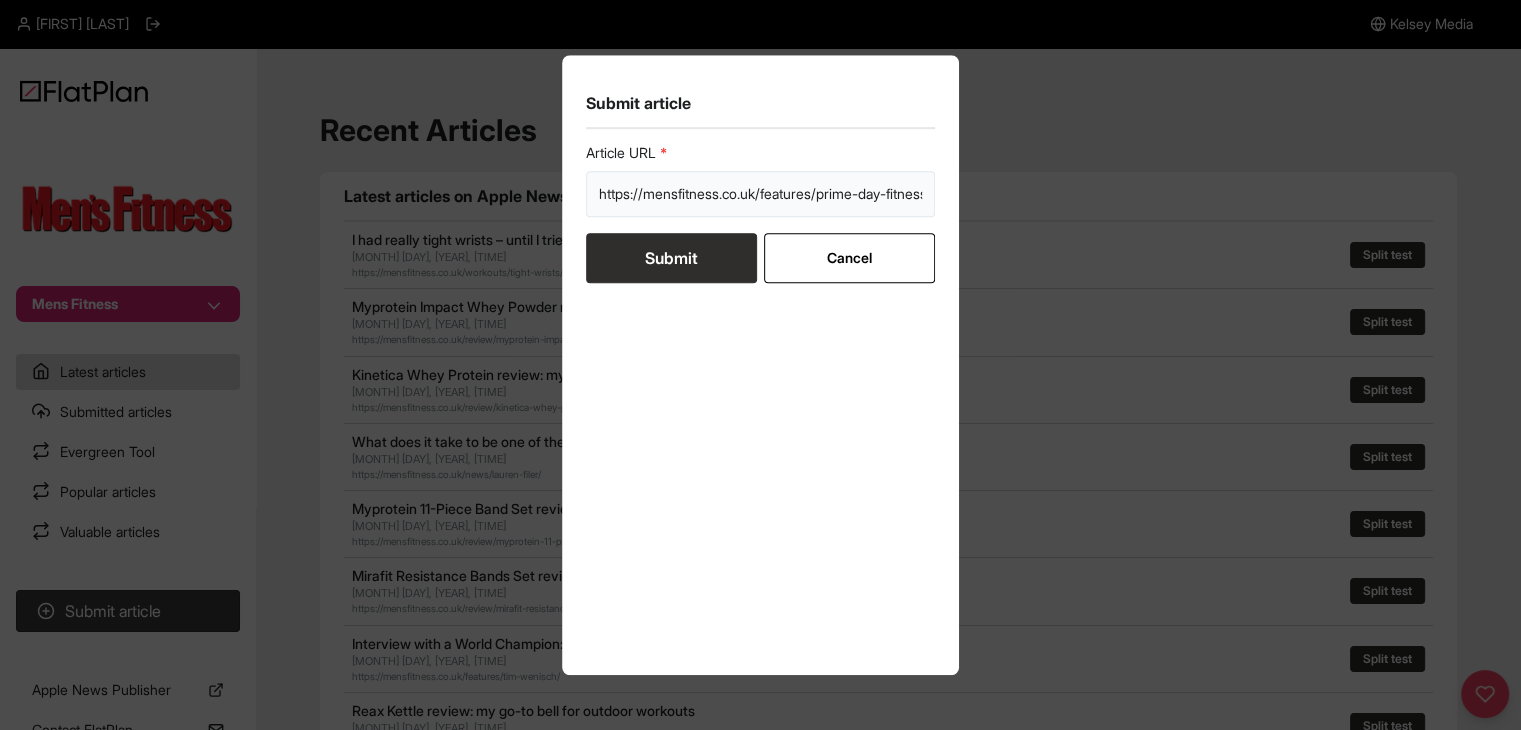 scroll, scrollTop: 0, scrollLeft: 74, axis: horizontal 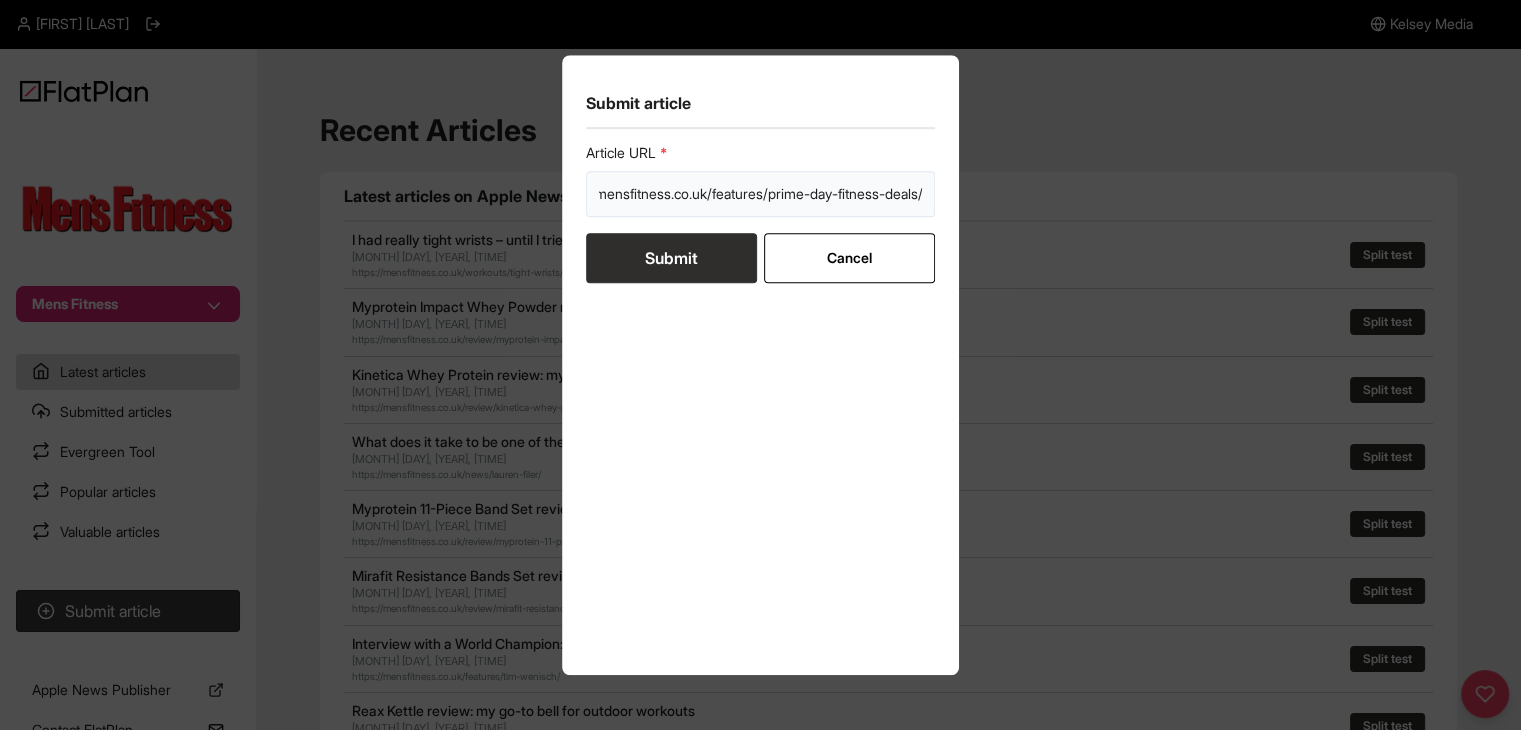 type on "https://mensfitness.co.uk/features/prime-day-fitness-deals/" 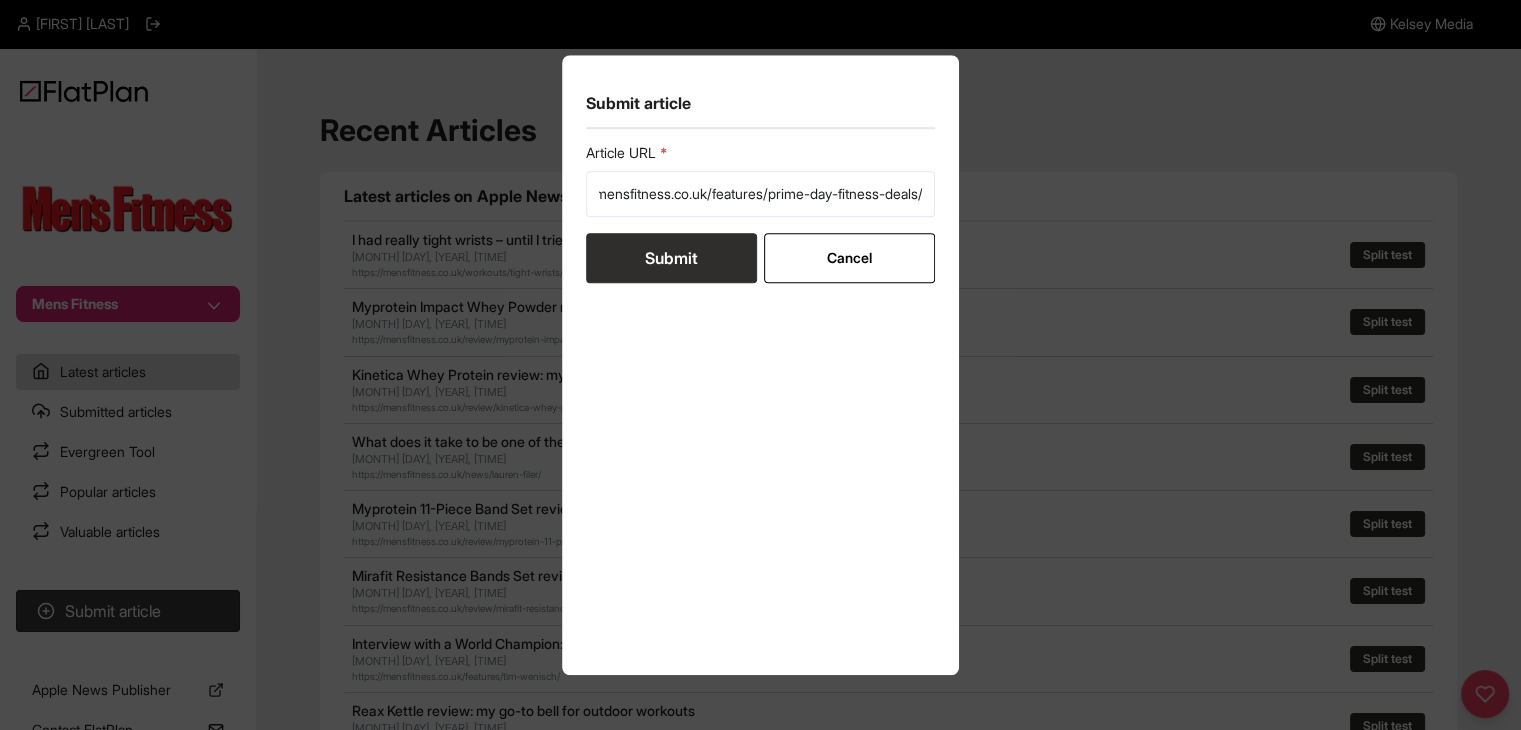 click on "Submit" at bounding box center (671, 258) 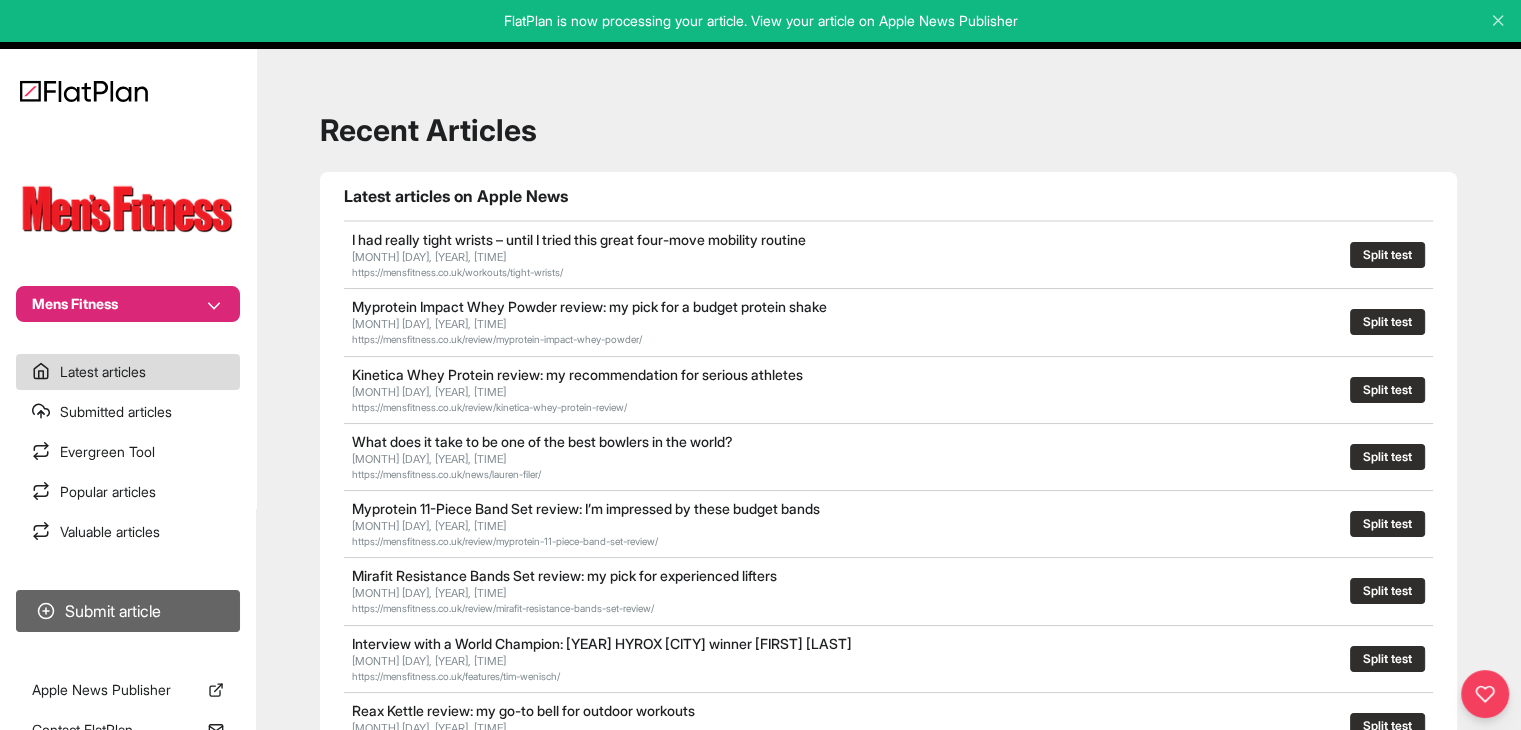 click on "Submit article" at bounding box center (128, 611) 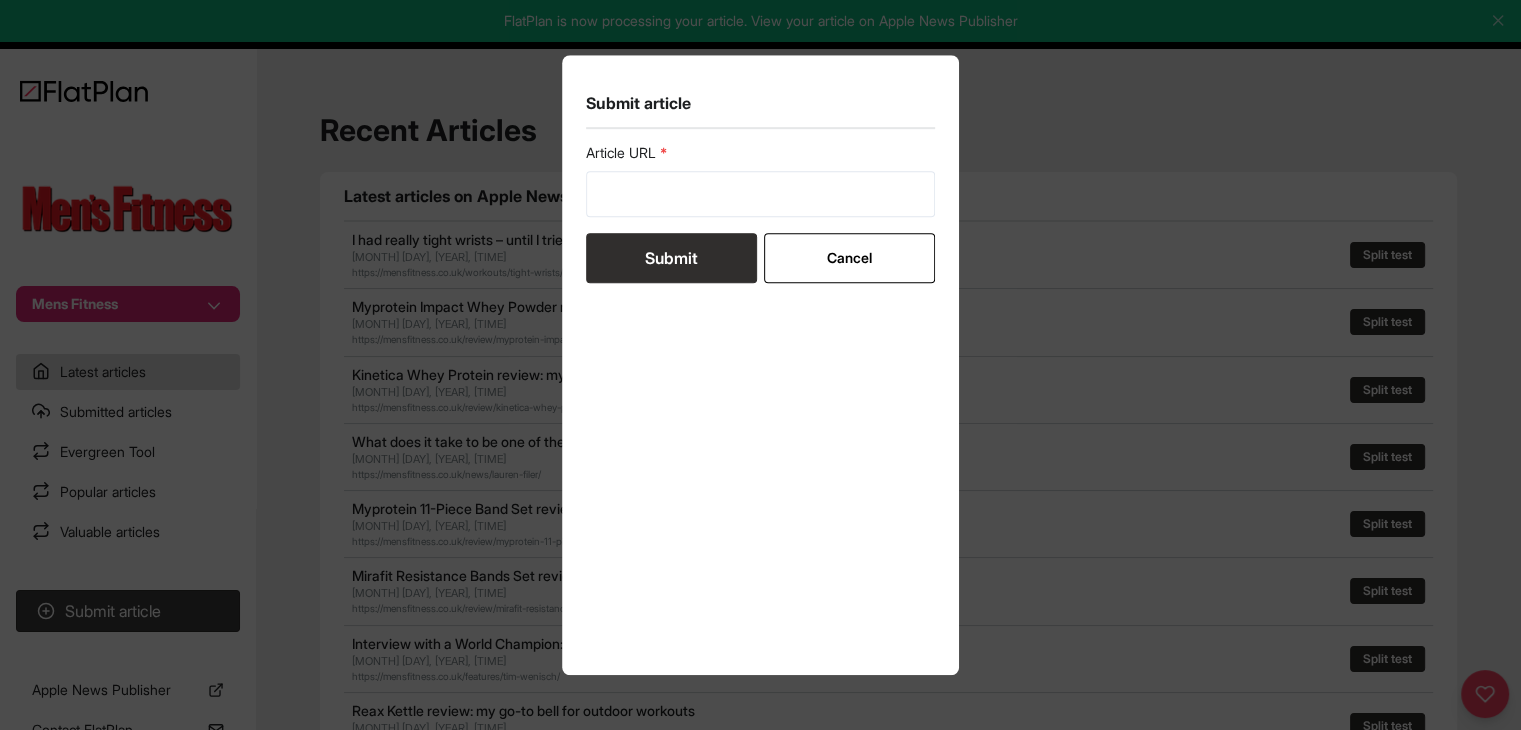 click on "Submit article Article URL Submit Cancel" at bounding box center [761, 365] 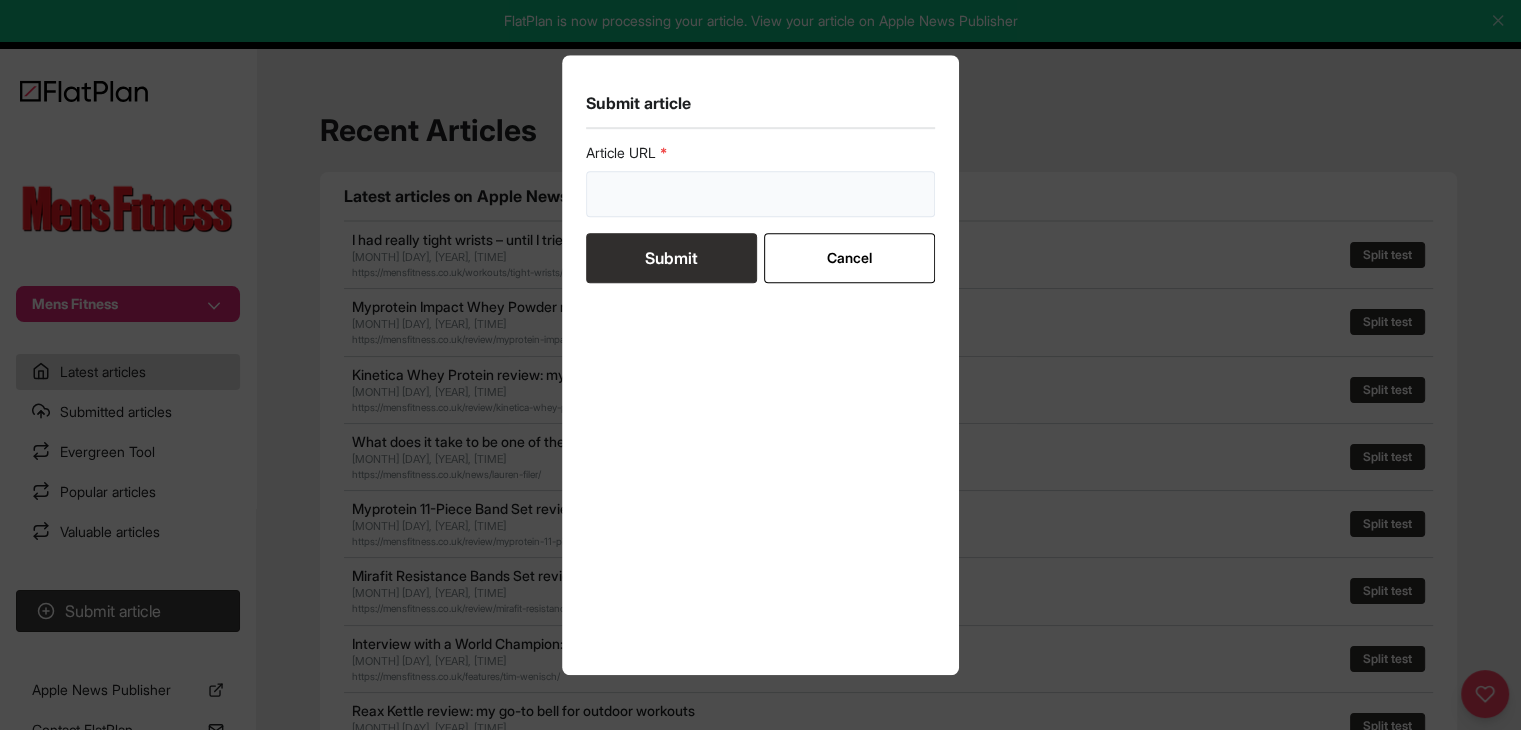 drag, startPoint x: 624, startPoint y: 190, endPoint x: 632, endPoint y: 205, distance: 17 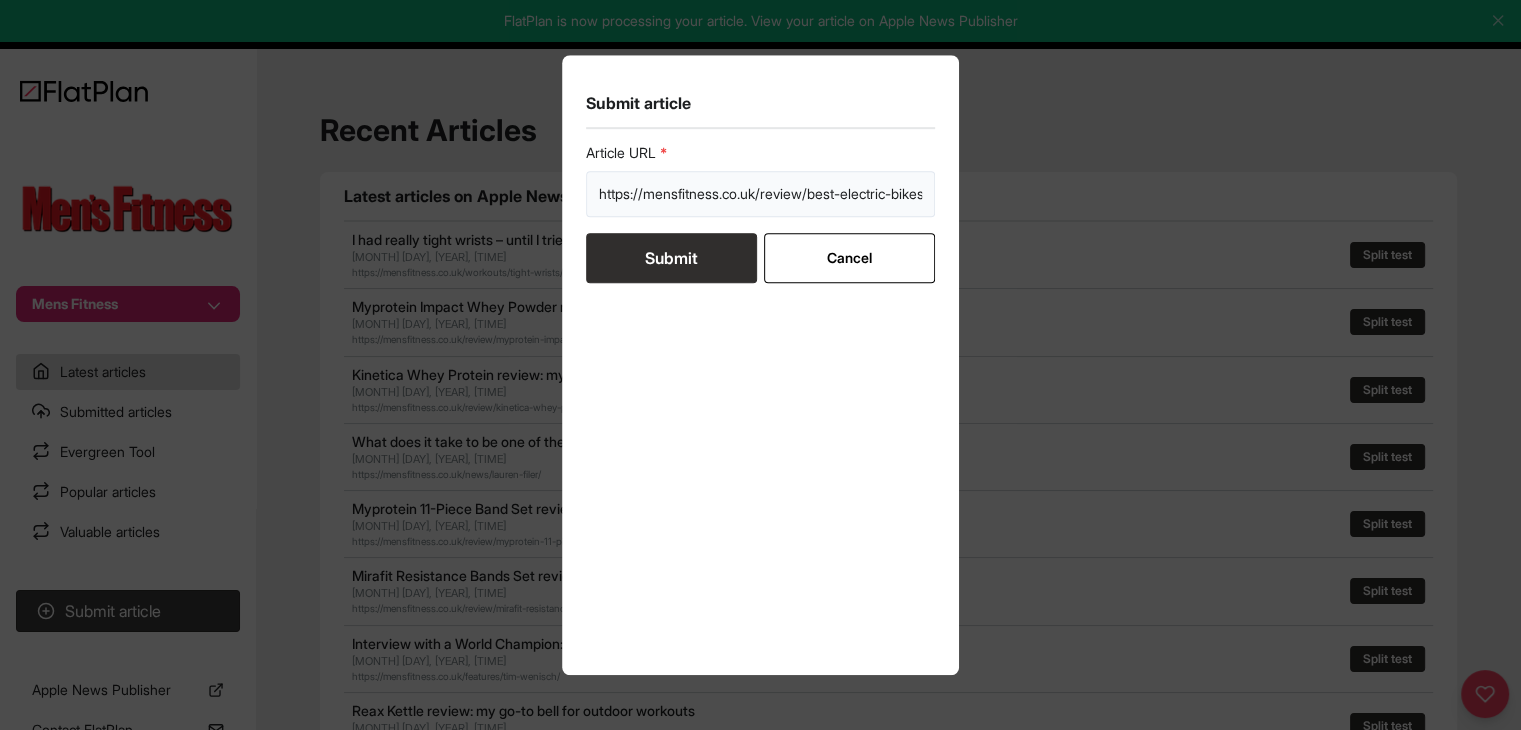 scroll, scrollTop: 0, scrollLeft: 28, axis: horizontal 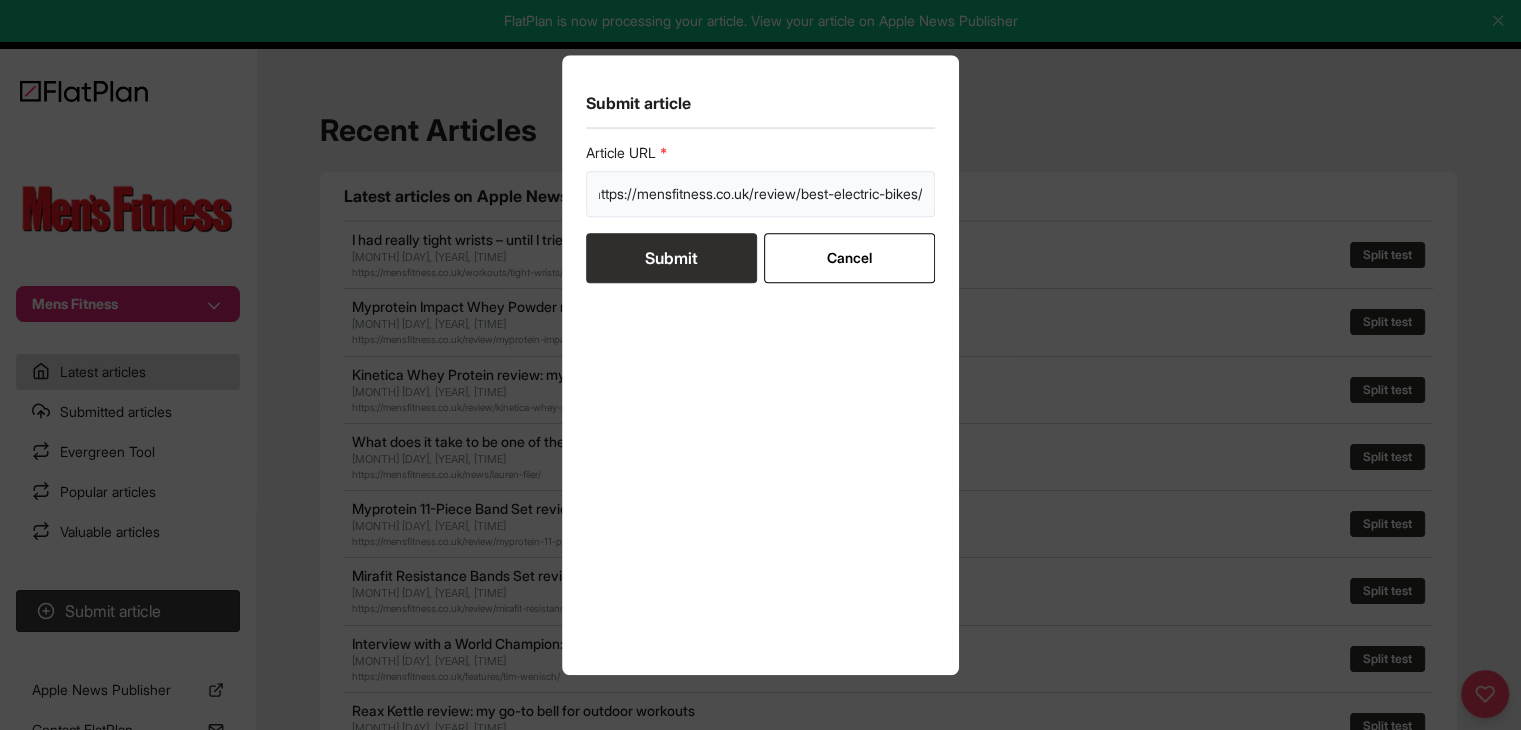 type on "https://mensfitness.co.uk/review/best-electric-bikes/" 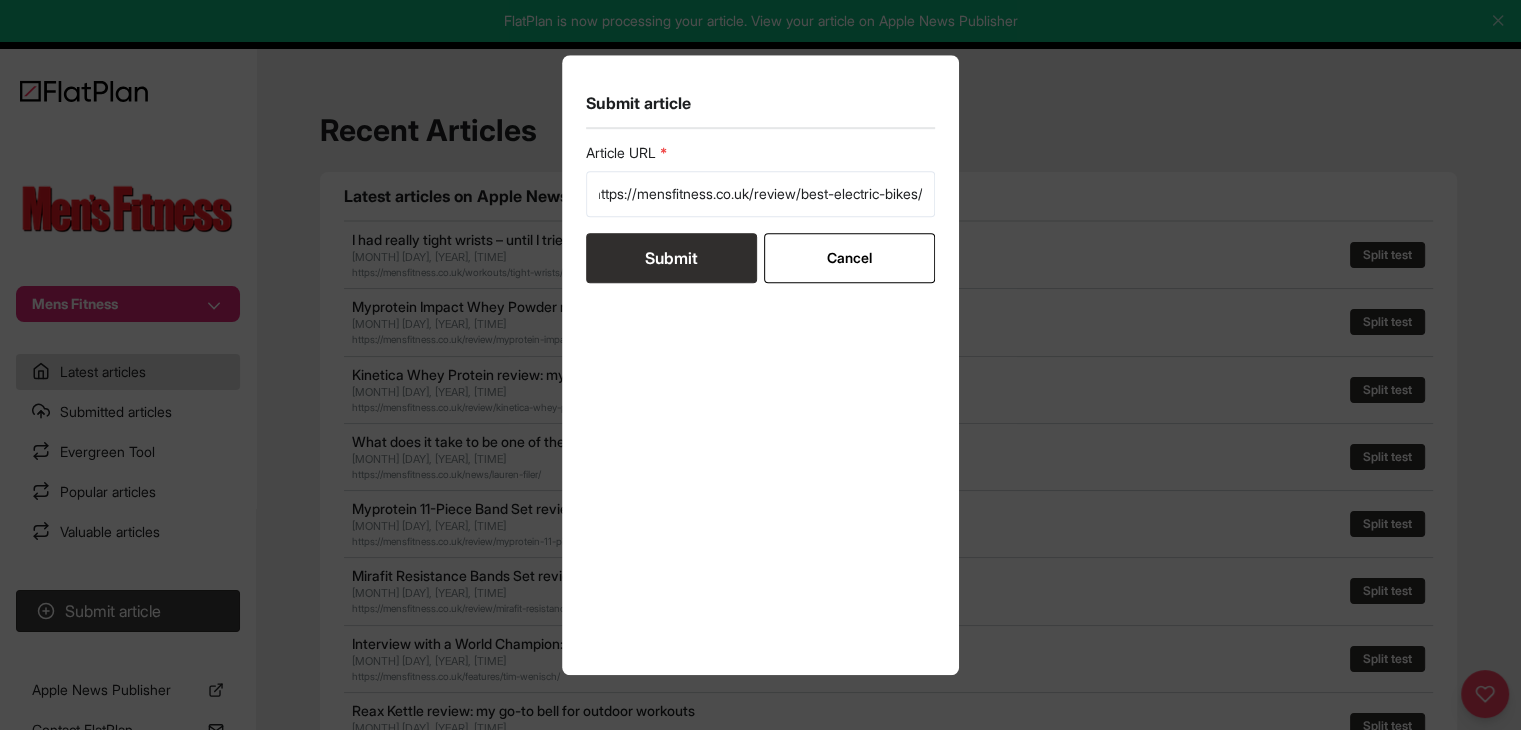 click on "Submit" at bounding box center [671, 258] 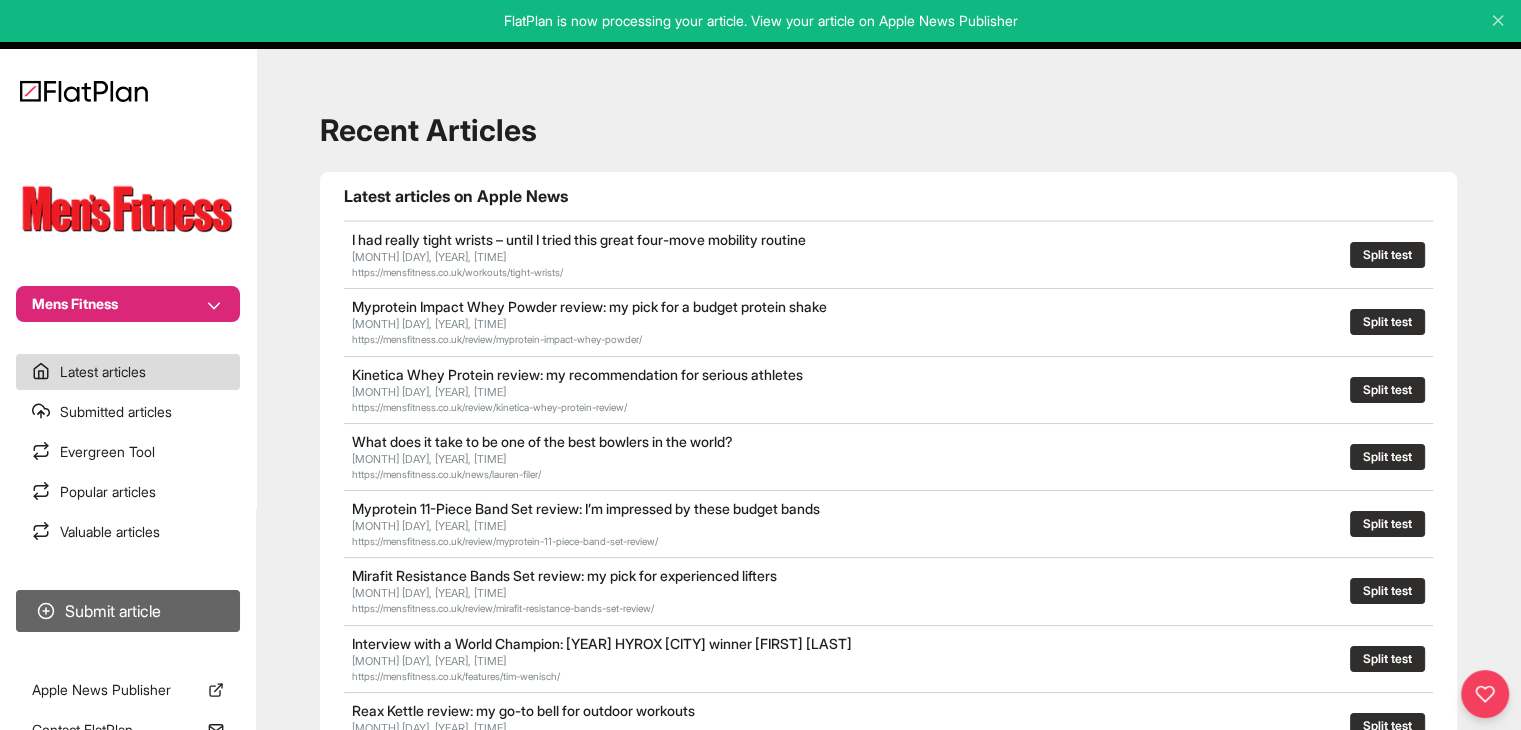 click on "Submit article" at bounding box center (128, 611) 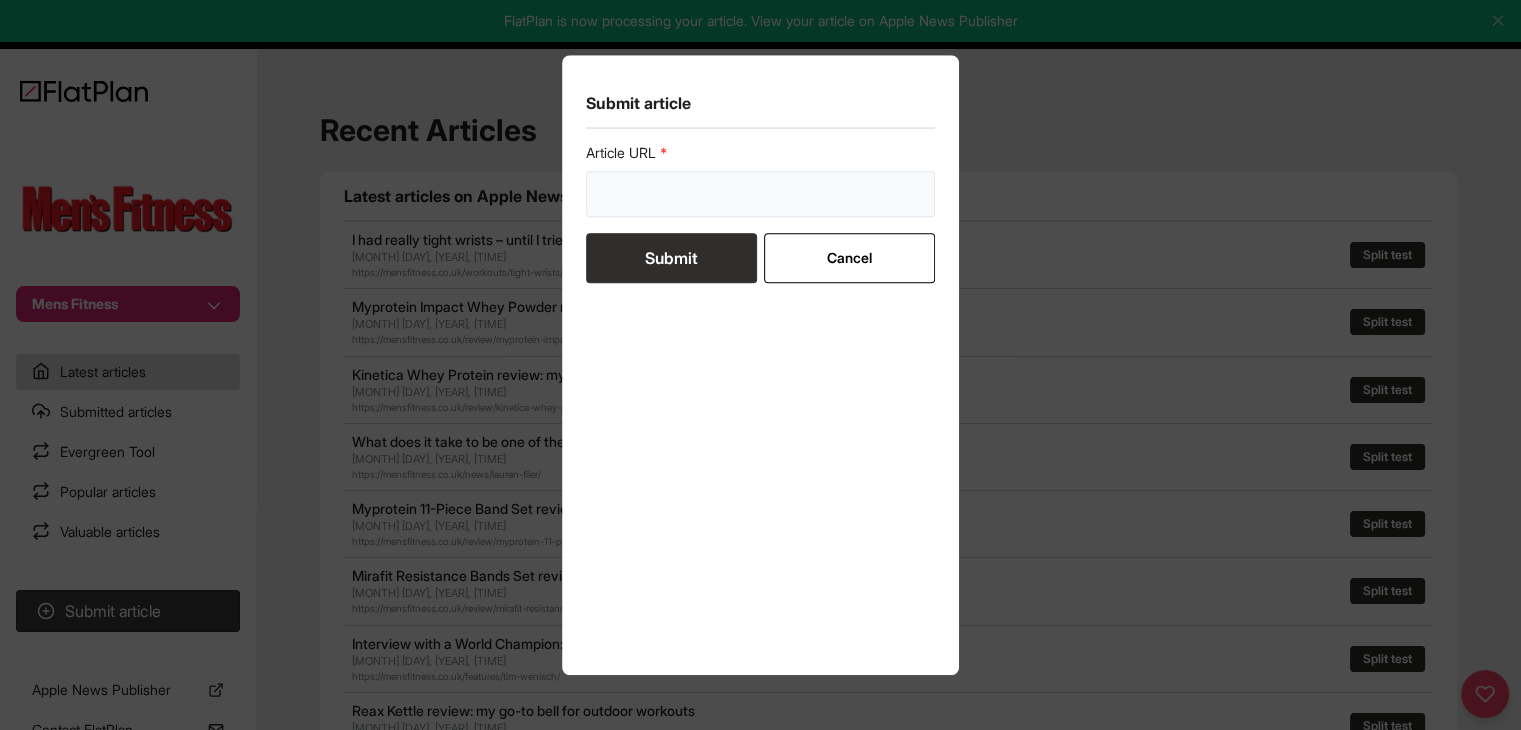 click at bounding box center [761, 194] 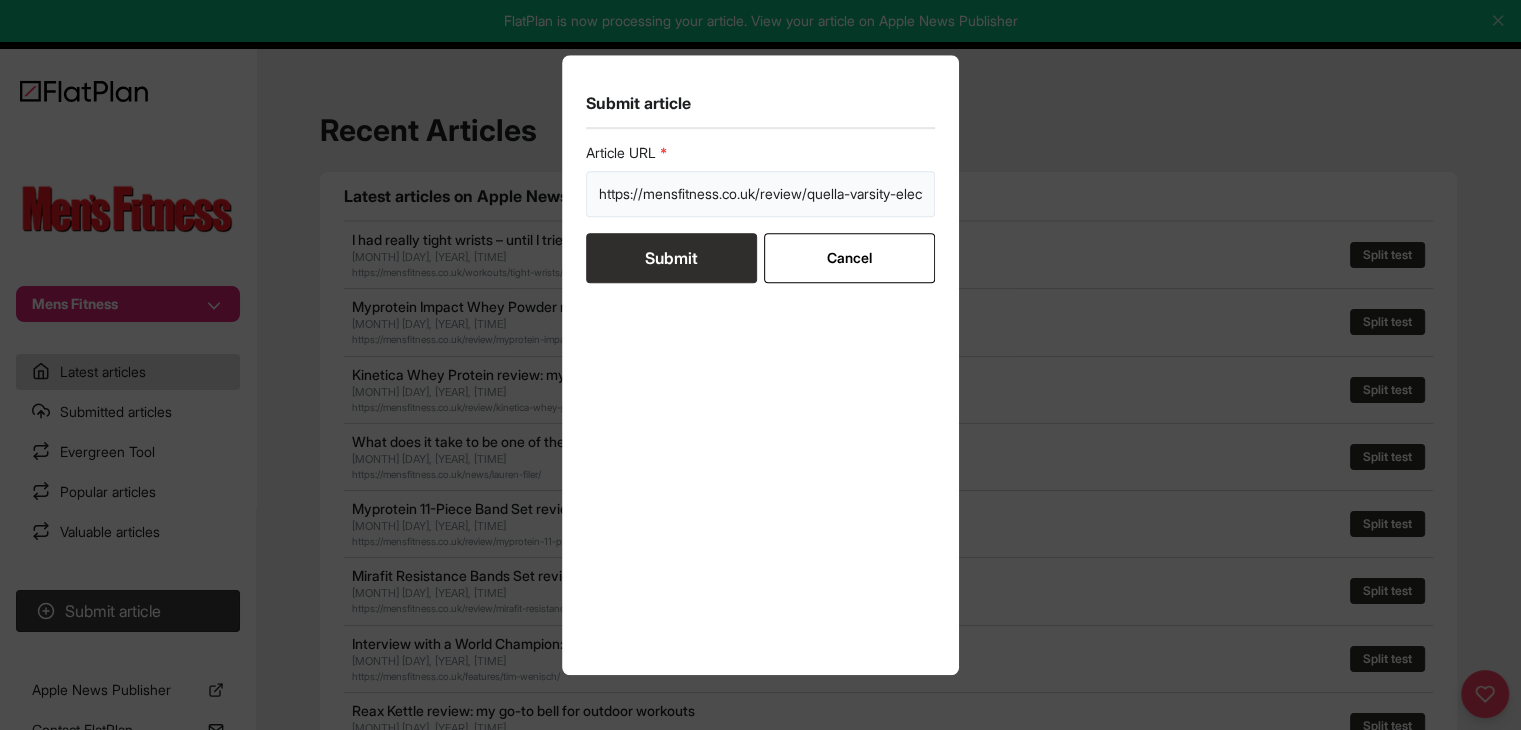 scroll, scrollTop: 0, scrollLeft: 152, axis: horizontal 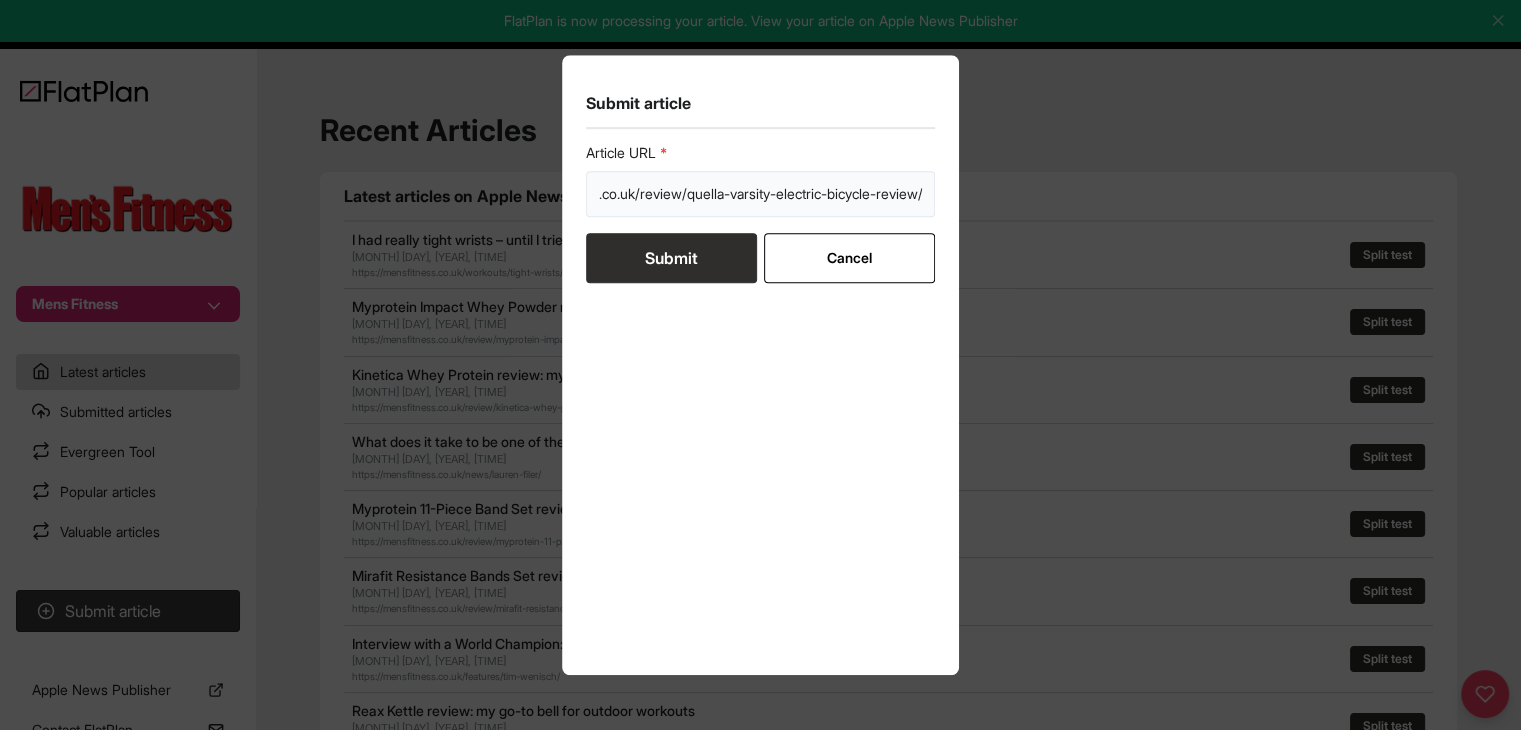 type on "https://mensfitness.co.uk/review/quella-varsity-electric-bicycle-review/" 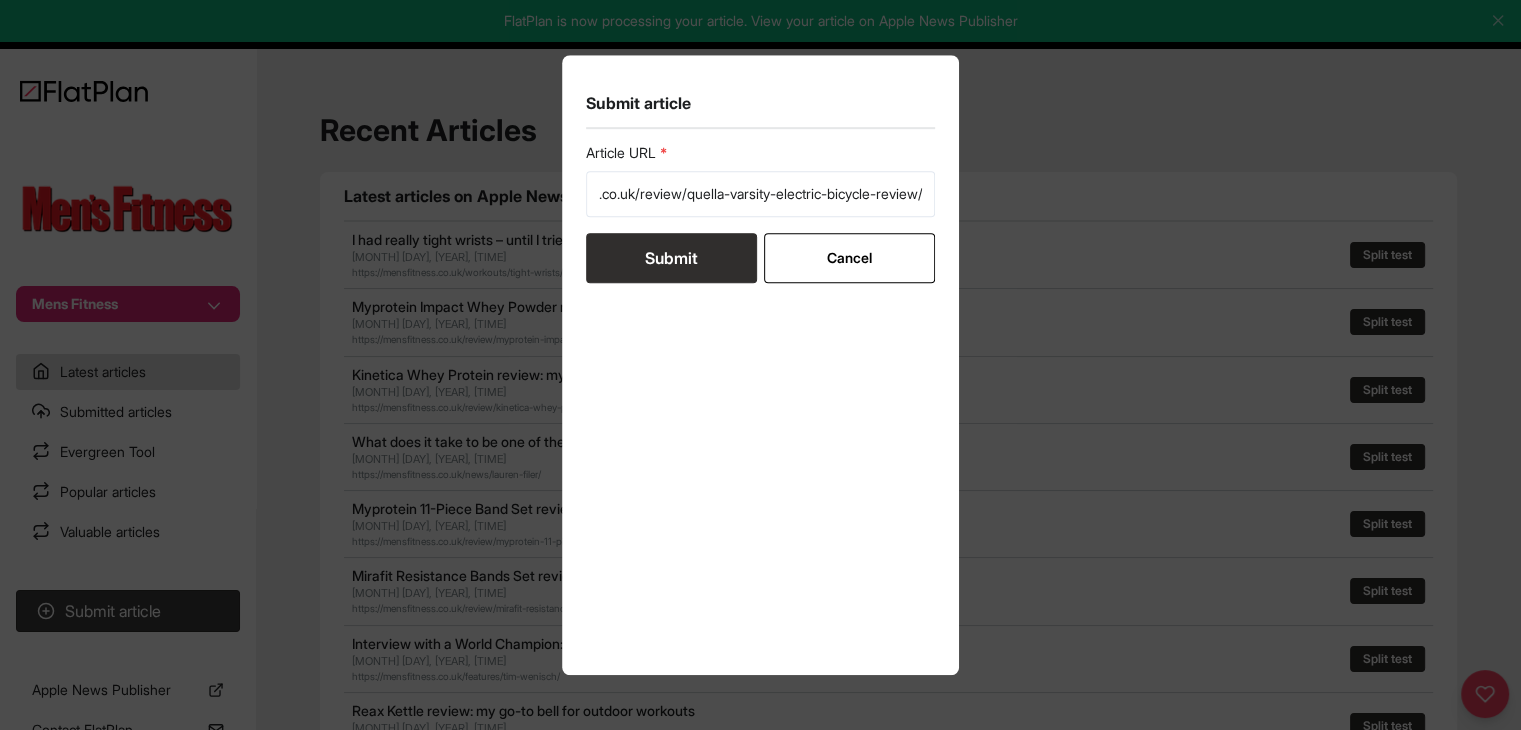 click on "Submit" at bounding box center [671, 258] 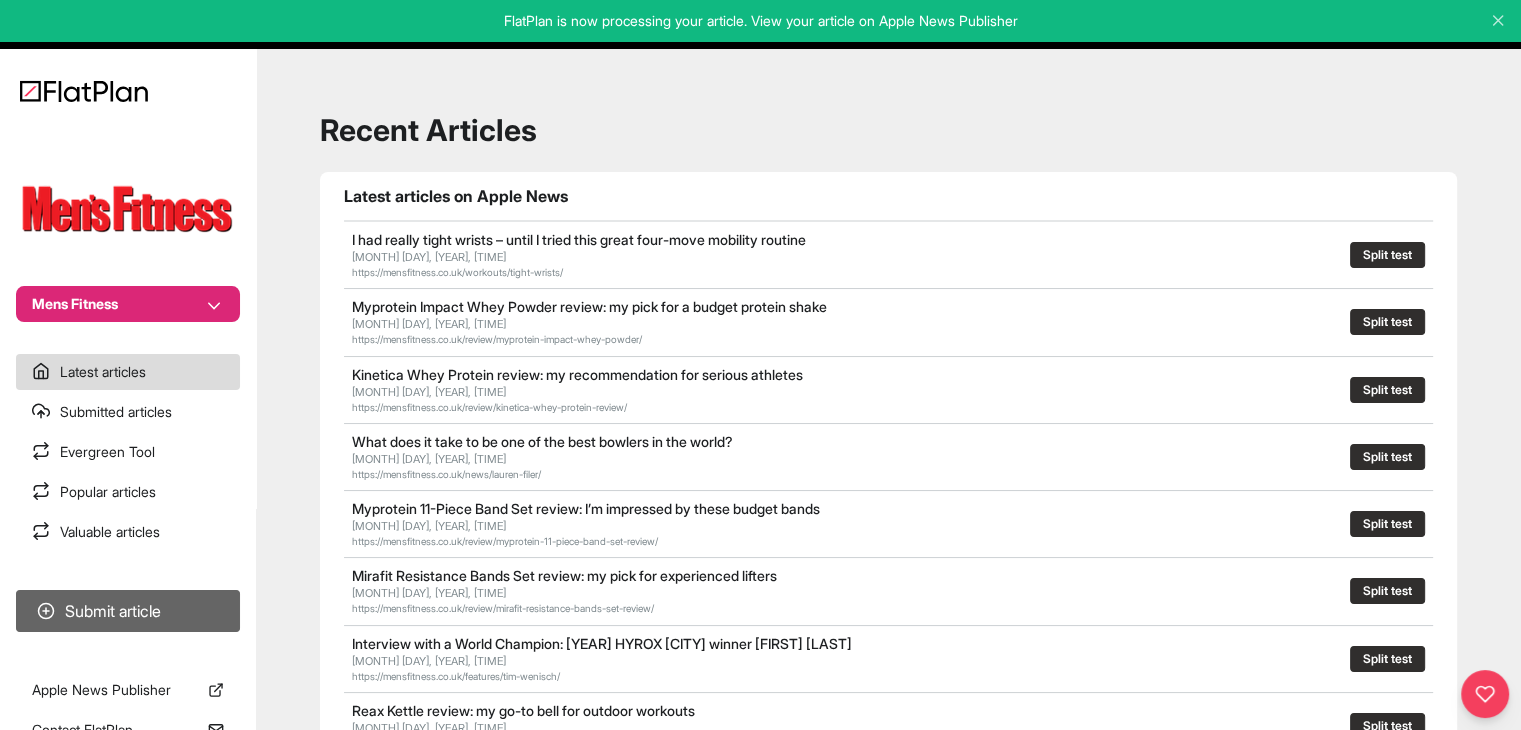 click on "Submit article" at bounding box center (128, 611) 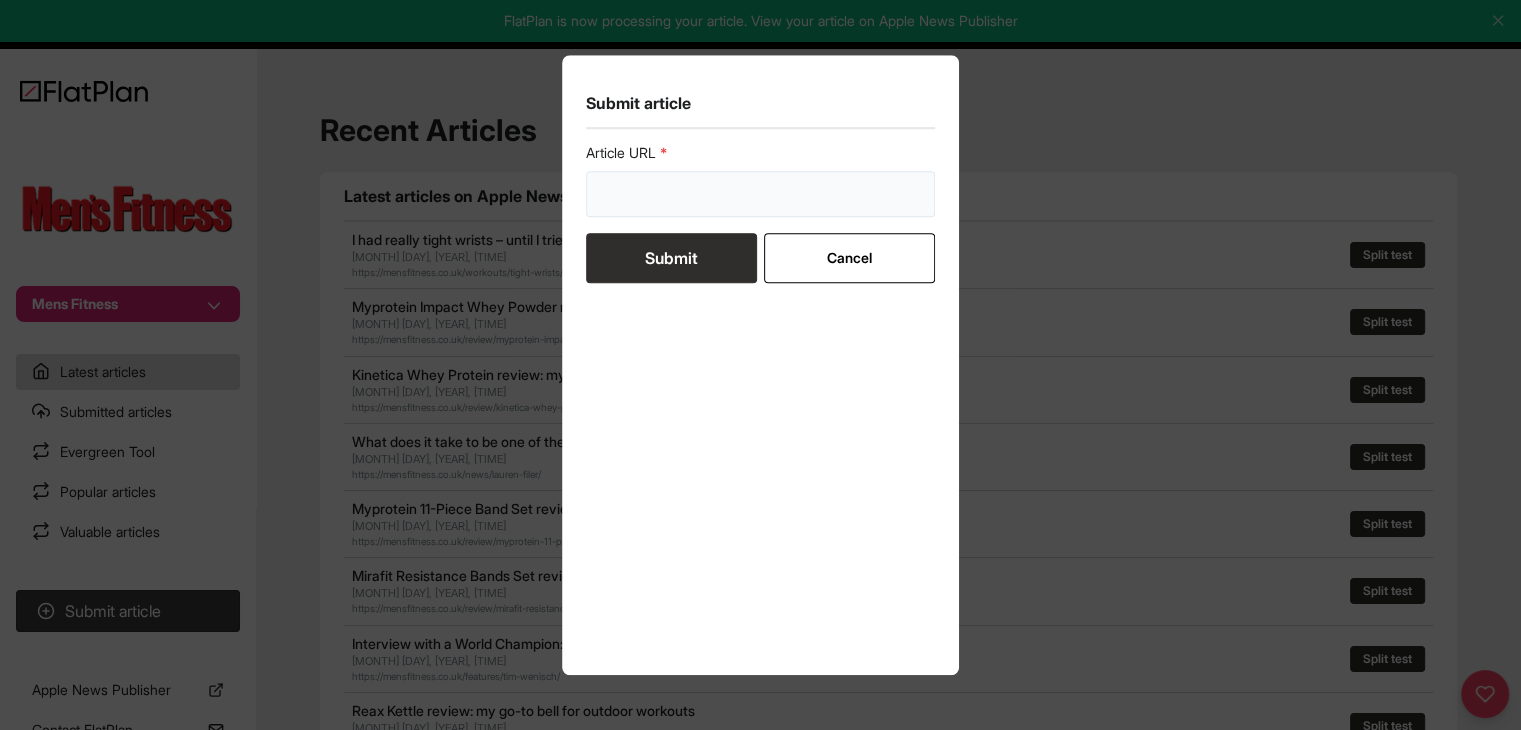 click at bounding box center (761, 194) 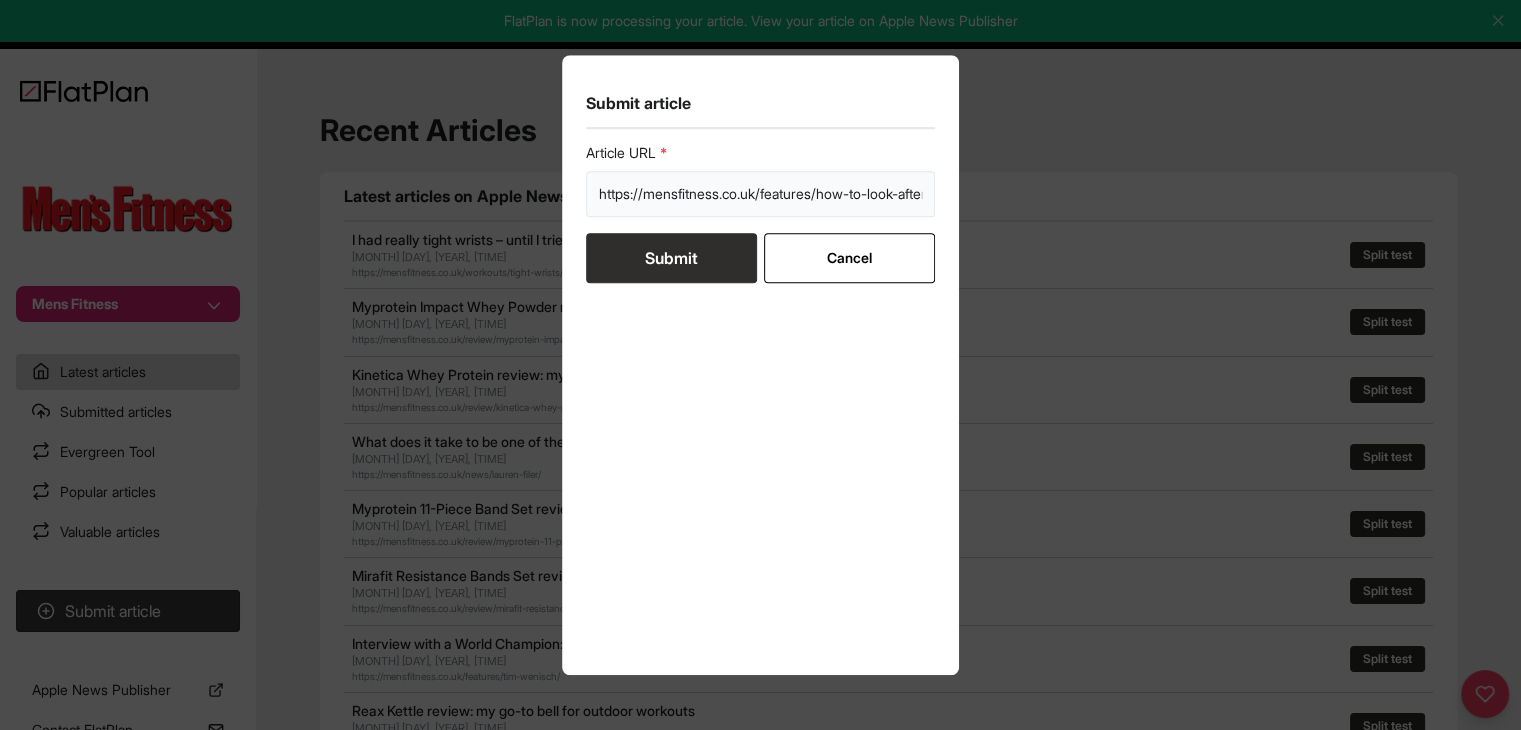scroll, scrollTop: 0, scrollLeft: 115, axis: horizontal 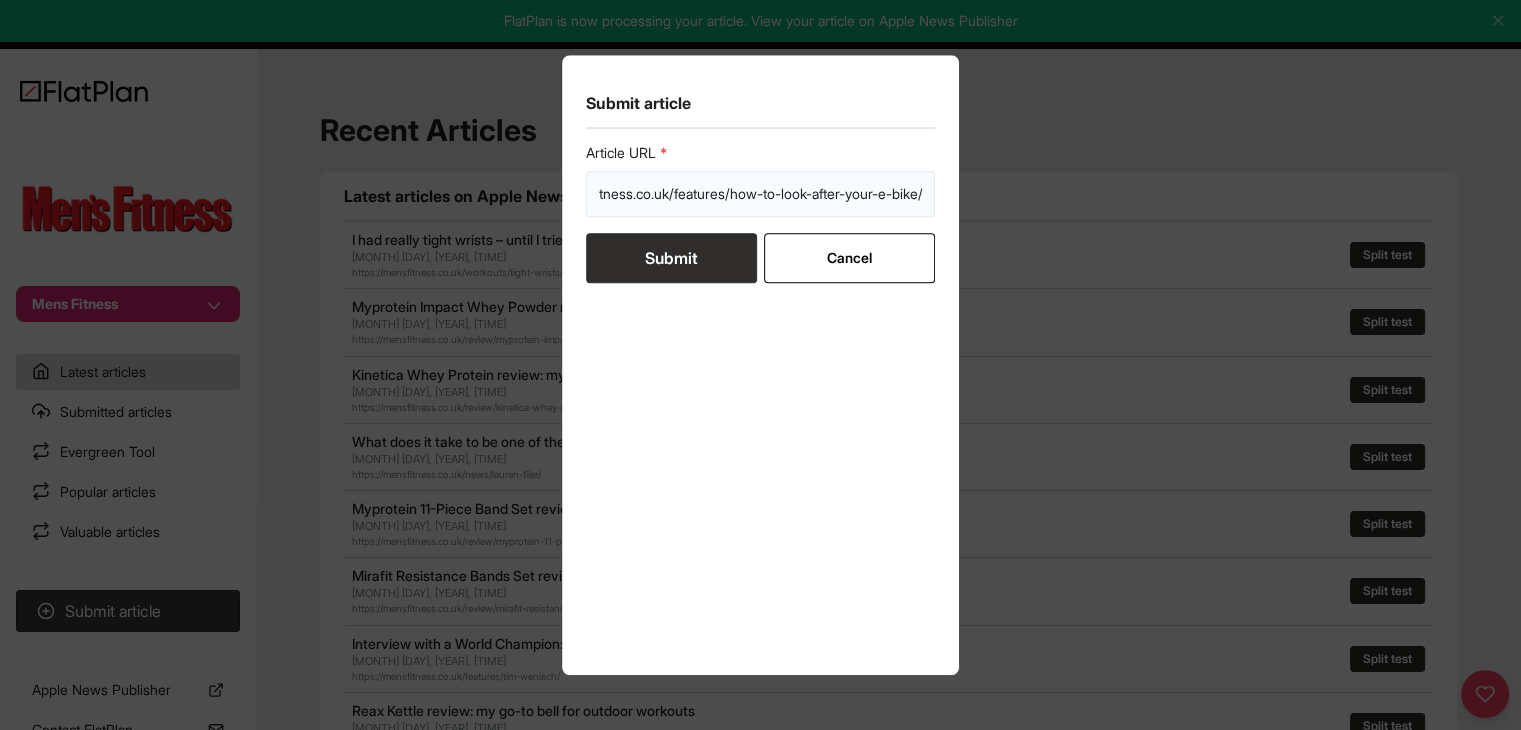 type on "https://mensfitness.co.uk/features/how-to-look-after-your-e-bike/" 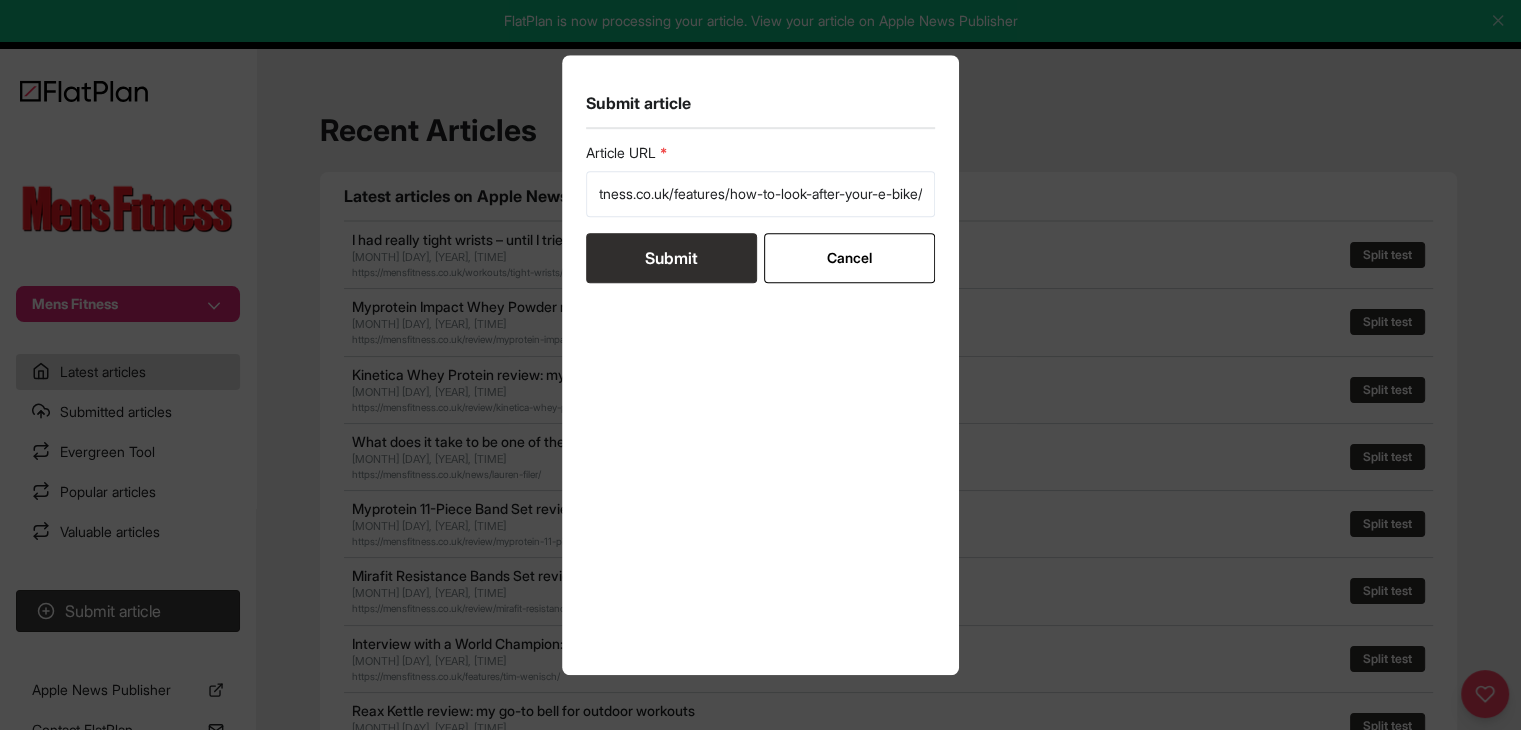 click on "Submit" at bounding box center (671, 258) 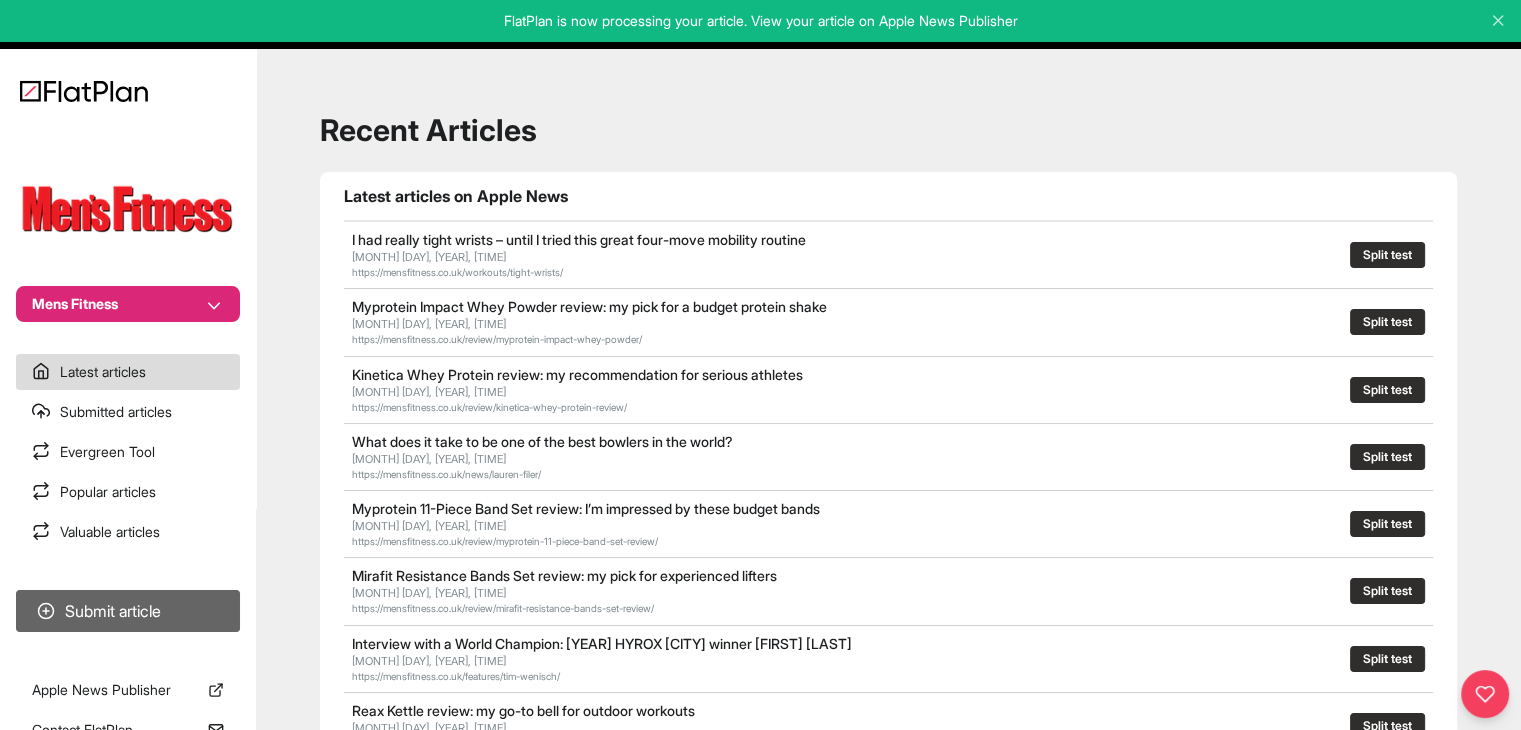 click on "Submit article" at bounding box center [128, 611] 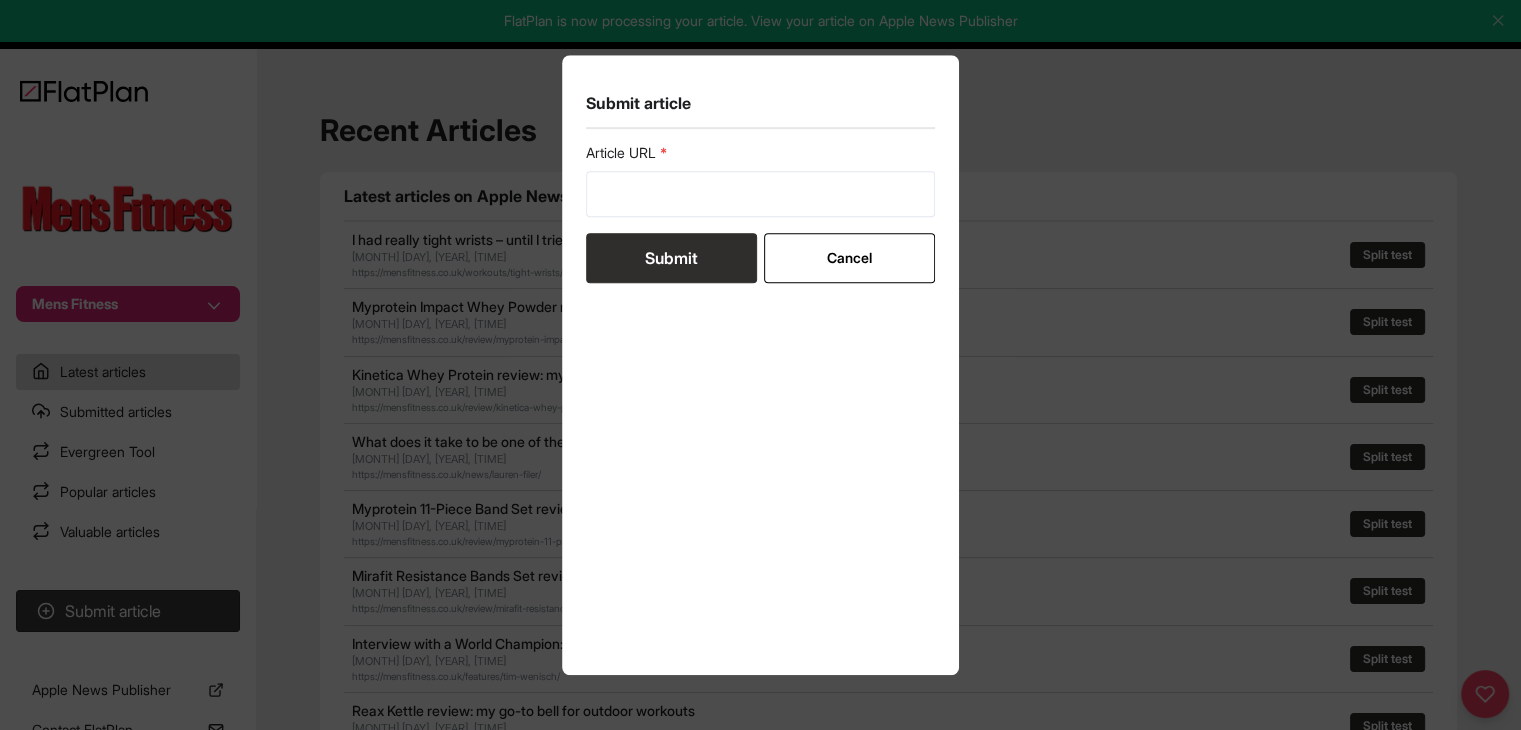 click on "Article URL" at bounding box center (761, 180) 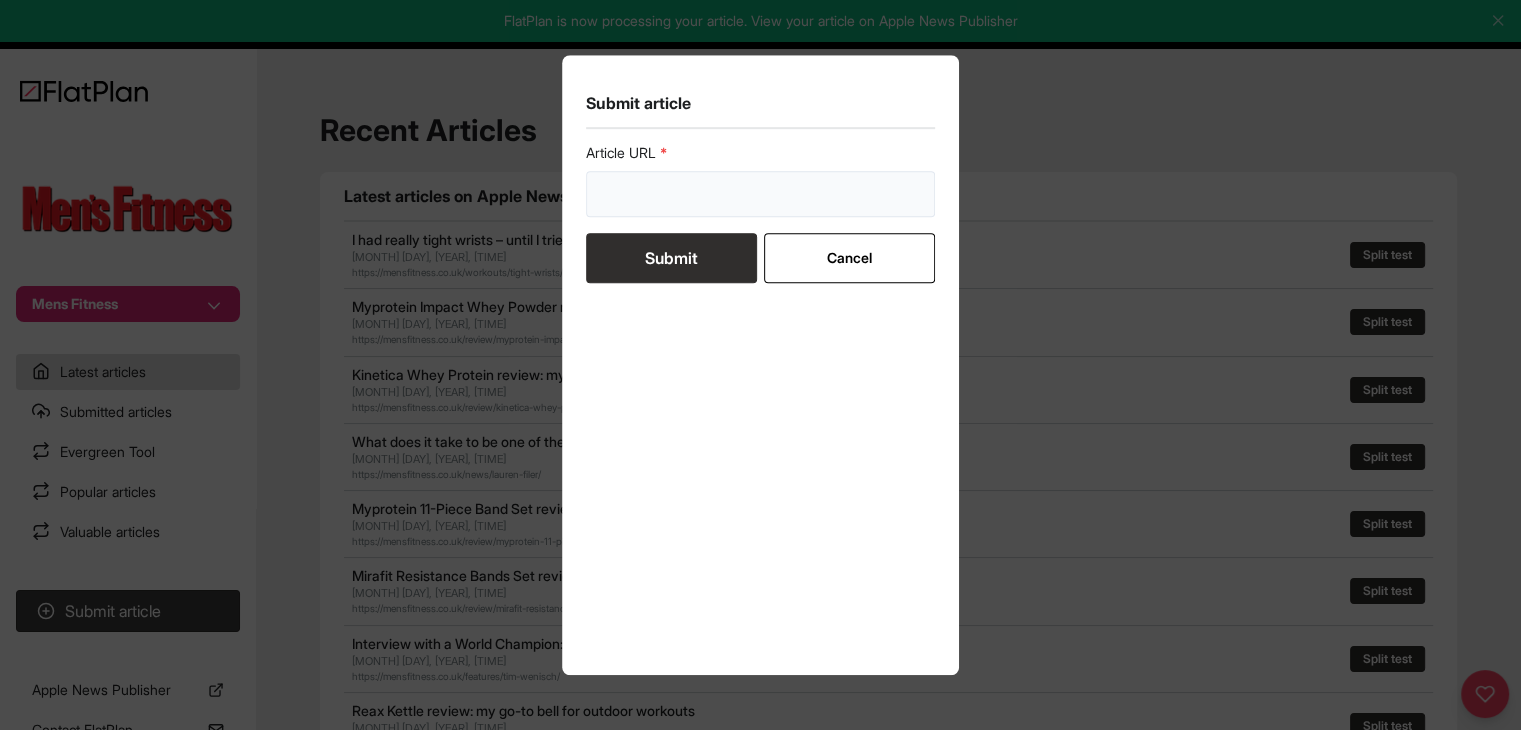click at bounding box center [761, 194] 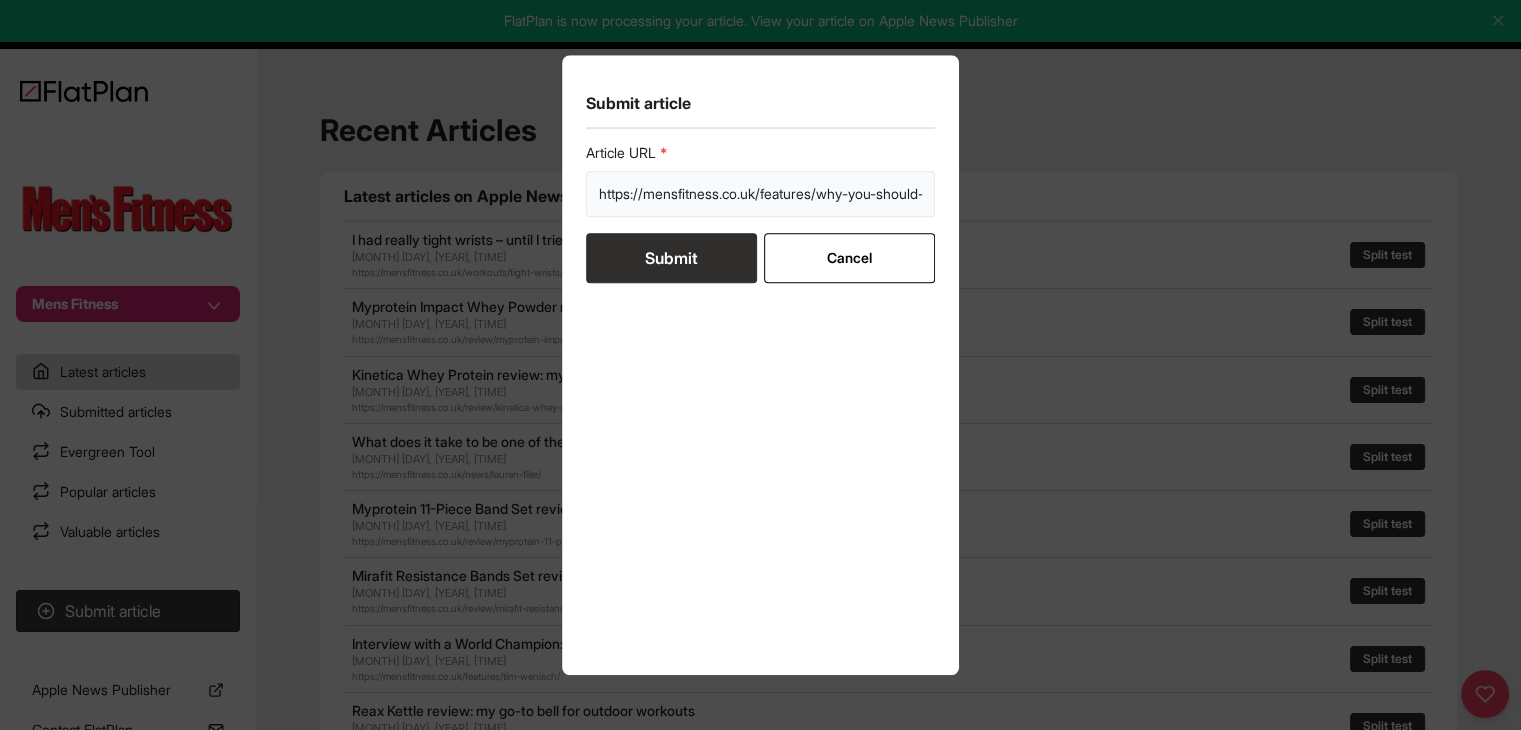 scroll, scrollTop: 0, scrollLeft: 124, axis: horizontal 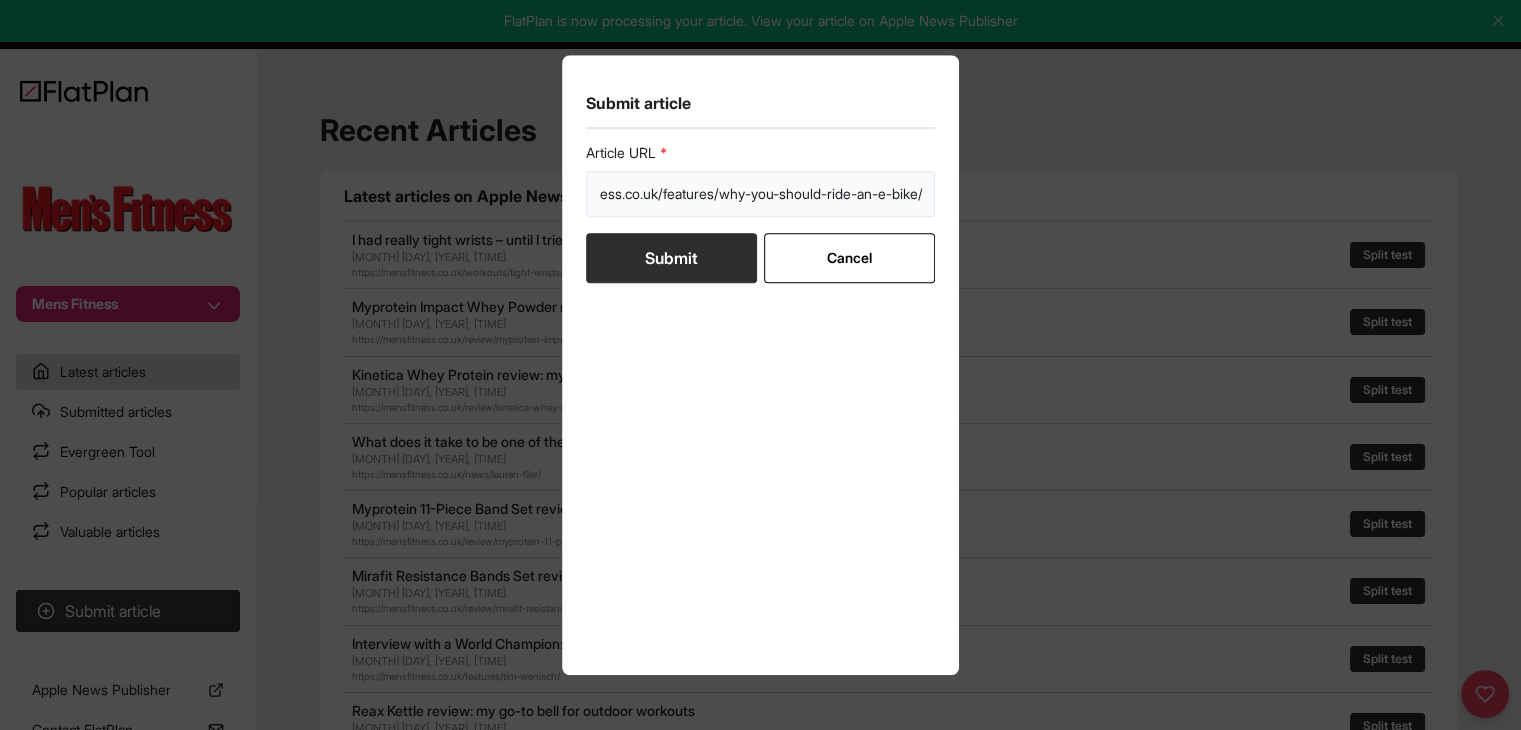 type on "https://mensfitness.co.uk/features/why-you-should-ride-an-e-bike/" 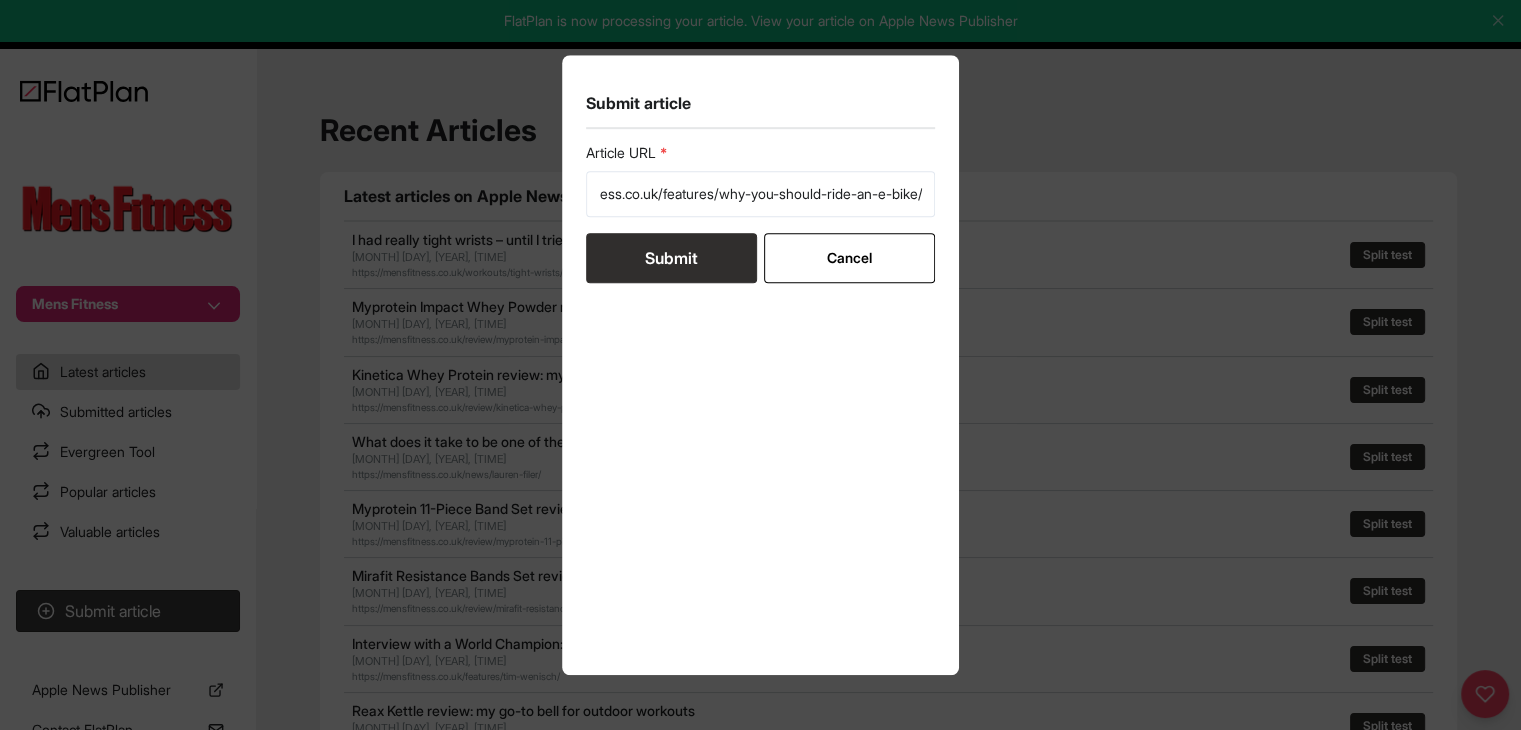 scroll, scrollTop: 0, scrollLeft: 0, axis: both 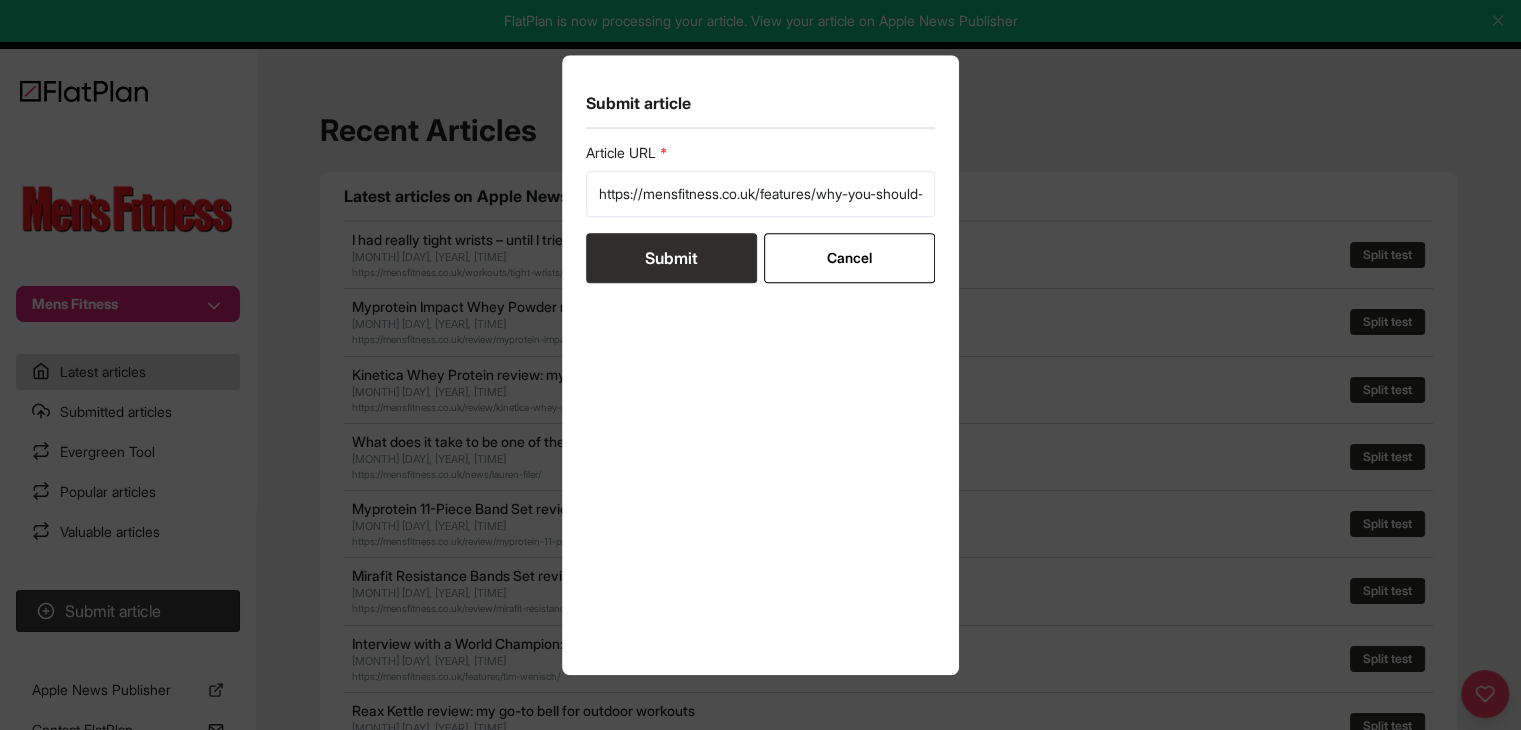 click on "Submit" at bounding box center (671, 258) 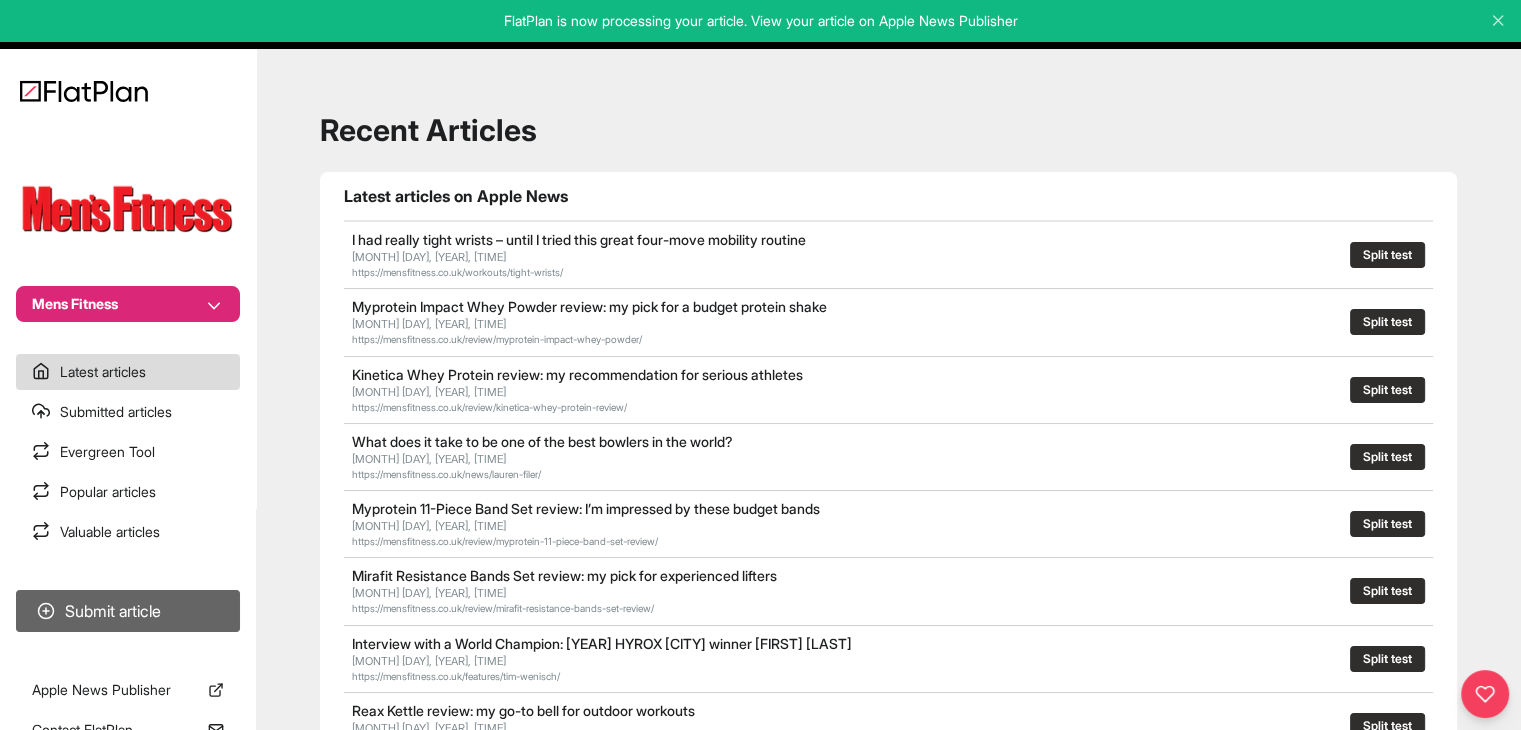 click on "Submit article" at bounding box center [128, 611] 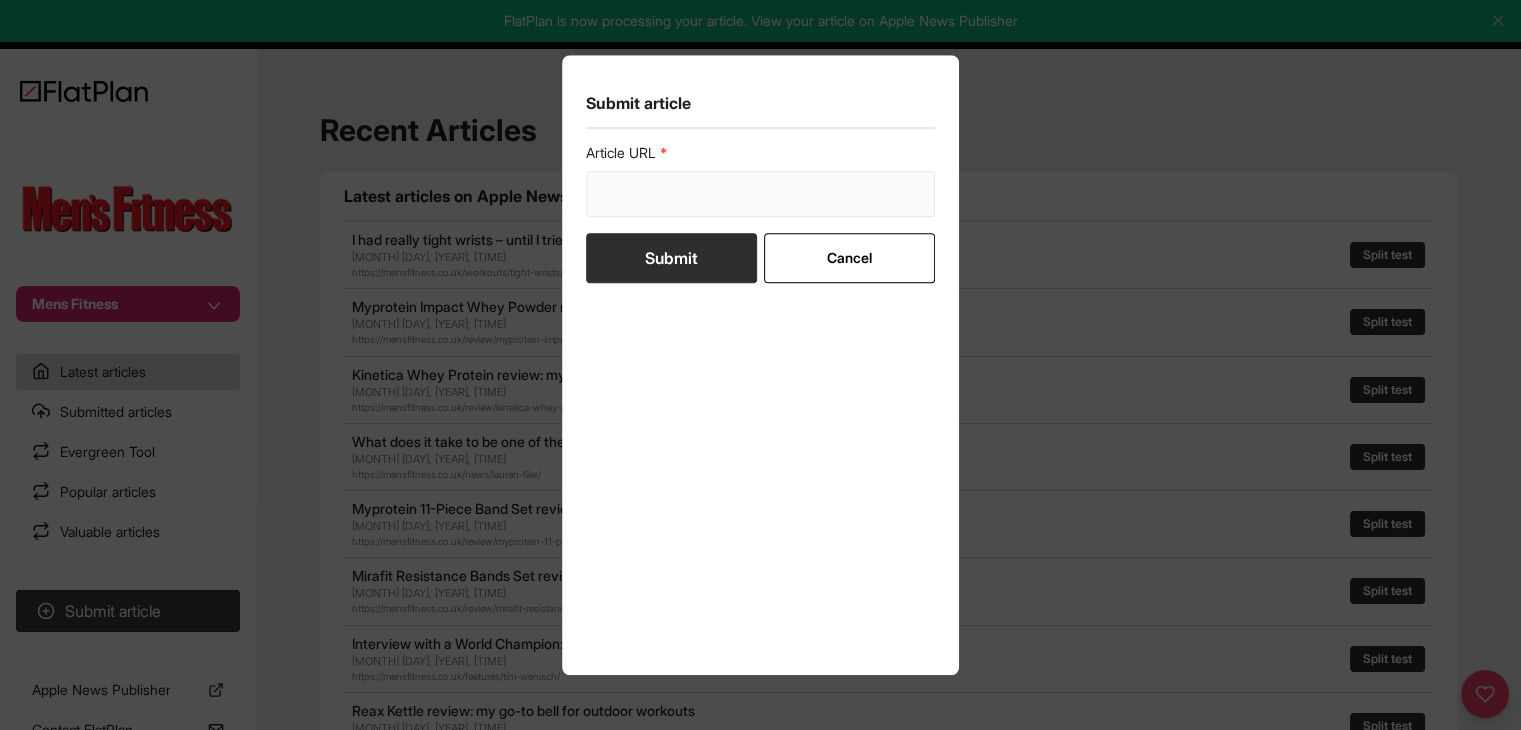 click at bounding box center (761, 194) 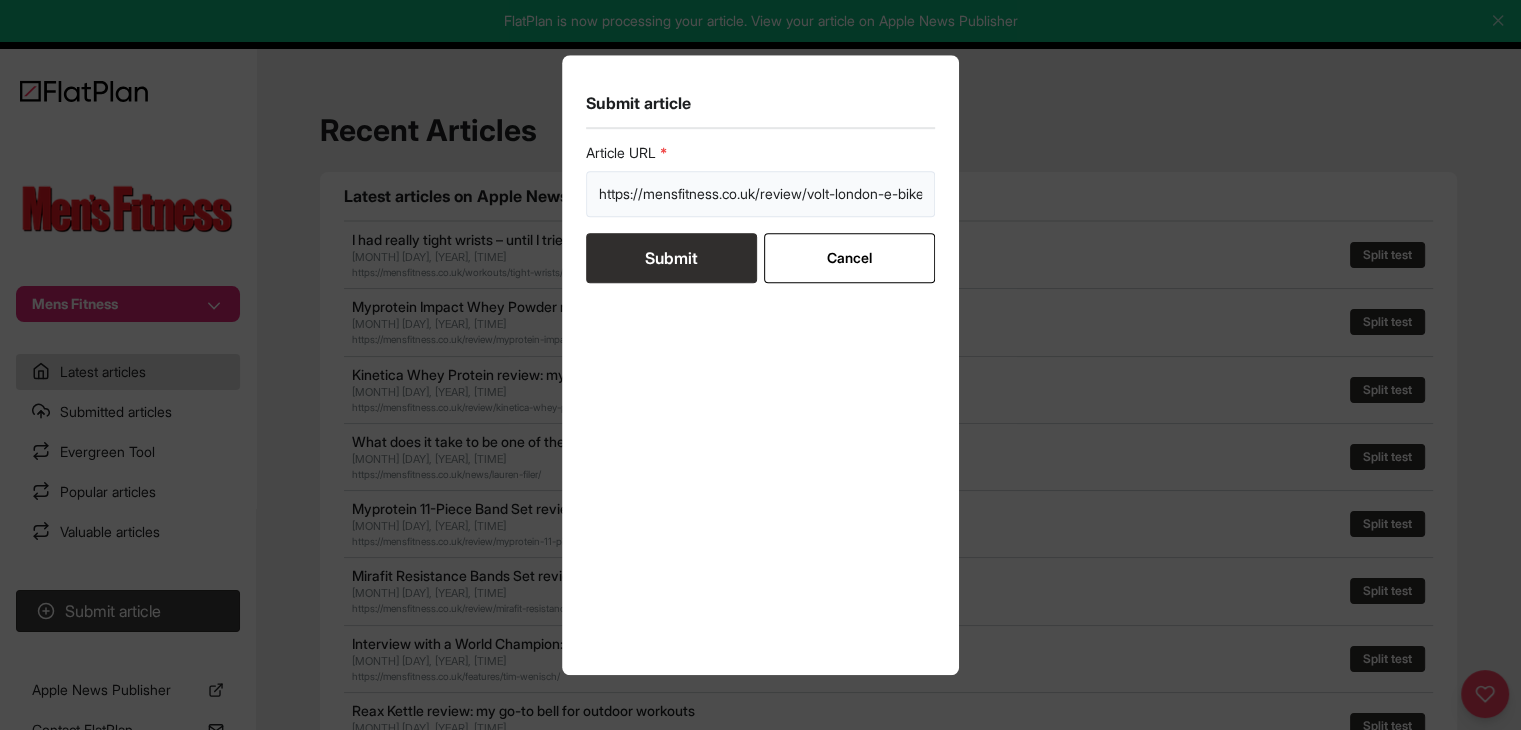 scroll, scrollTop: 0, scrollLeft: 77, axis: horizontal 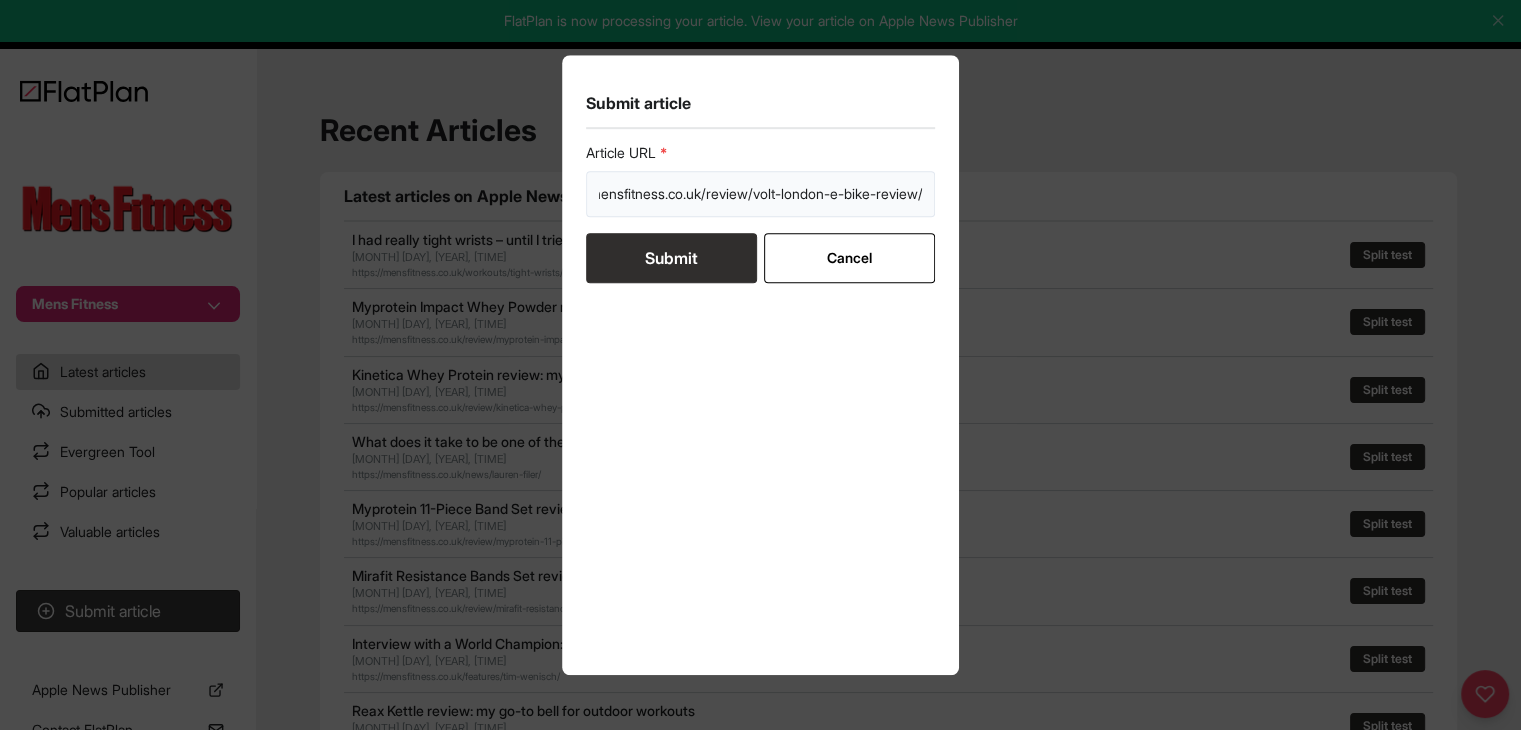 type on "https://mensfitness.co.uk/review/volt-london-e-bike-review/" 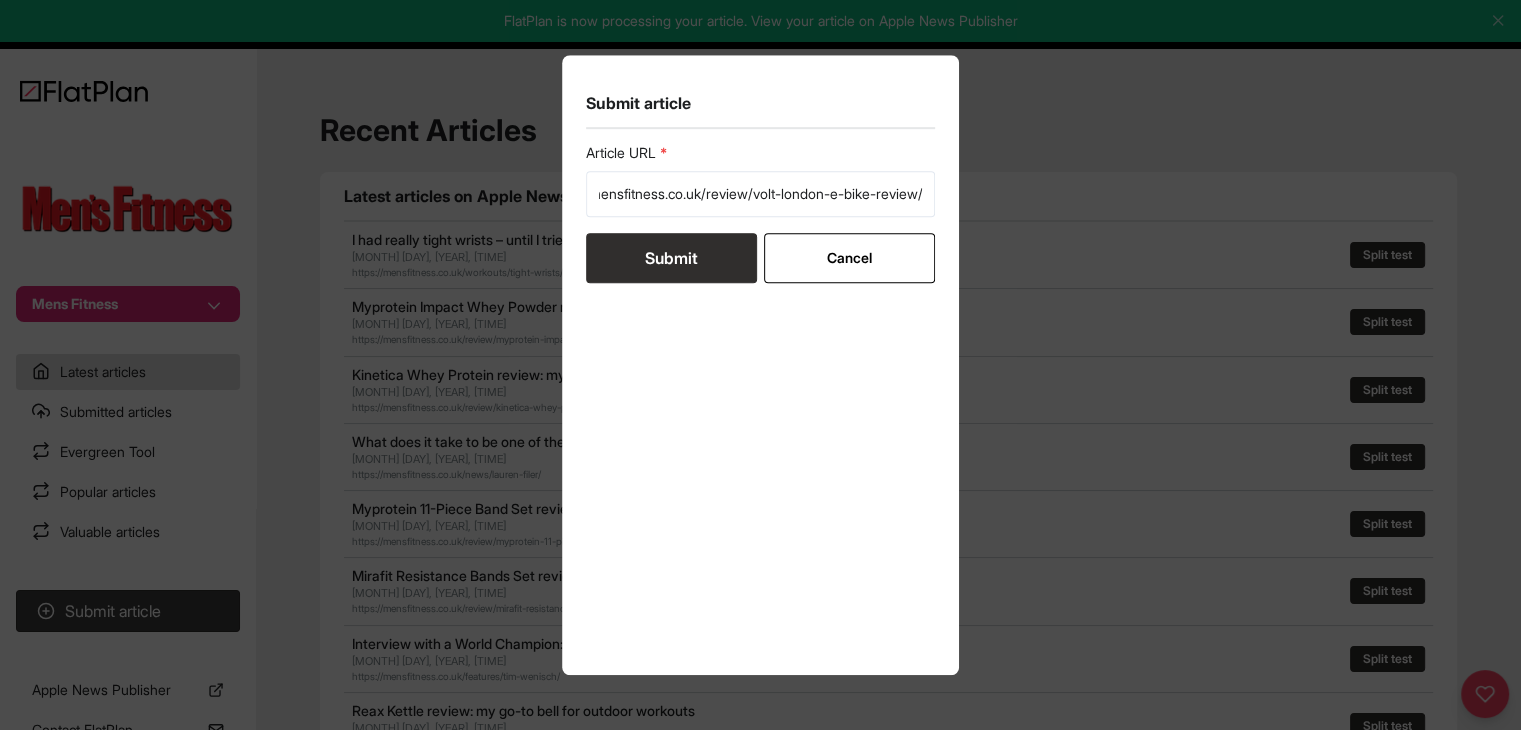 click on "Submit" at bounding box center (671, 258) 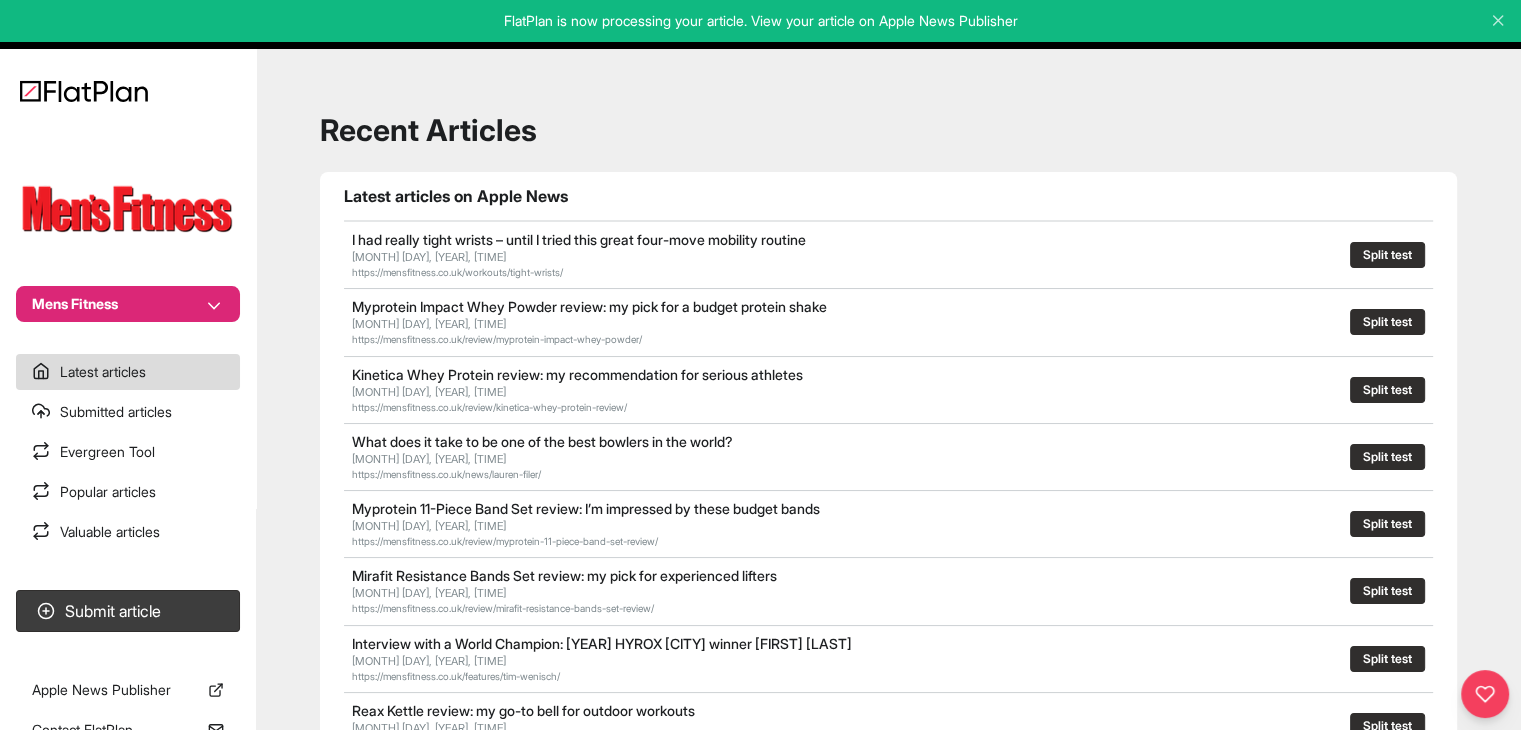 click on "Mens Fitness" at bounding box center (128, 224) 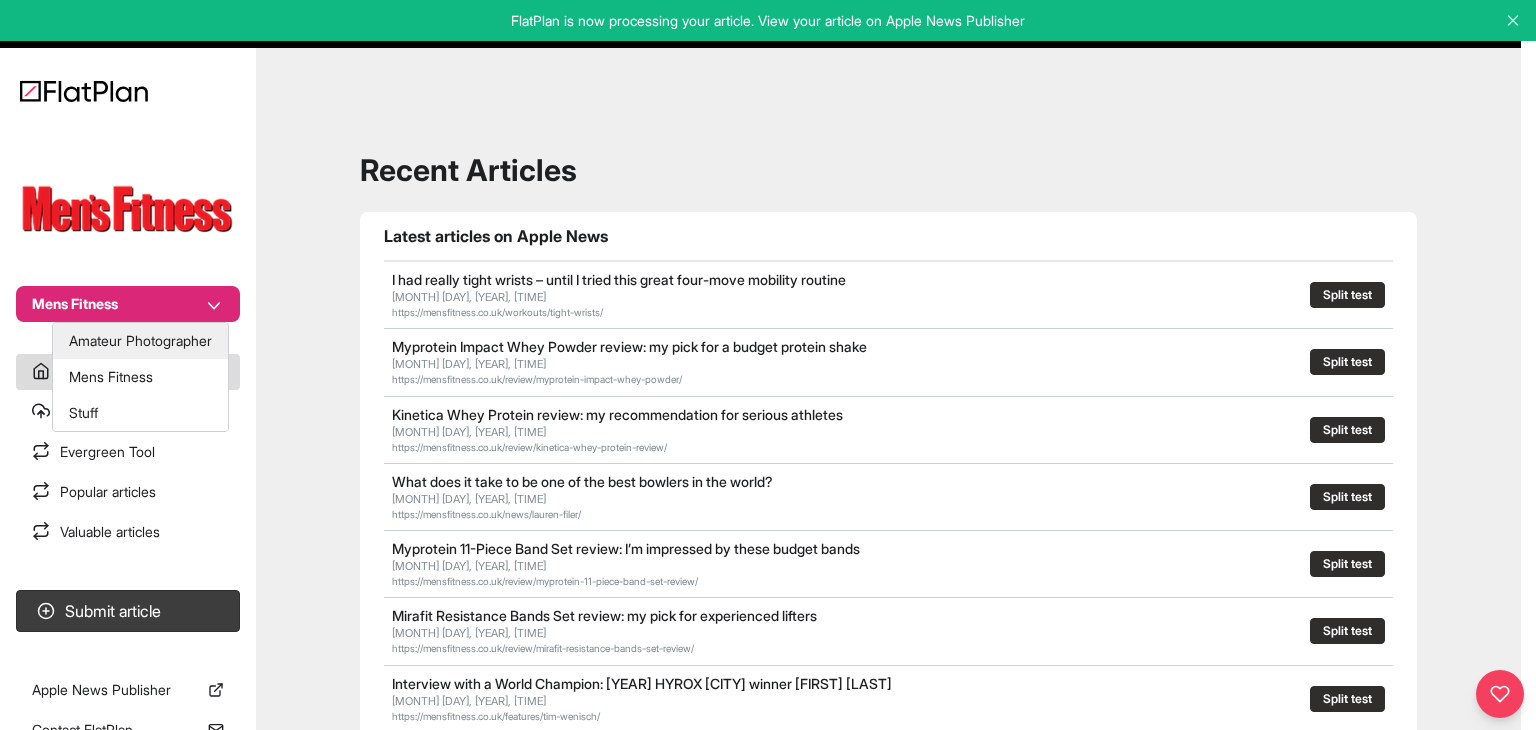 click on "Amateur Photographer" at bounding box center (140, 341) 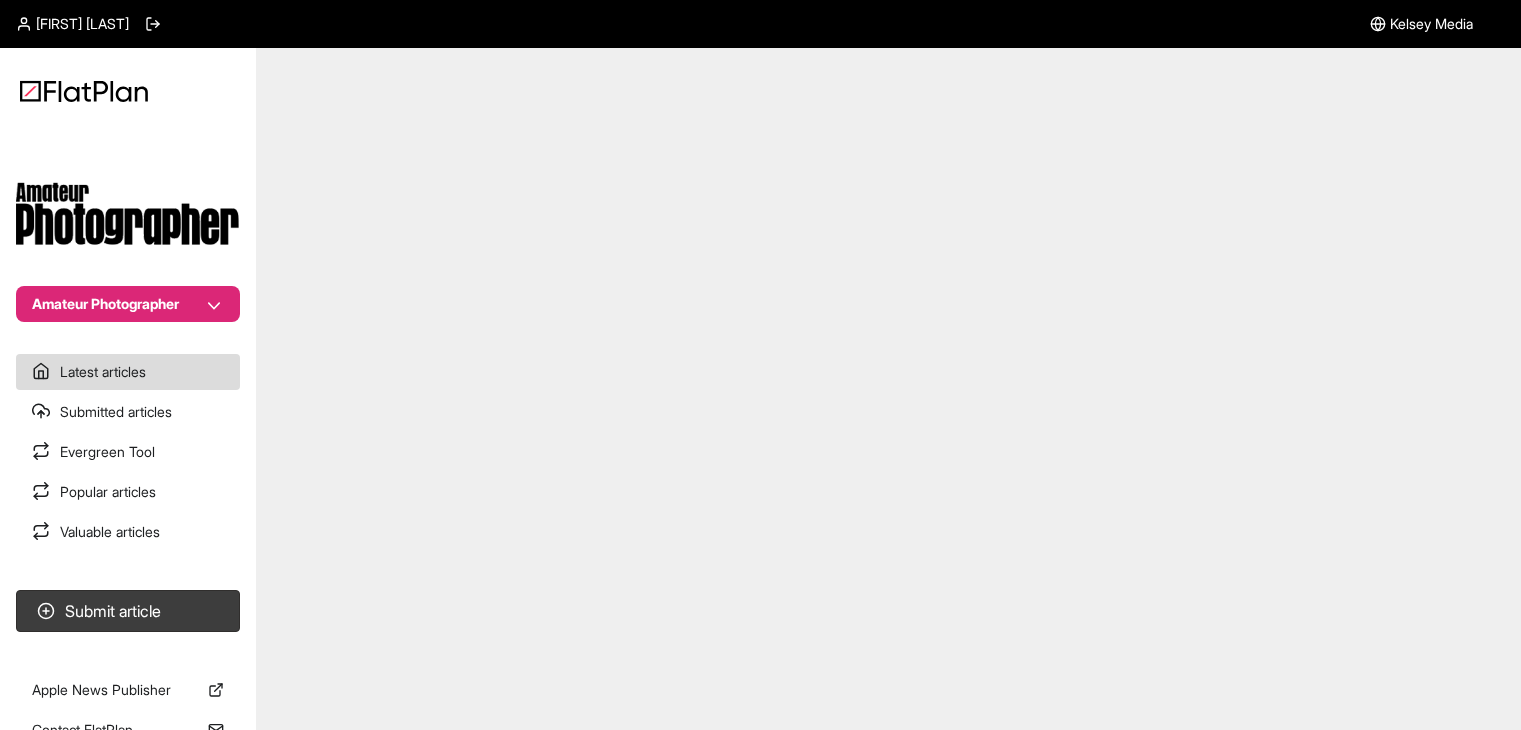 scroll, scrollTop: 0, scrollLeft: 0, axis: both 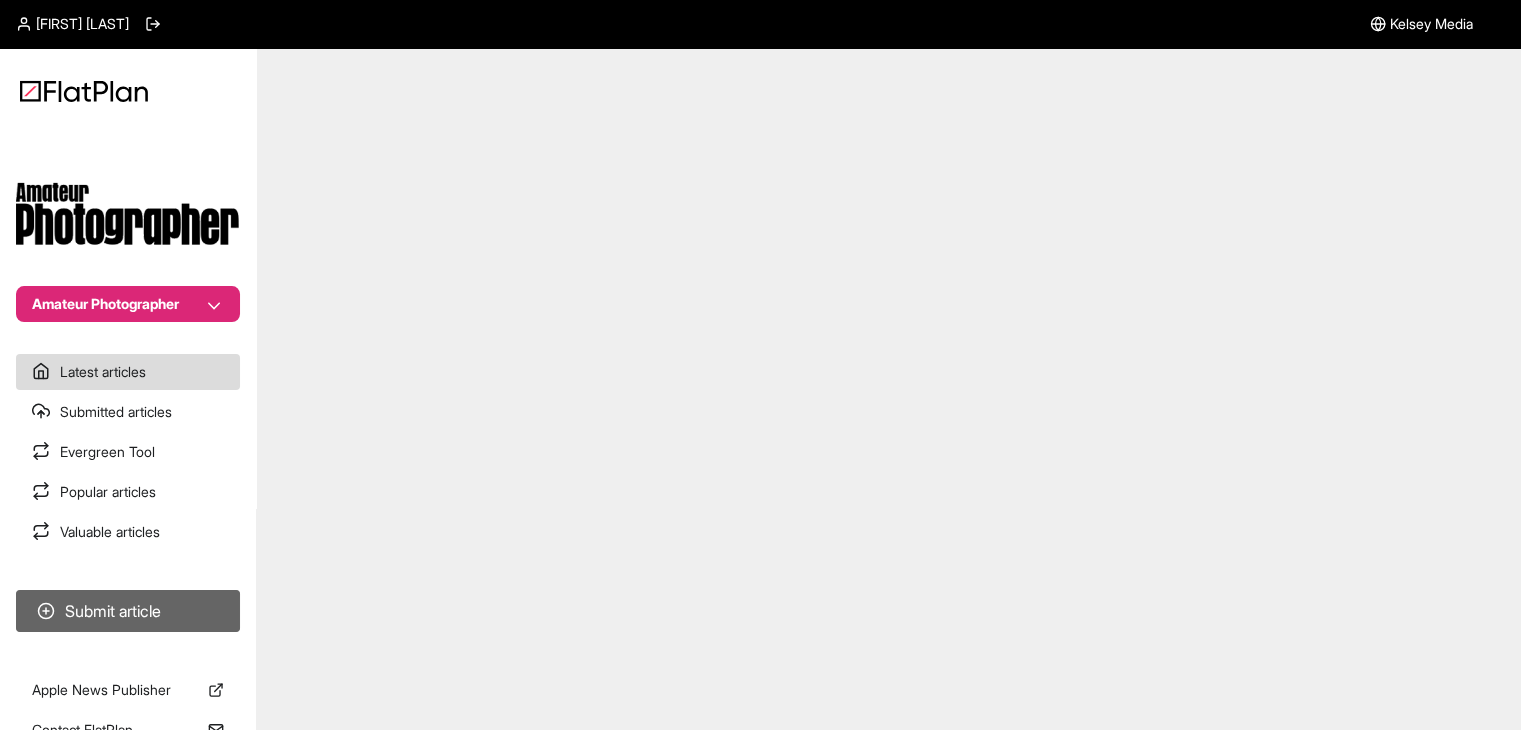 drag, startPoint x: 0, startPoint y: 0, endPoint x: 166, endPoint y: 600, distance: 622.54 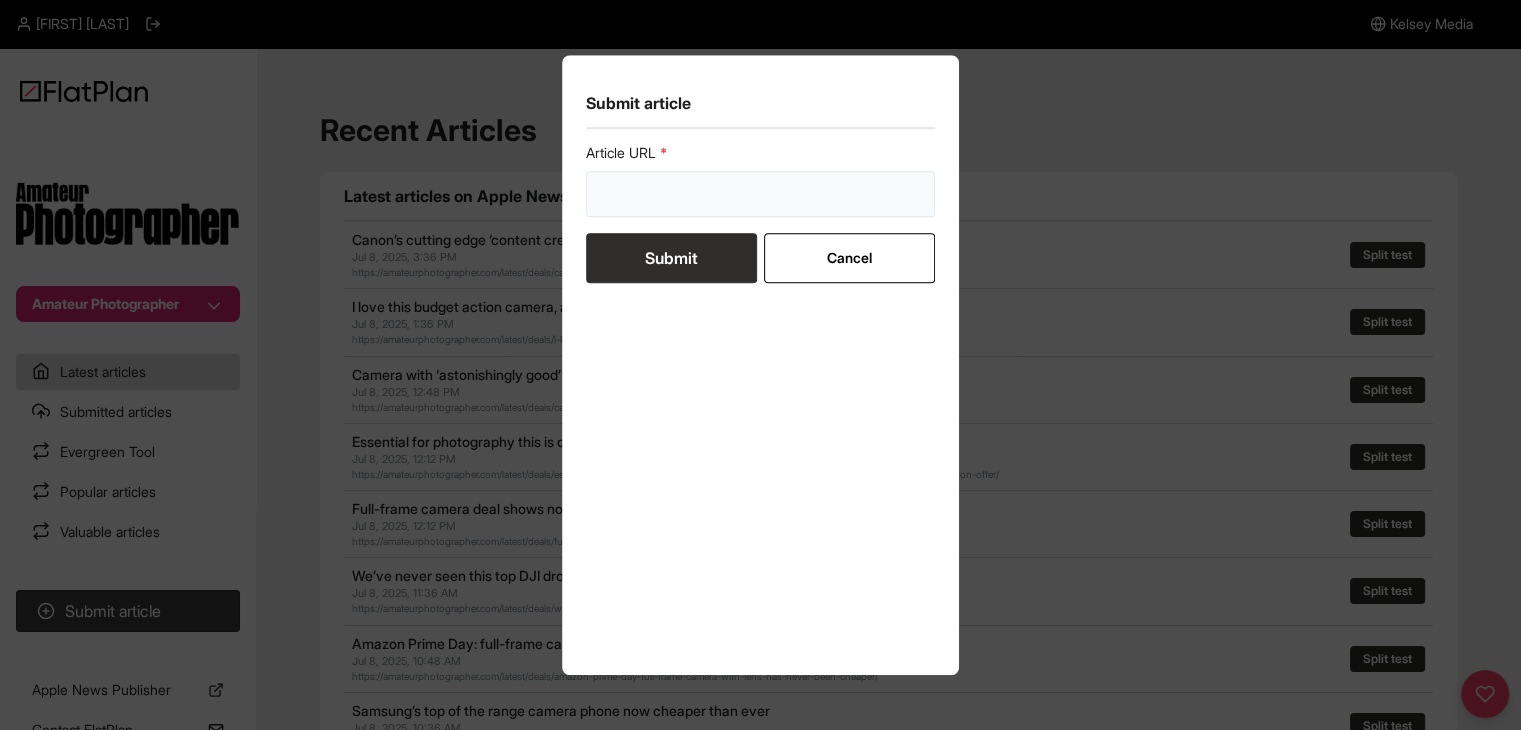 click at bounding box center [761, 194] 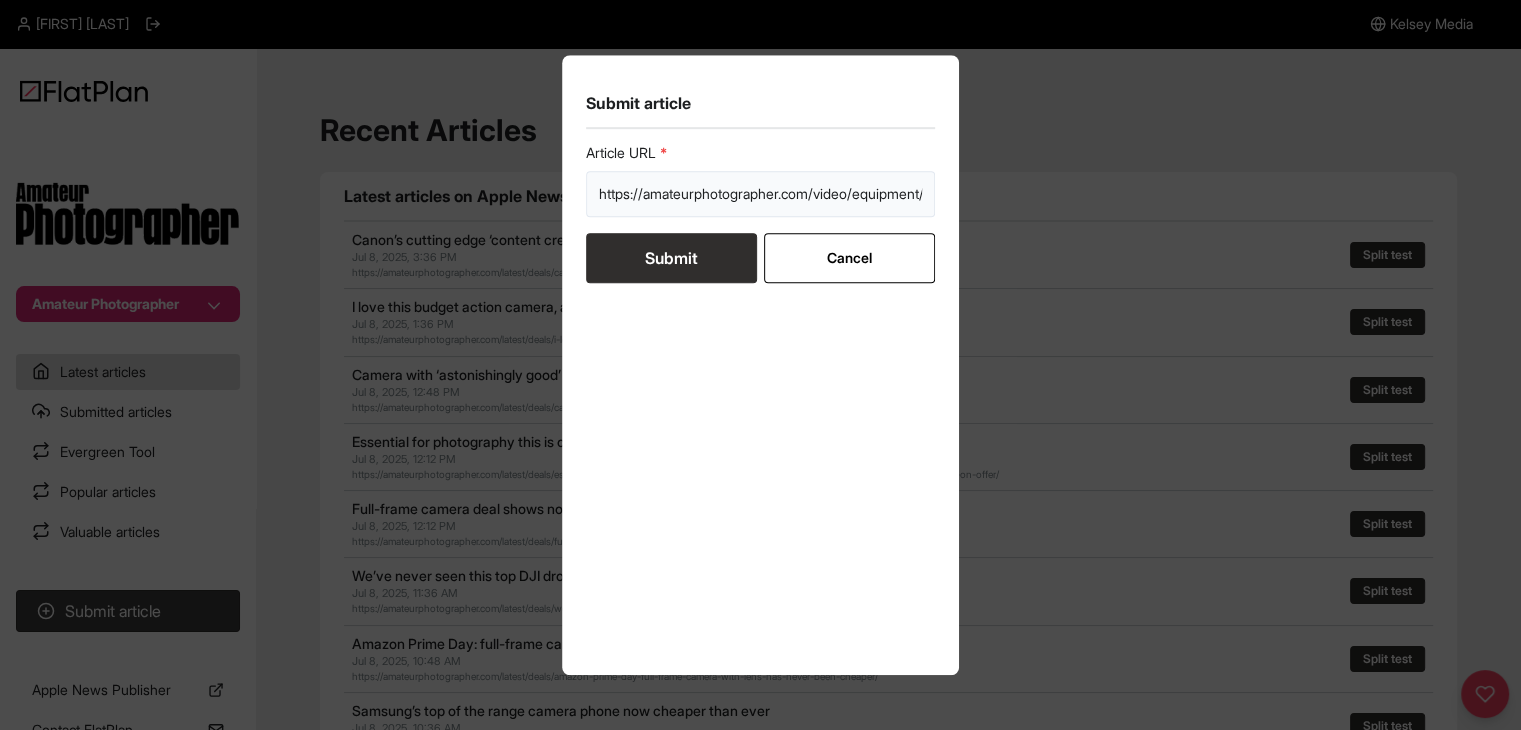 scroll, scrollTop: 0, scrollLeft: 164, axis: horizontal 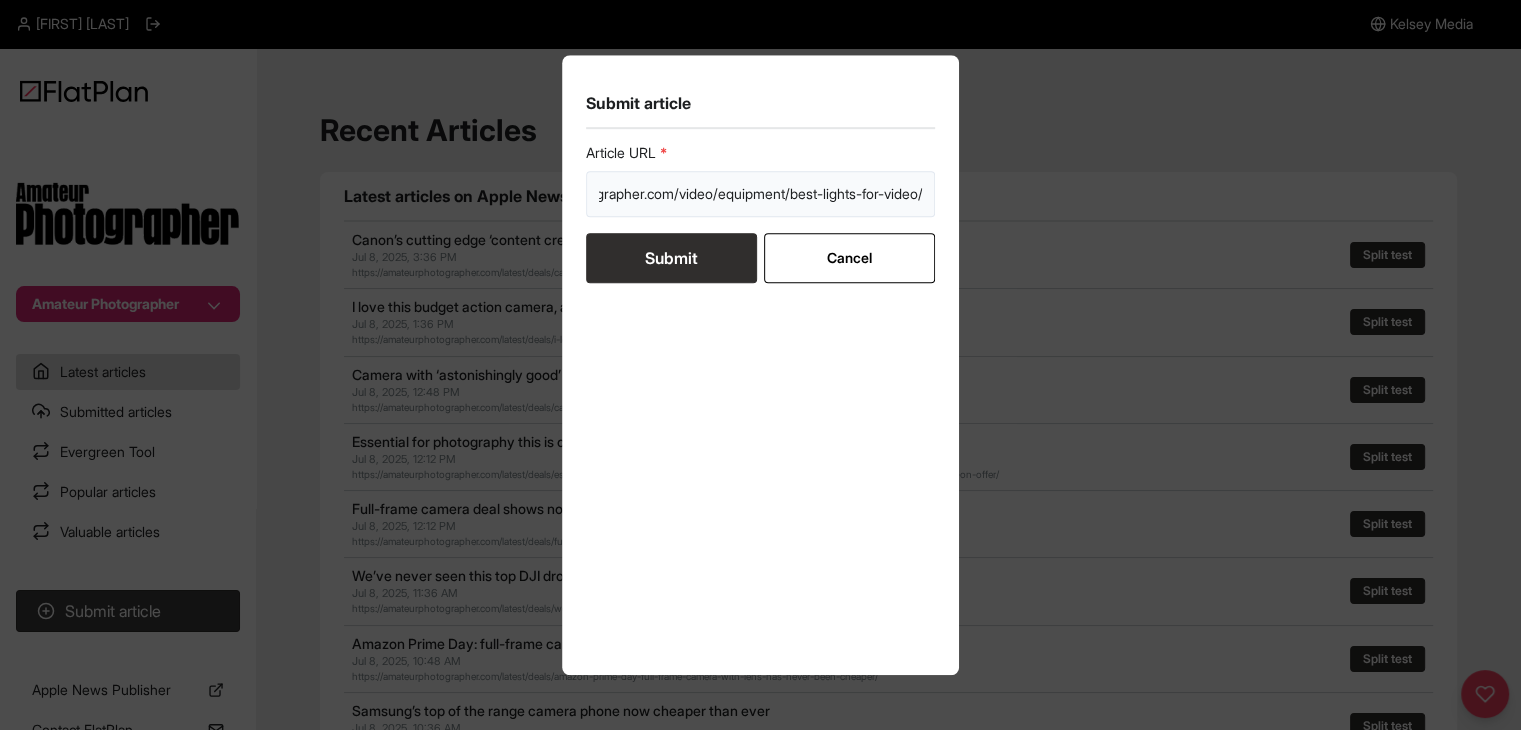 type on "https://amateurphotographer.com/video/equipment/best-lights-for-video/" 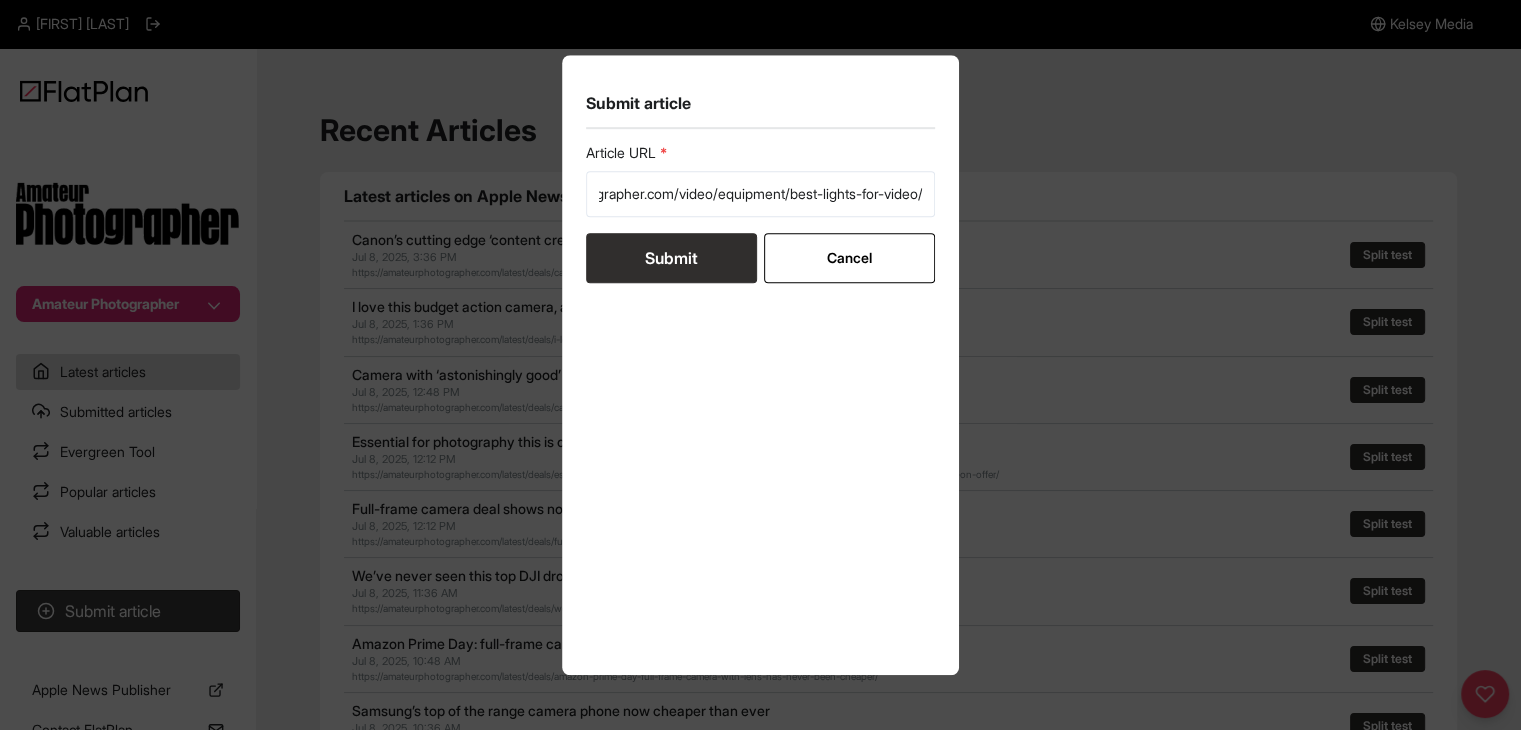 click on "Submit" at bounding box center [671, 258] 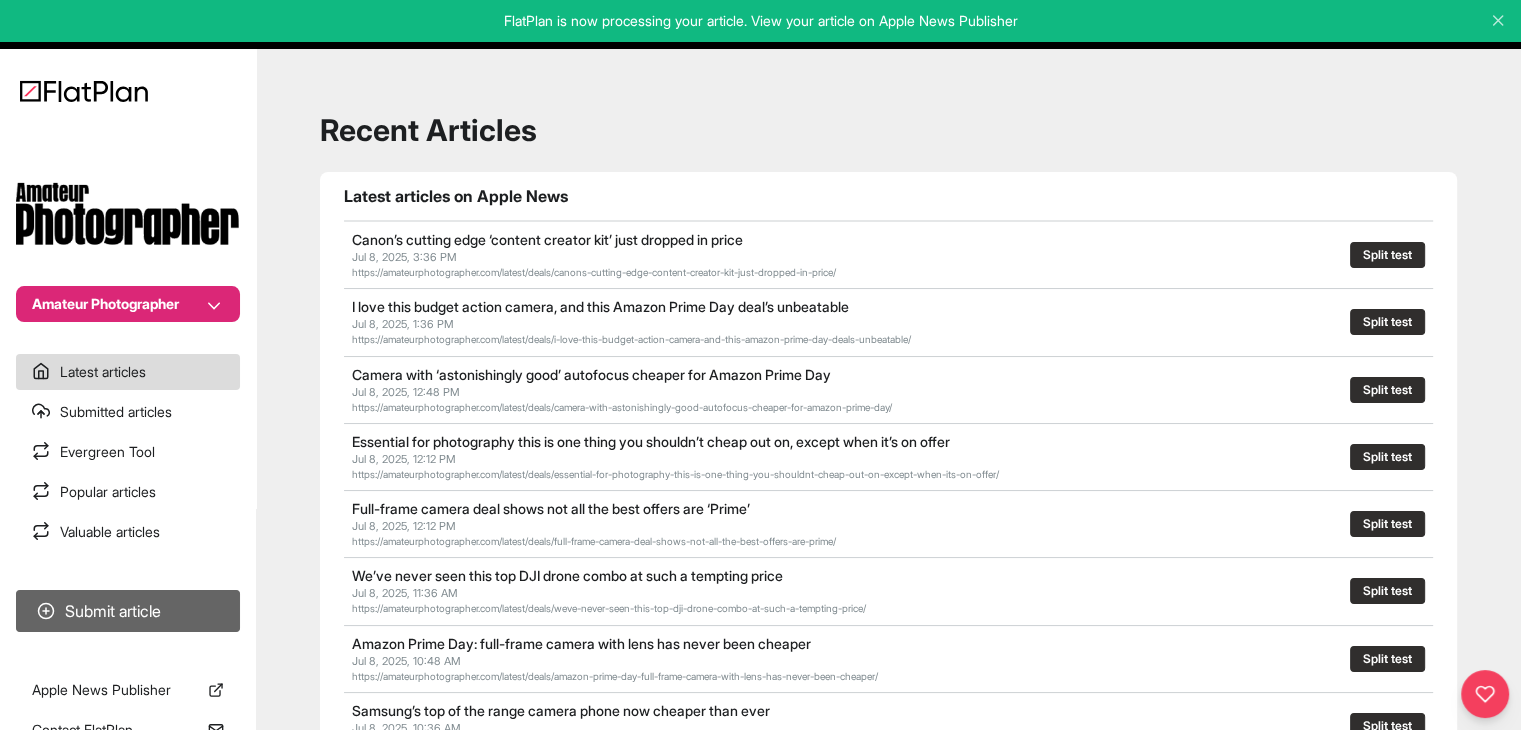 click on "Submit article" at bounding box center (128, 611) 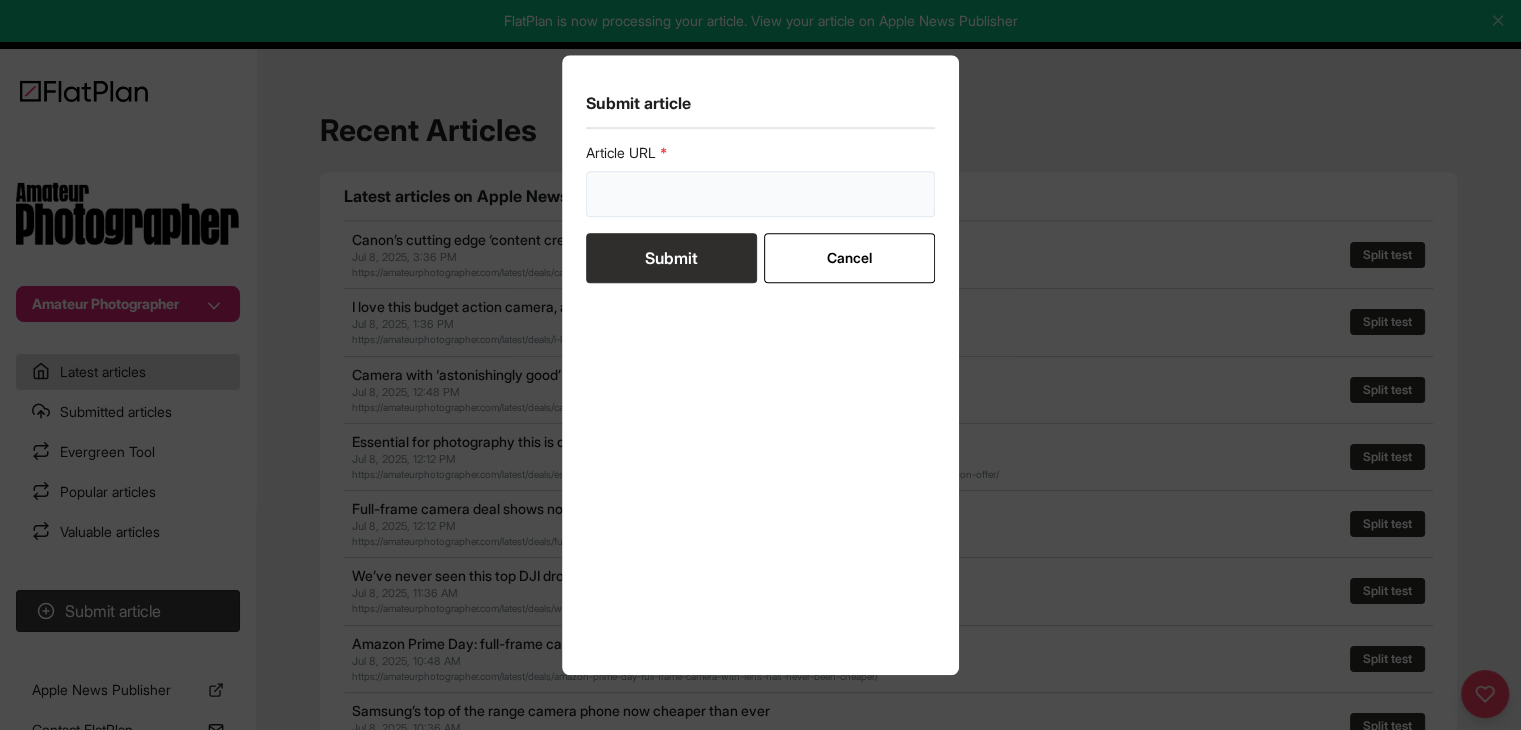 click at bounding box center [761, 194] 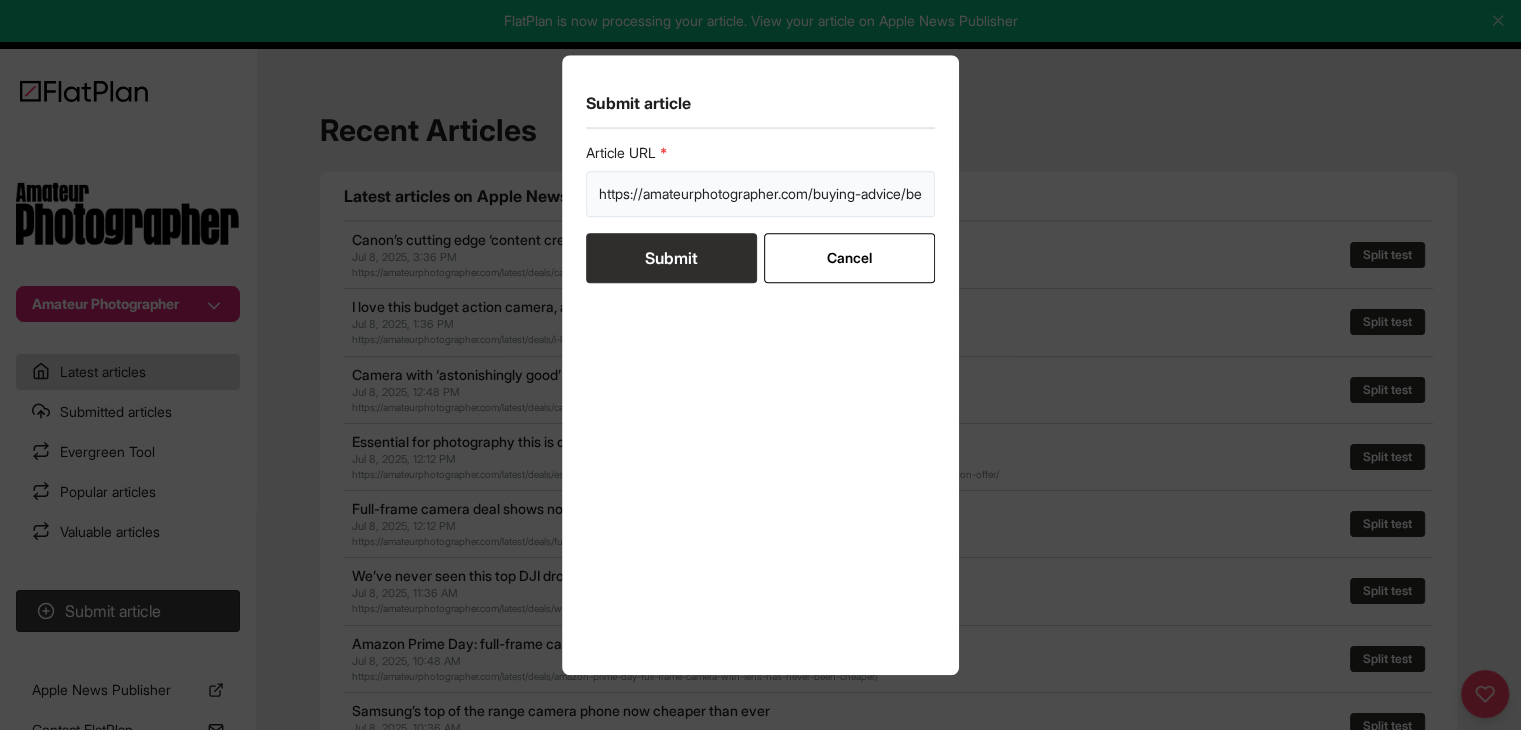 scroll, scrollTop: 0, scrollLeft: 240, axis: horizontal 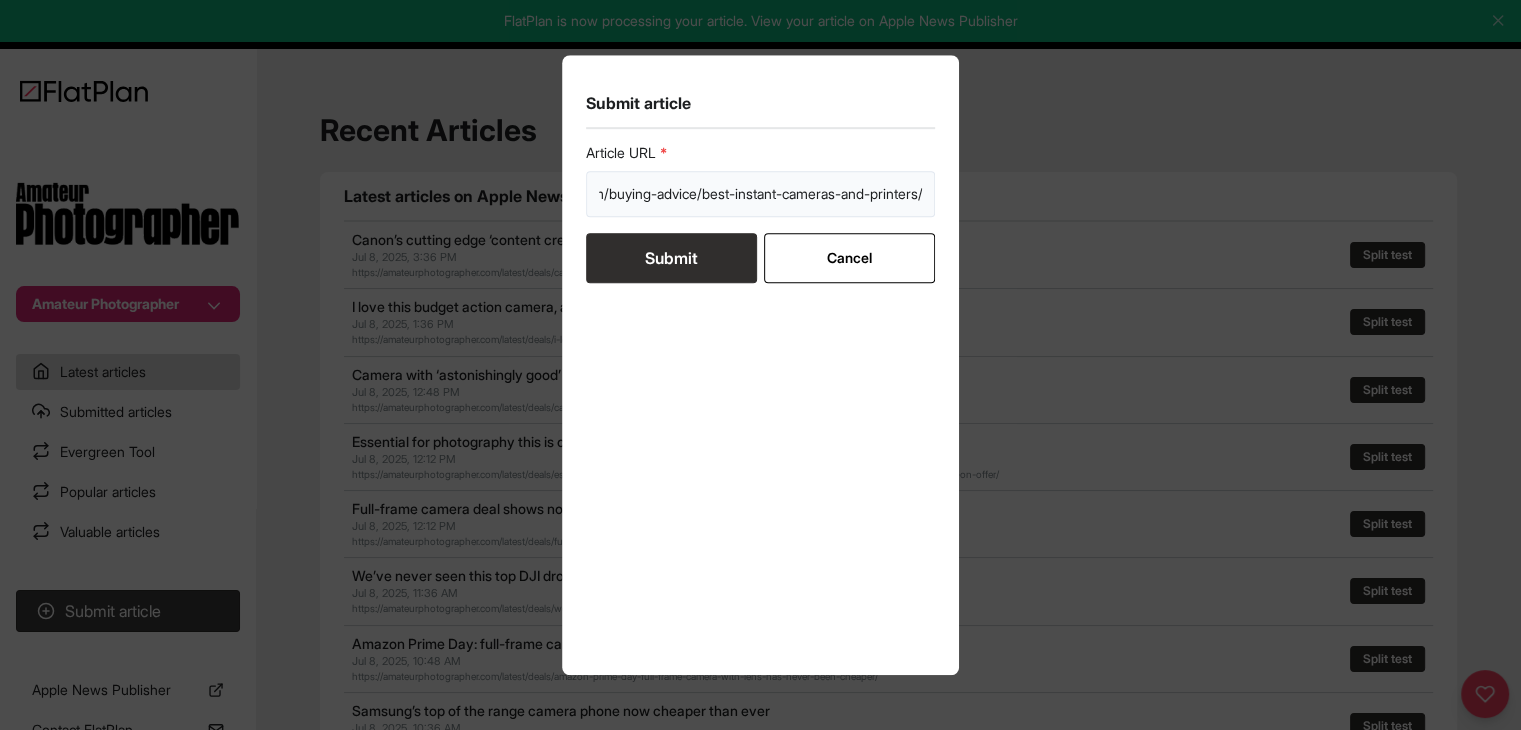 type on "https://amateurphotographer.com/buying-advice/best-instant-cameras-and-printers/" 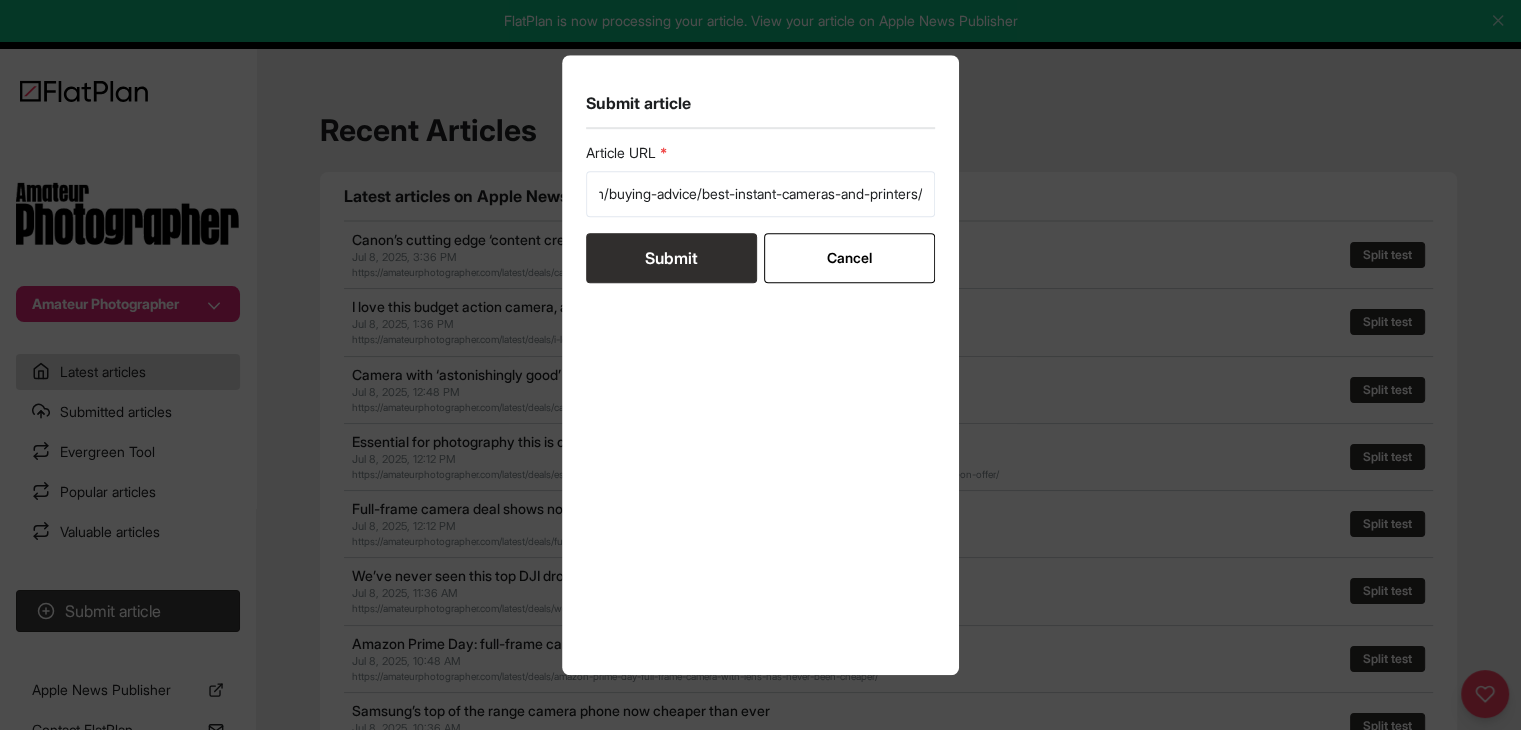 click on "Submit" at bounding box center [671, 258] 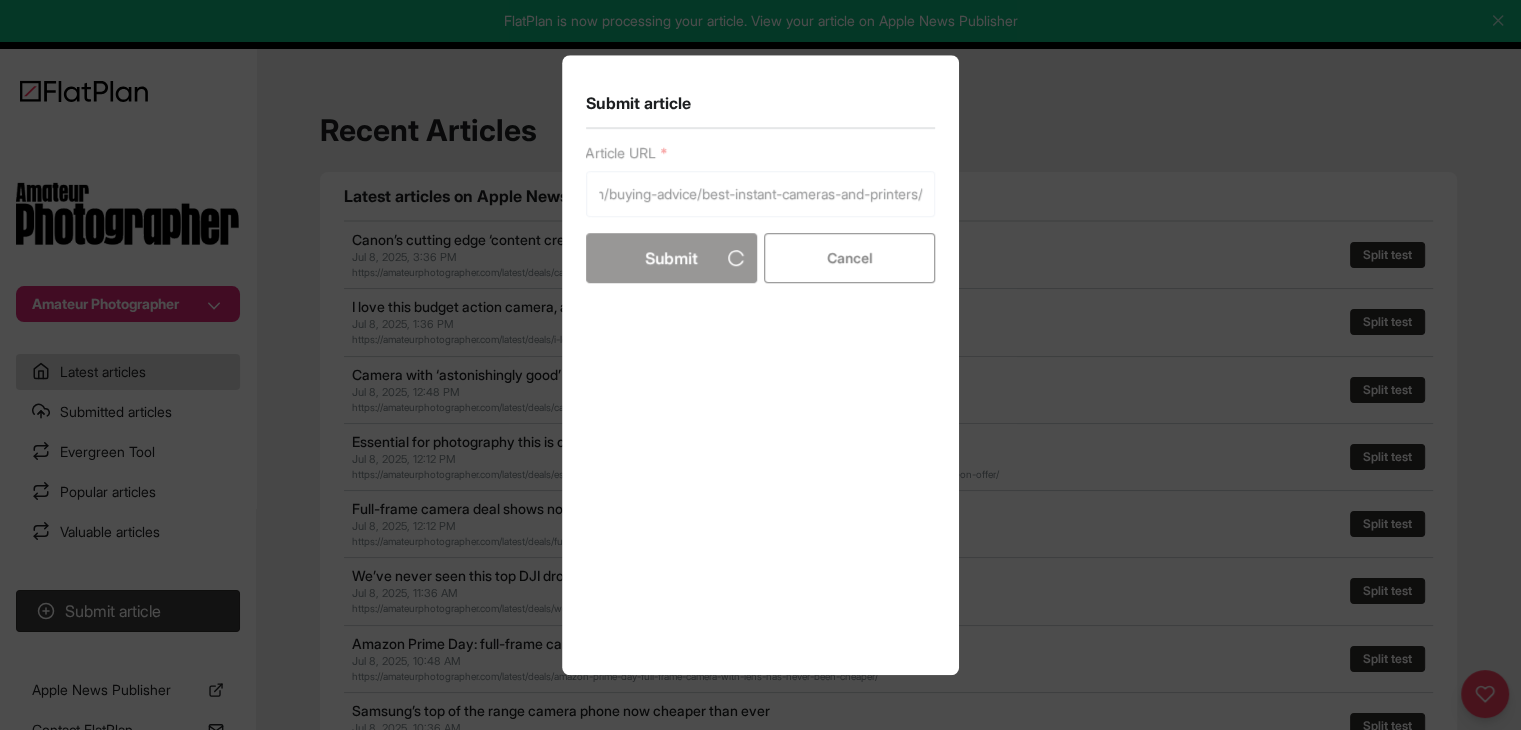 scroll, scrollTop: 0, scrollLeft: 0, axis: both 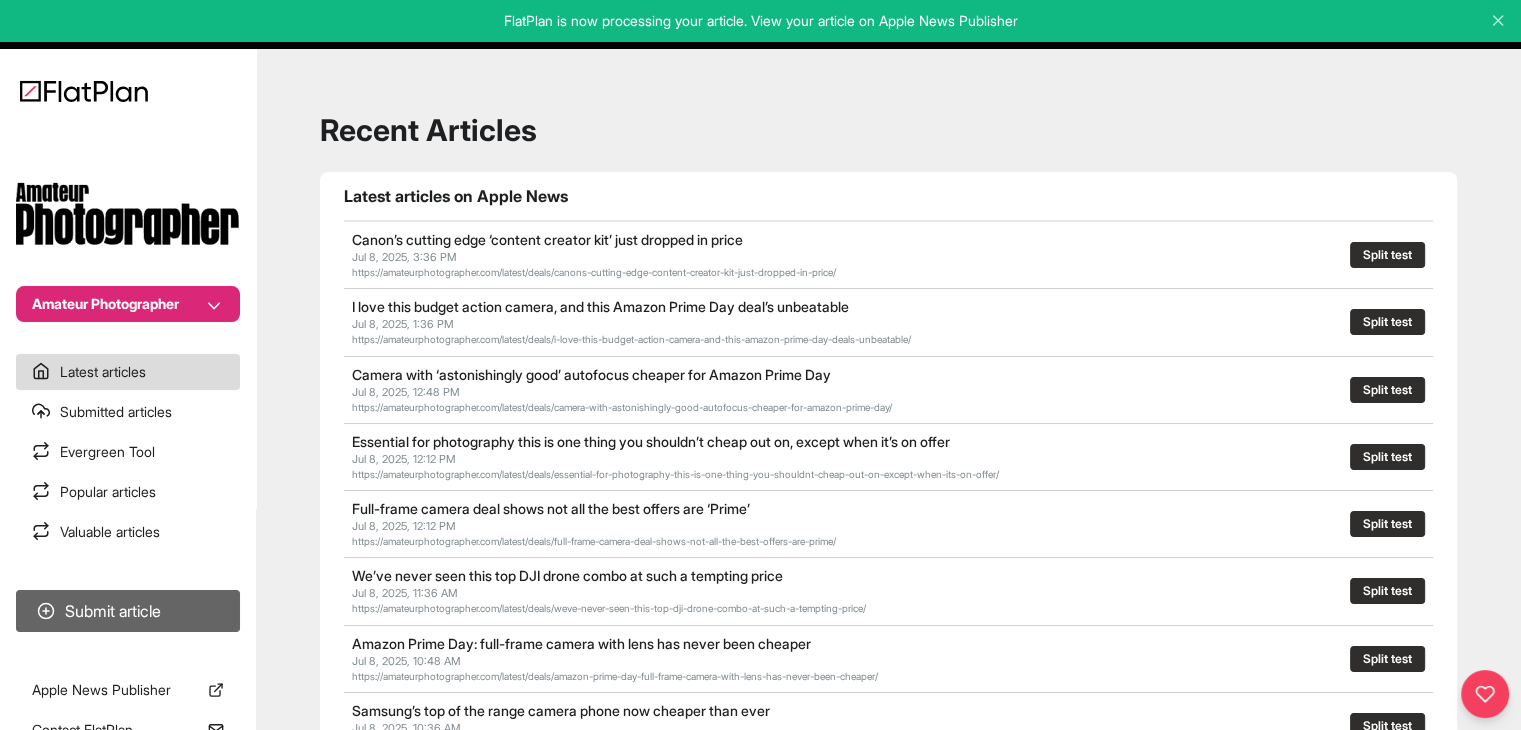 click on "Submit article" at bounding box center (128, 611) 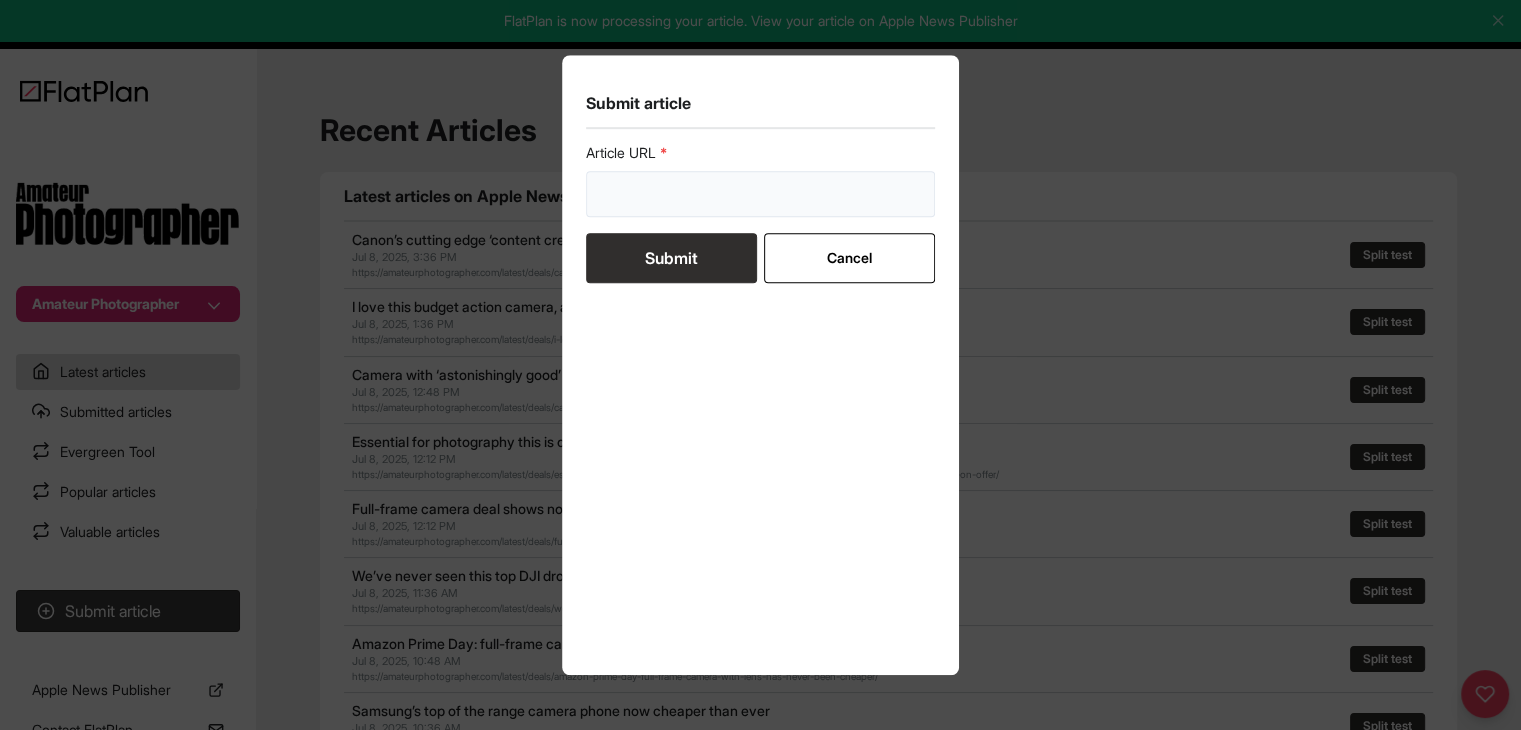 click at bounding box center (761, 194) 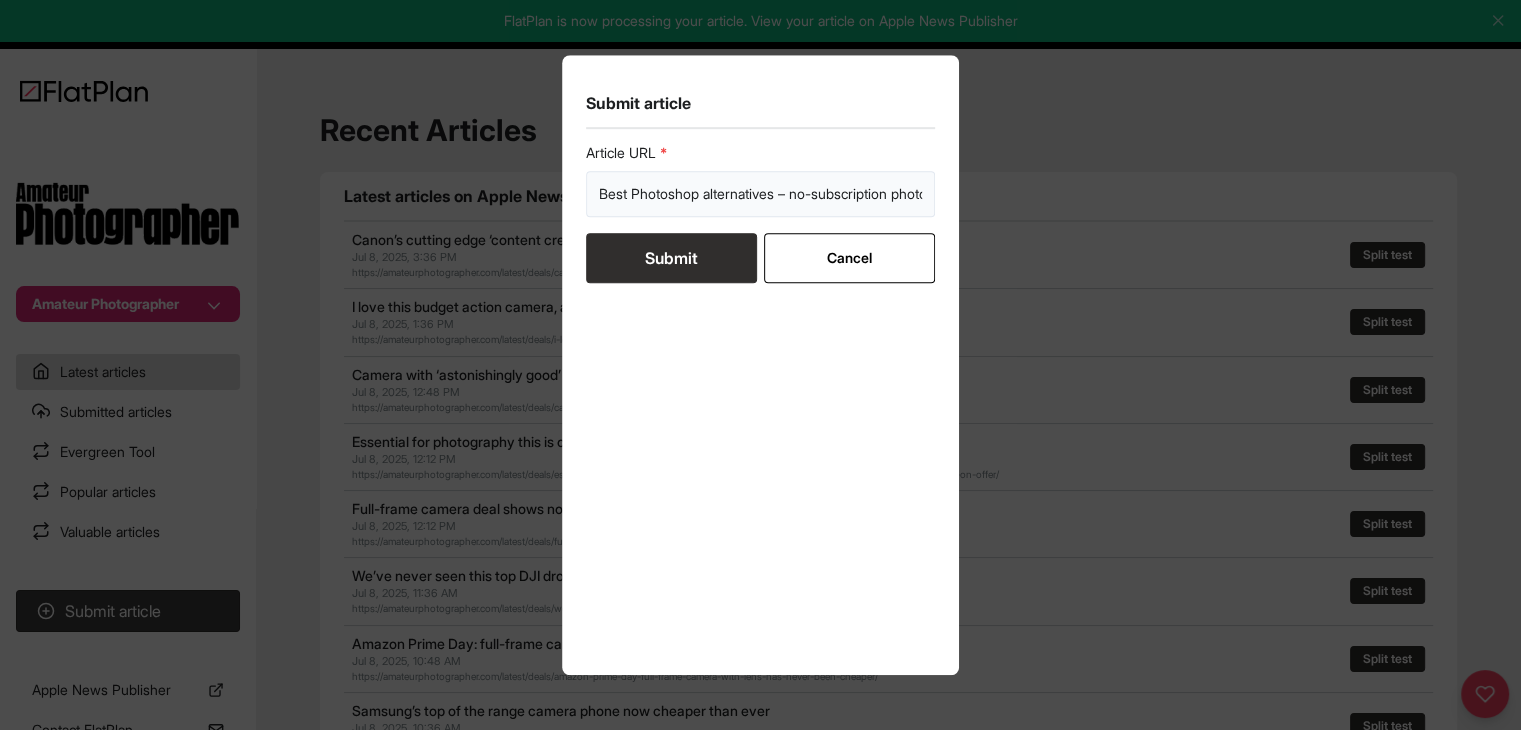 scroll, scrollTop: 0, scrollLeft: 133, axis: horizontal 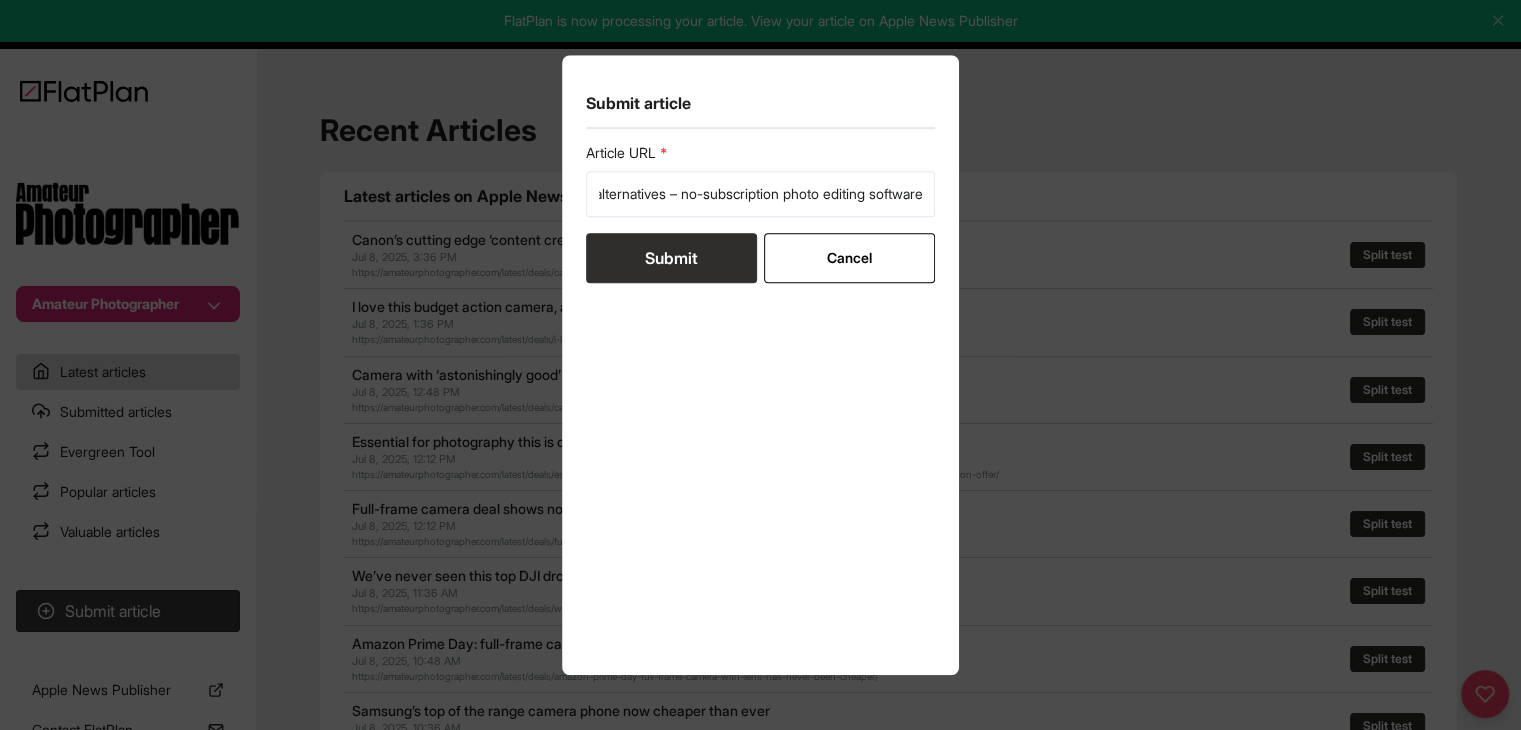 click on "Article URL Best Photoshop alternatives – no-subscription photo editing software Submit Cancel" at bounding box center (761, 213) 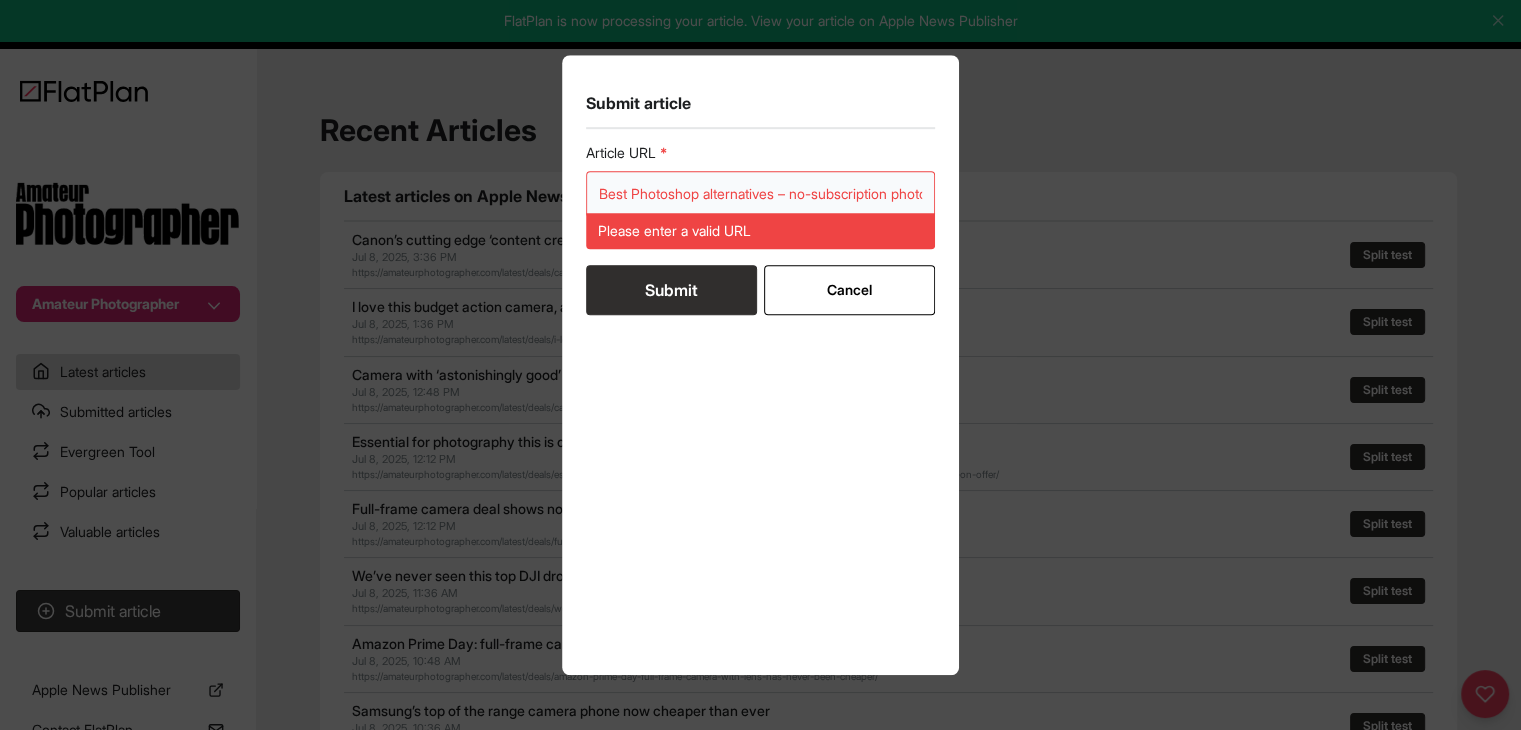 click on "Best Photoshop alternatives – no-subscription photo editing software" at bounding box center [761, 194] 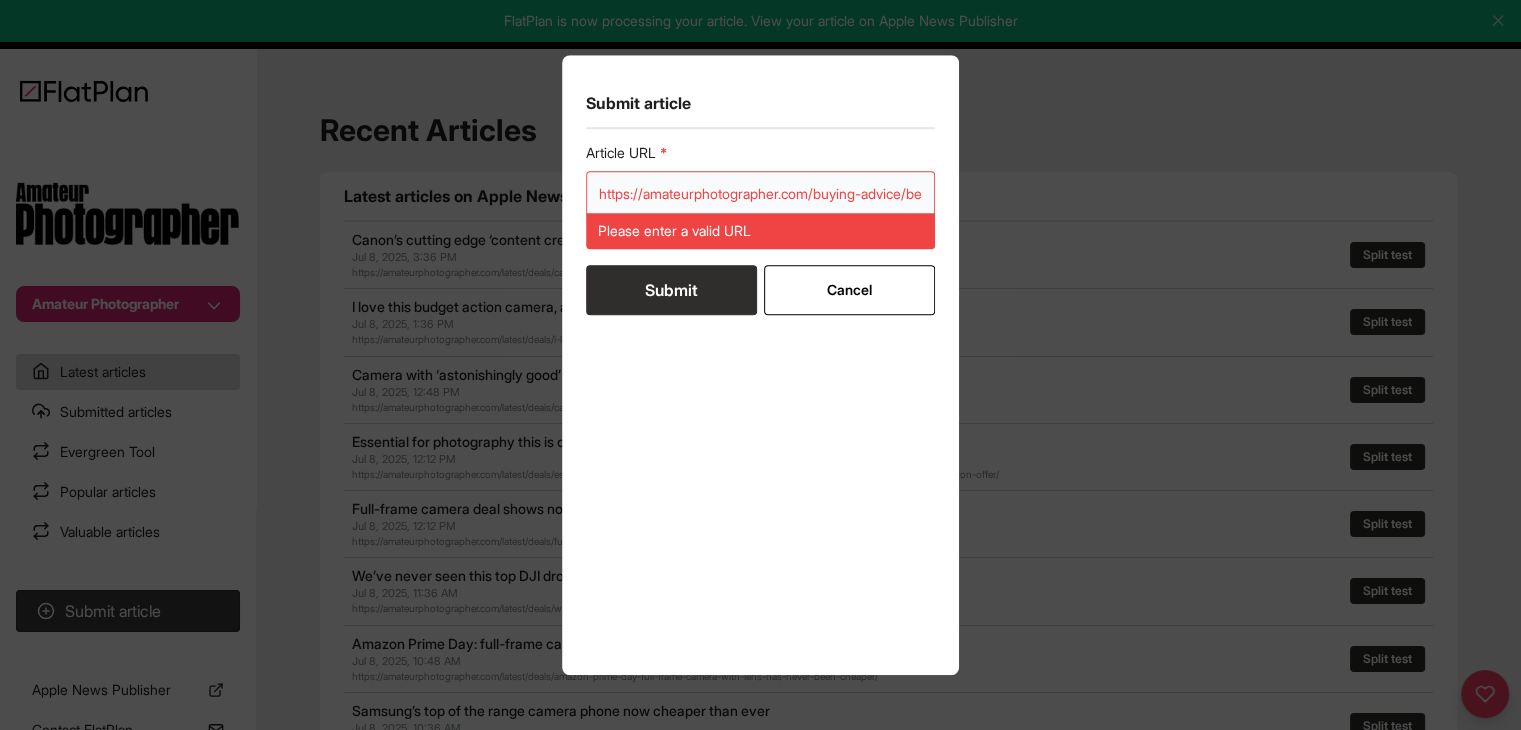 scroll, scrollTop: 0, scrollLeft: 320, axis: horizontal 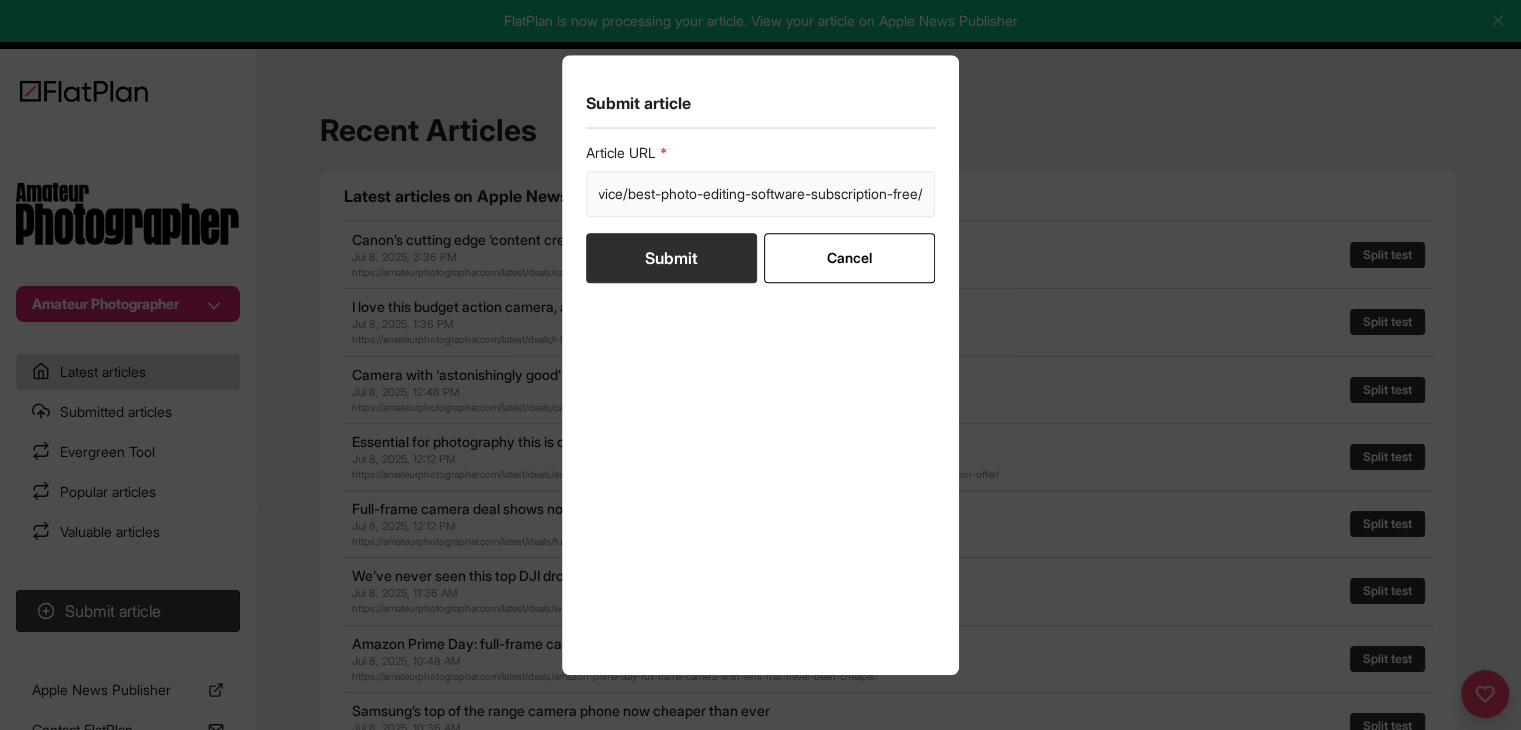 type on "https://amateurphotographer.com/buying-advice/best-photo-editing-software-subscription-free/" 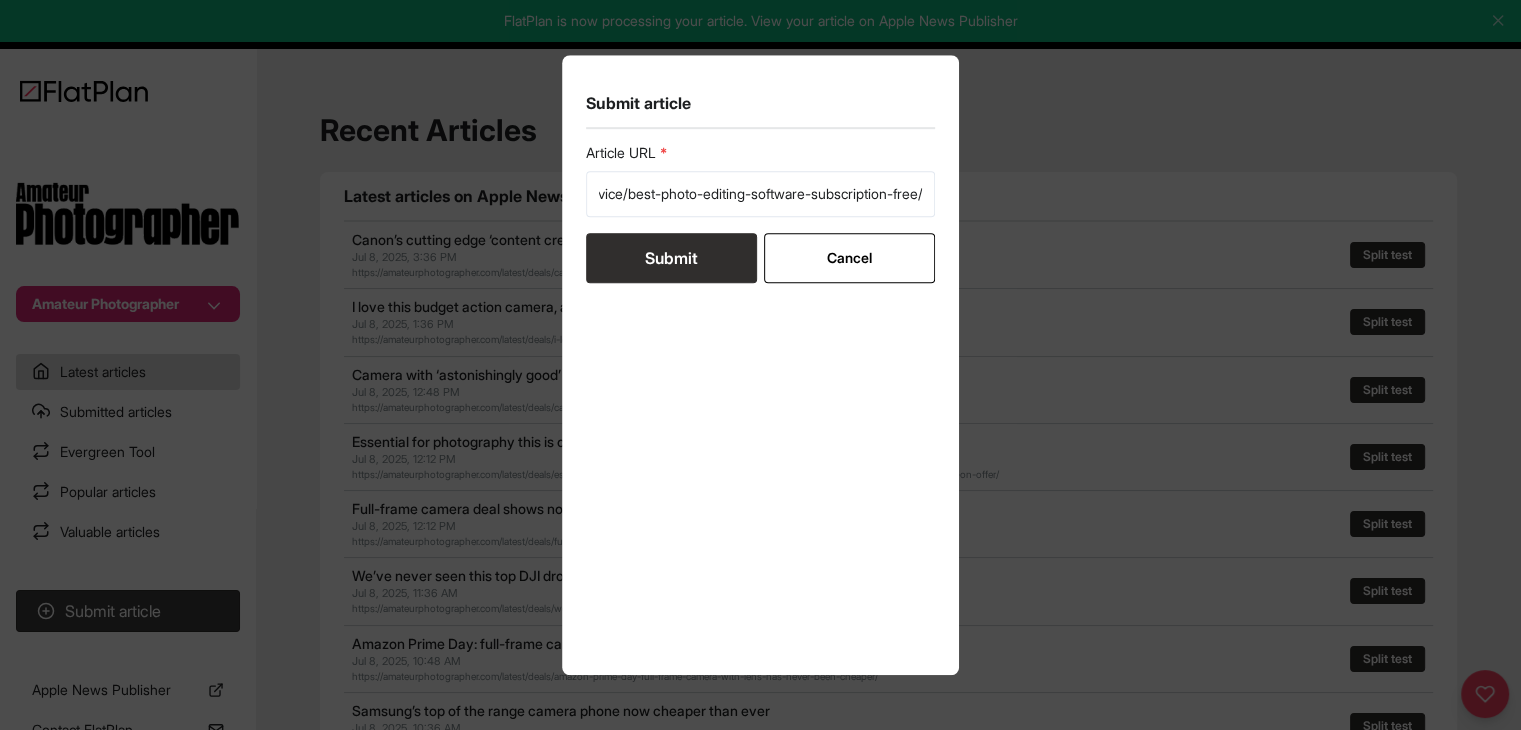 scroll, scrollTop: 0, scrollLeft: 0, axis: both 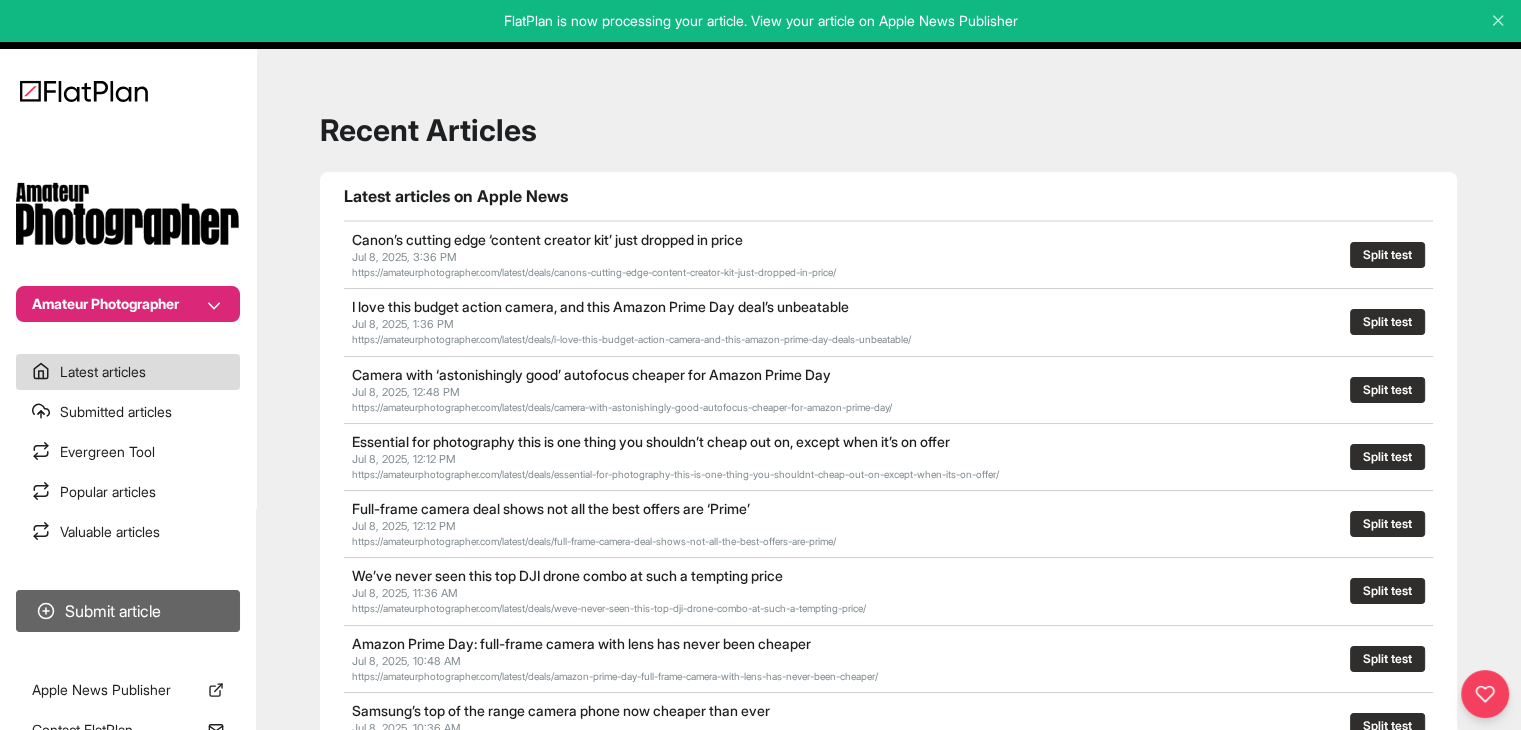 click on "Submit article" at bounding box center [128, 611] 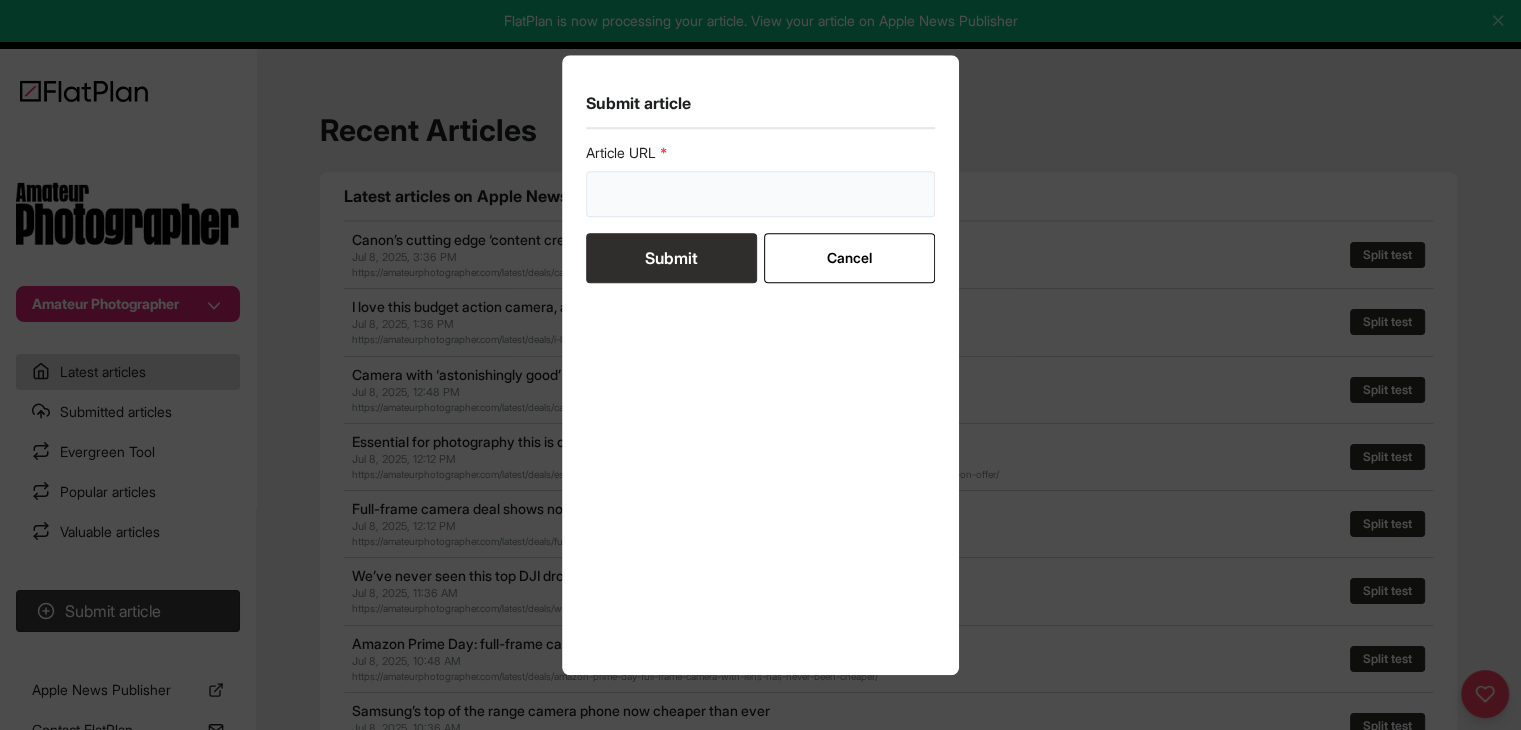click at bounding box center [761, 194] 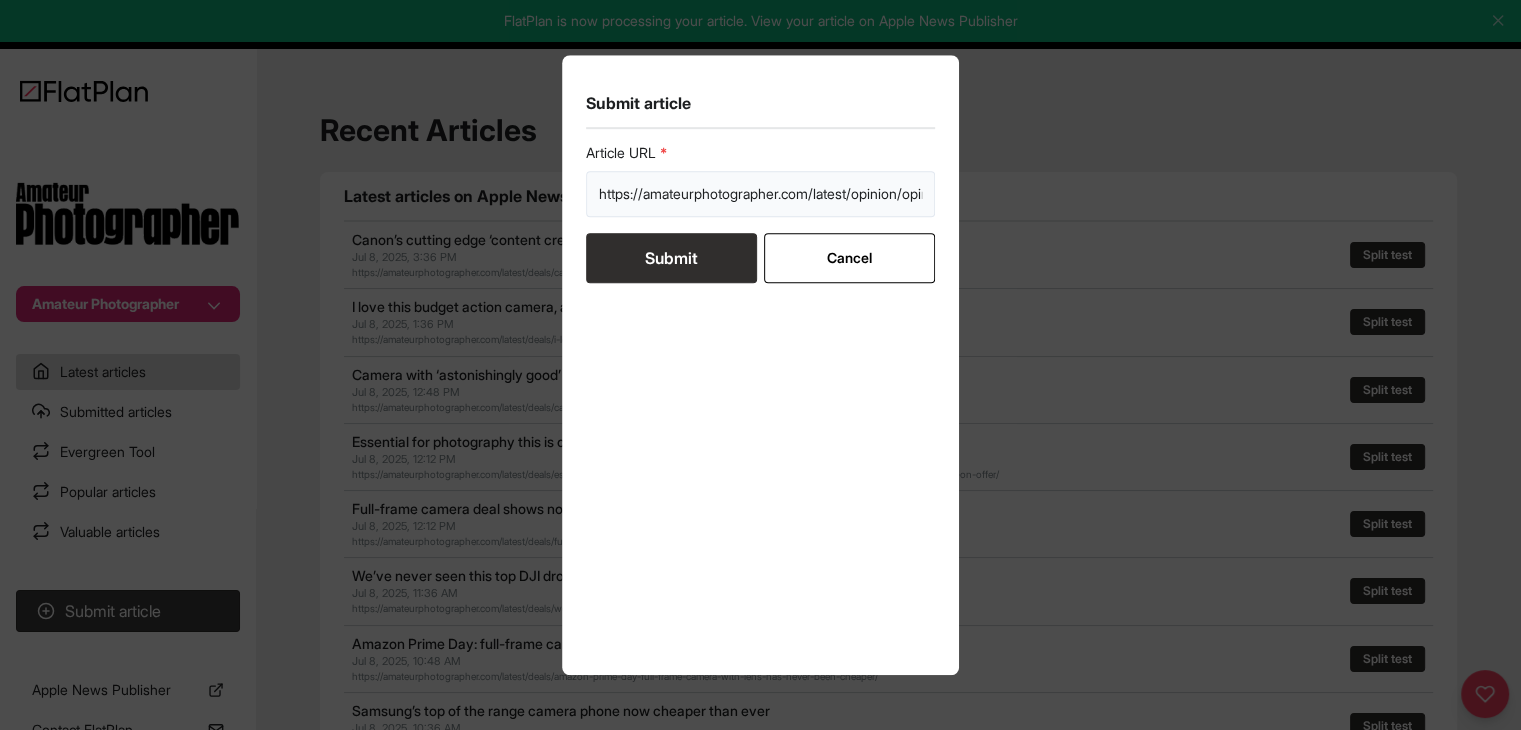 scroll, scrollTop: 0, scrollLeft: 510, axis: horizontal 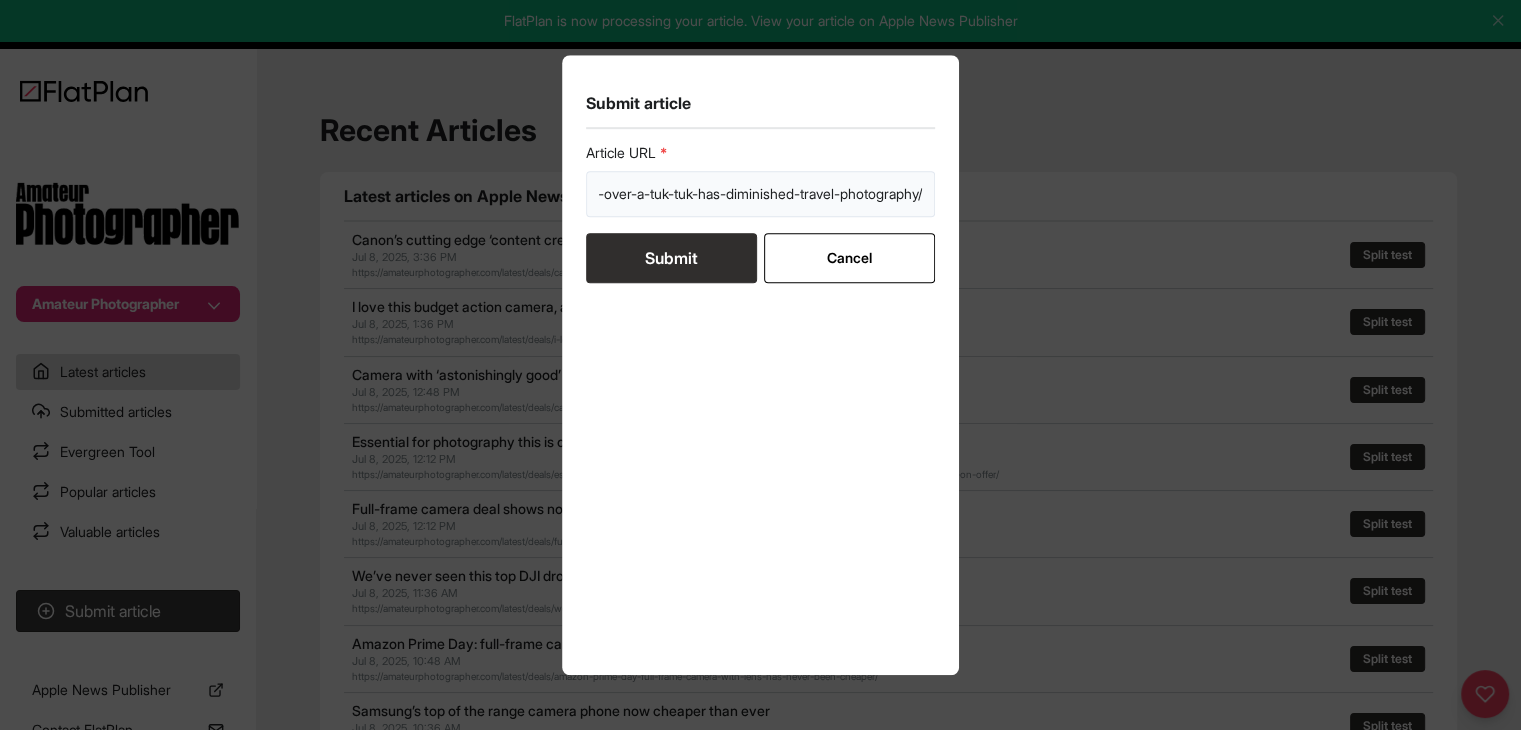 type on "https://amateurphotographer.com/latest/opinion/opinion-preferring-tiktok-over-a-tuk-tuk-has-diminished-travel-photography/" 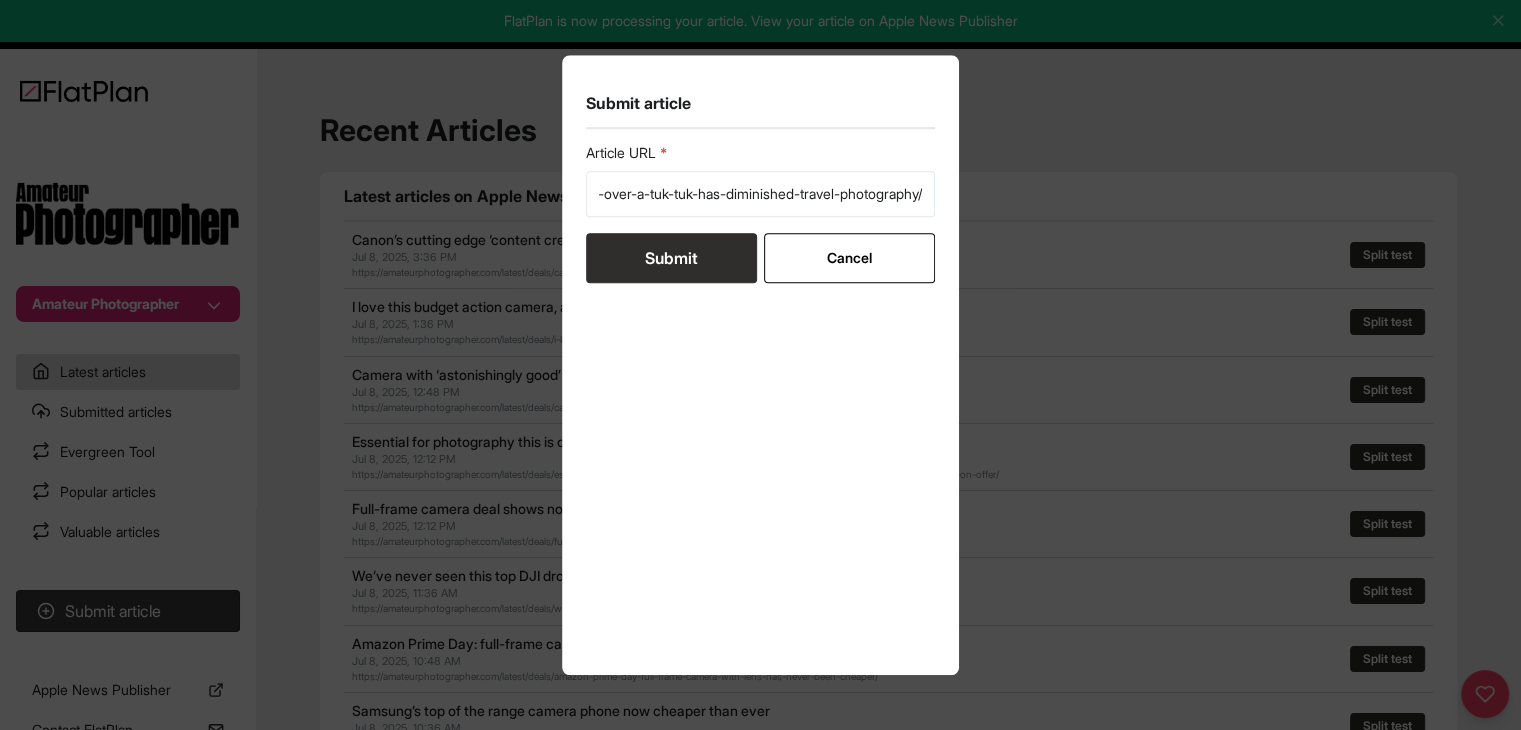 scroll, scrollTop: 0, scrollLeft: 0, axis: both 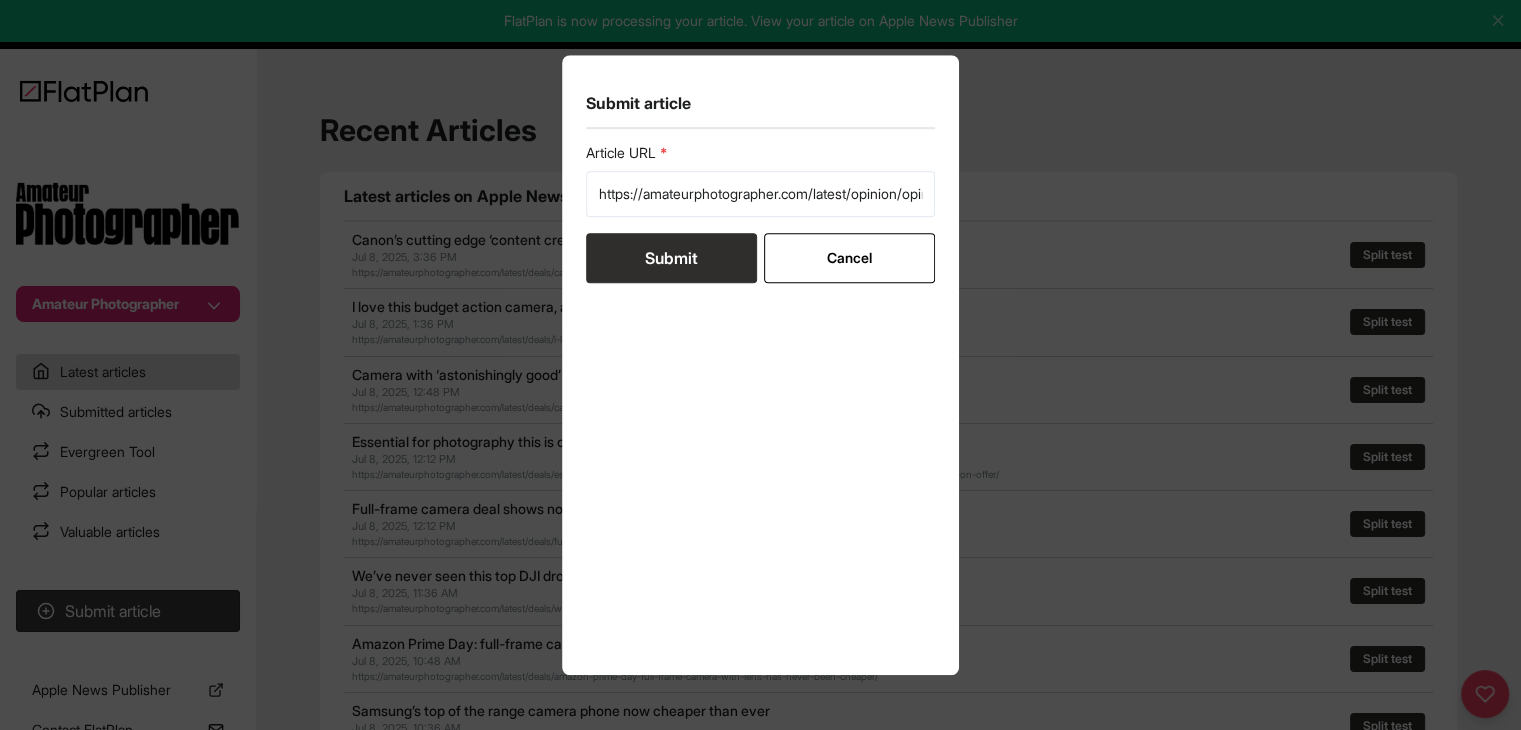 click on "Submit" at bounding box center [671, 258] 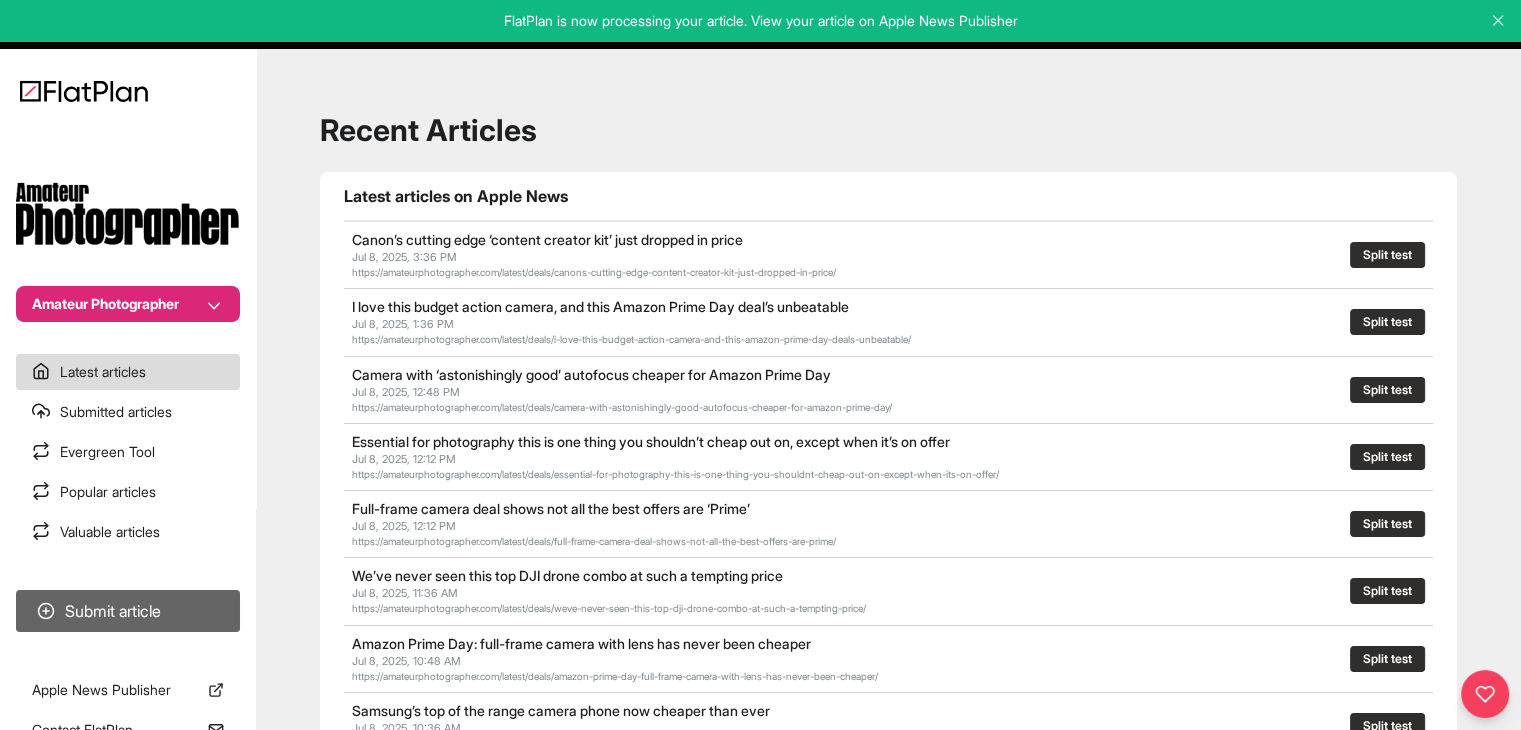 click on "Submit article" at bounding box center (128, 611) 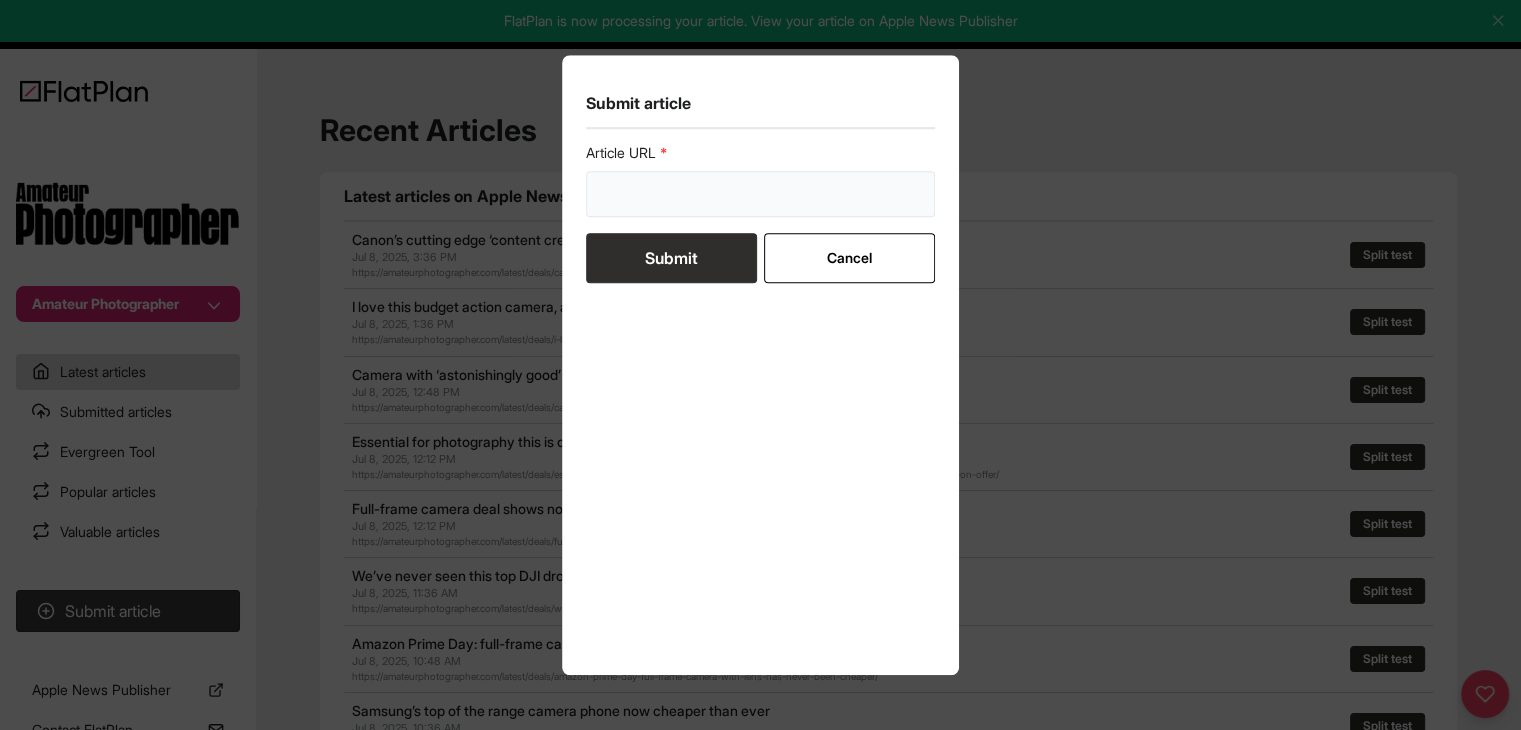 click at bounding box center (761, 194) 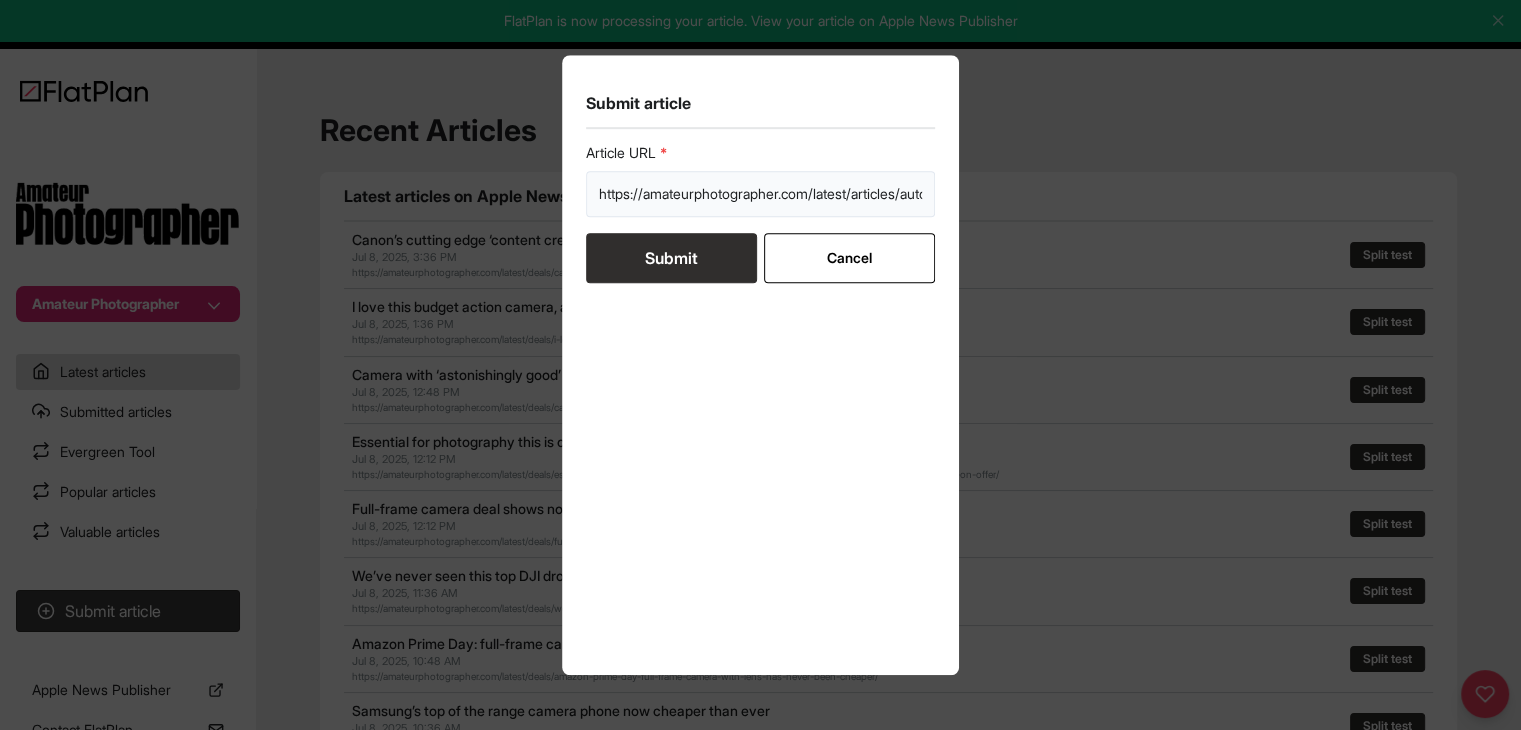 scroll, scrollTop: 0, scrollLeft: 335, axis: horizontal 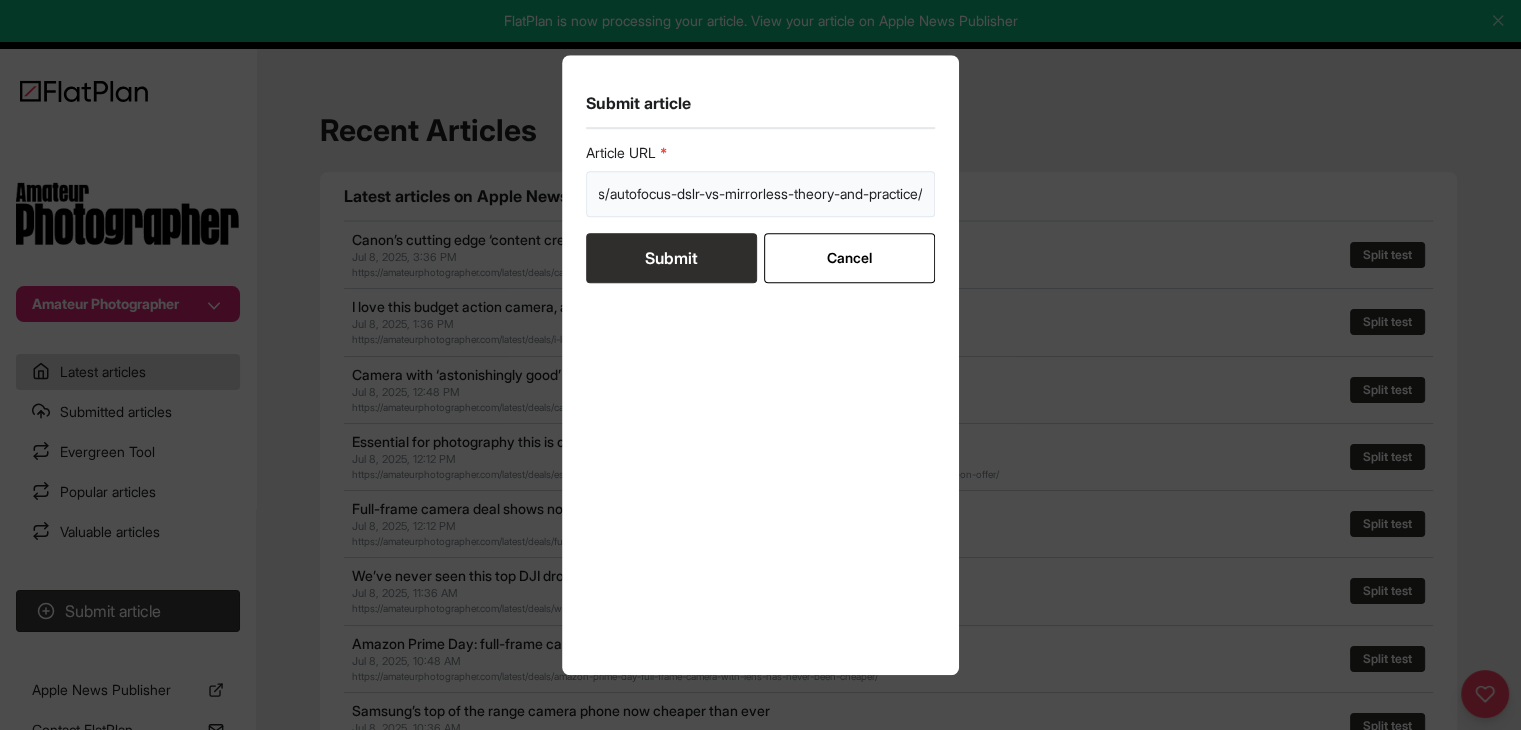 type on "https://amateurphotographer.com/latest/articles/autofocus-dslr-vs-mirrorless-theory-and-practice/" 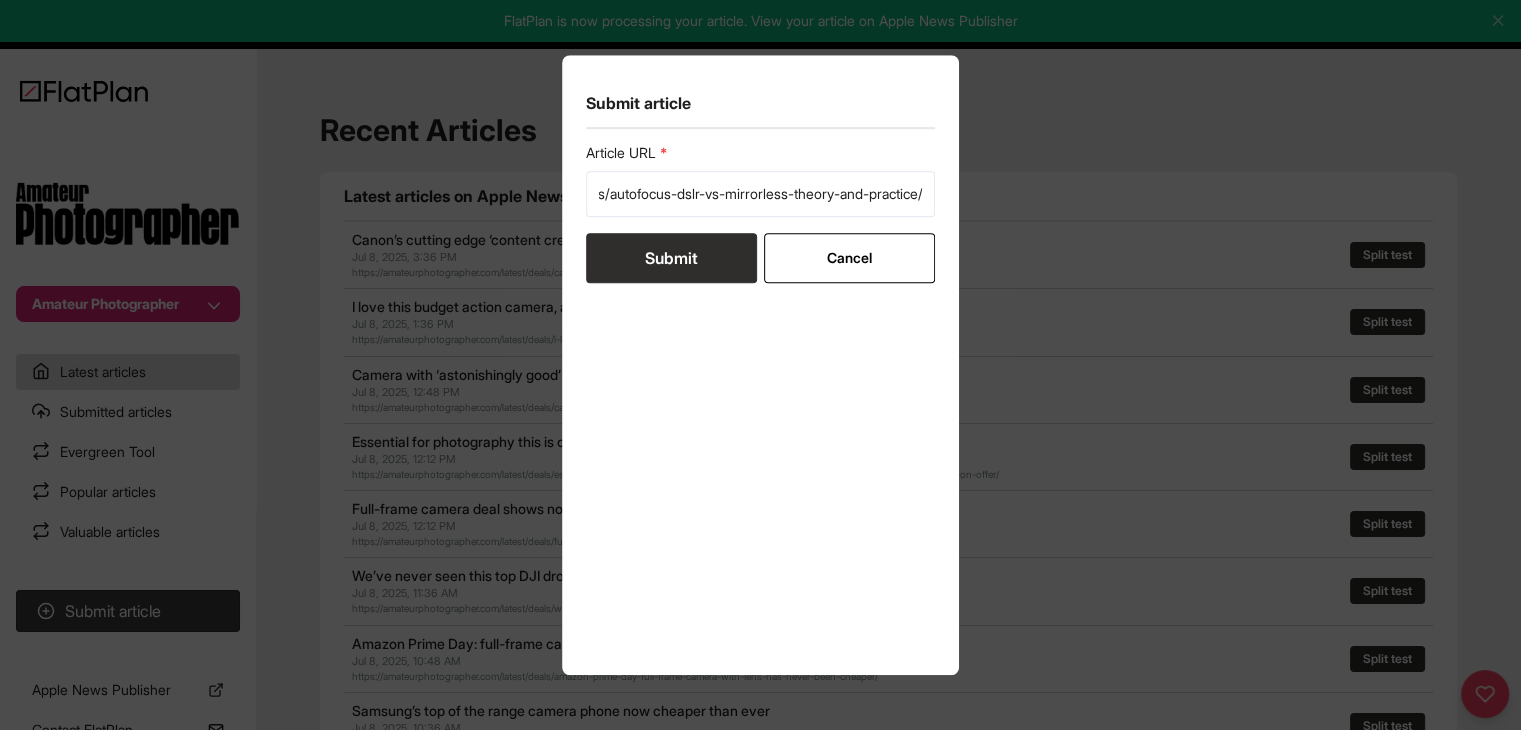 click on "Submit" at bounding box center (671, 258) 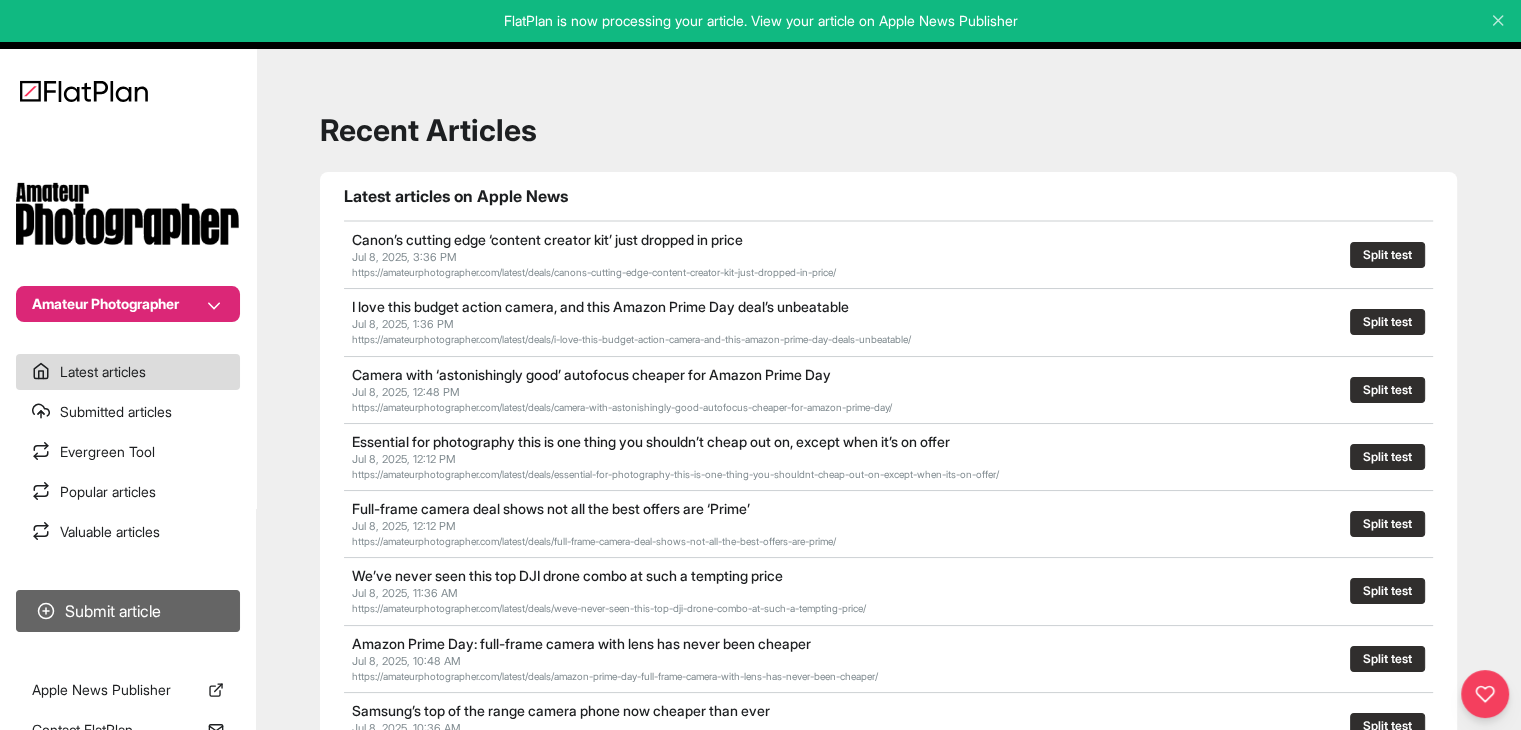click on "Submit article" at bounding box center [128, 611] 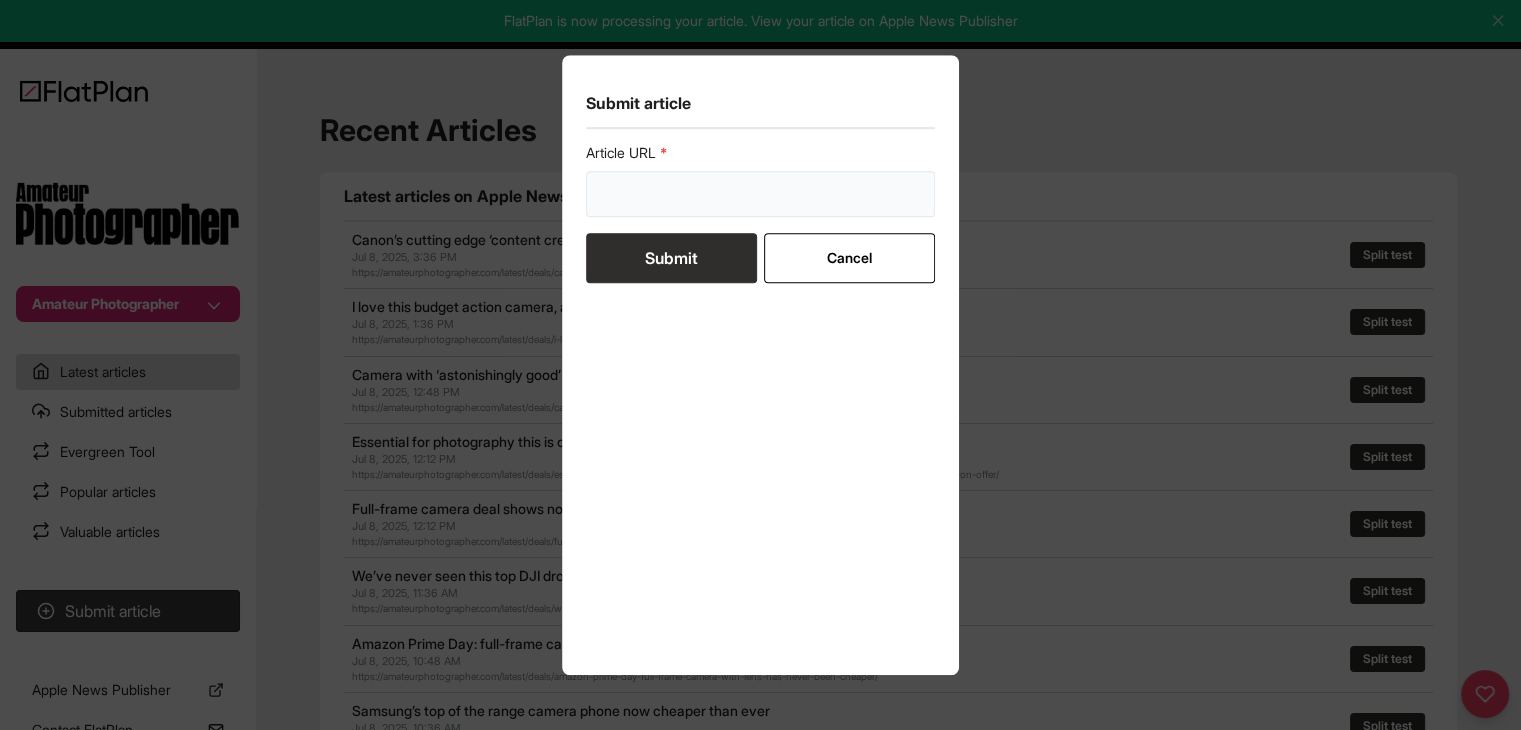 click at bounding box center (761, 194) 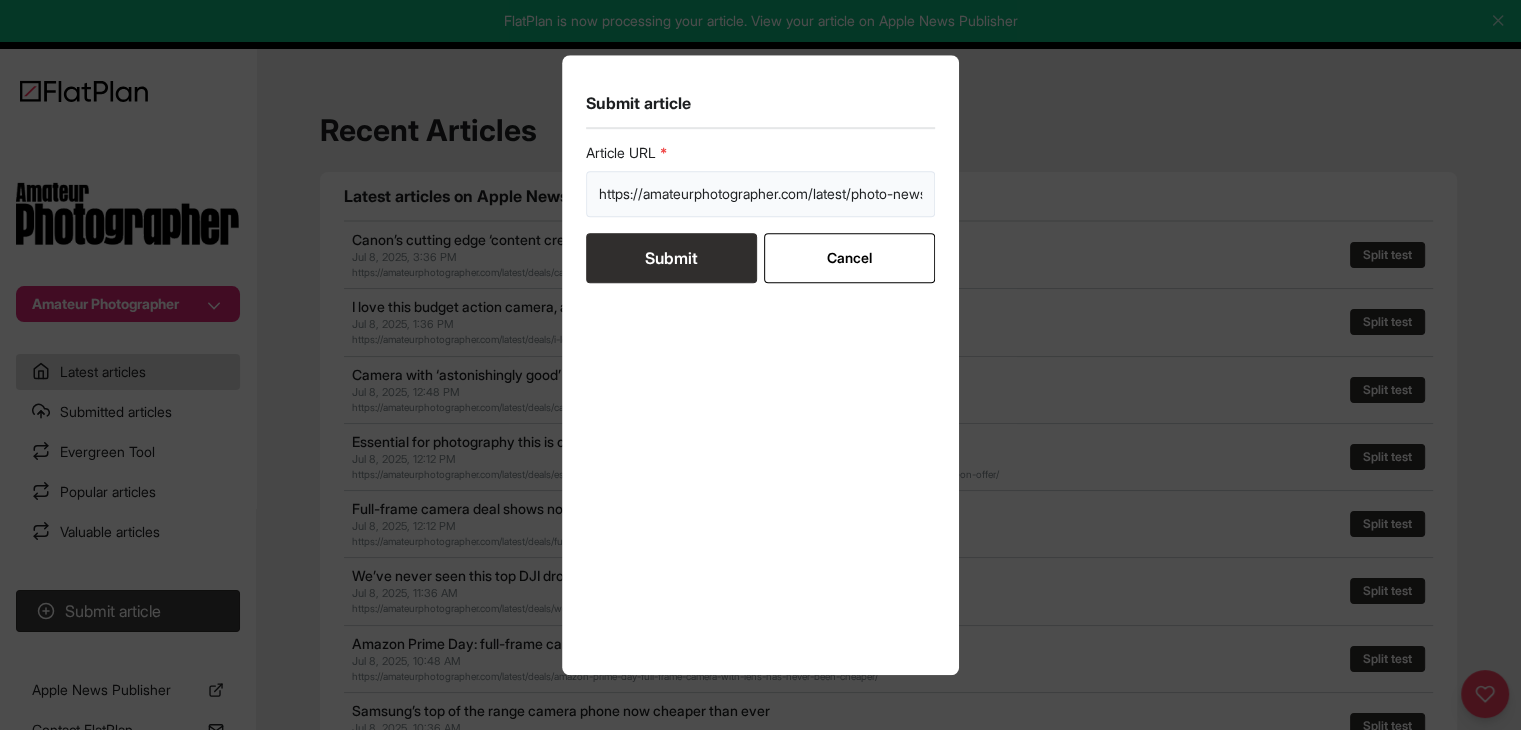 scroll, scrollTop: 0, scrollLeft: 569, axis: horizontal 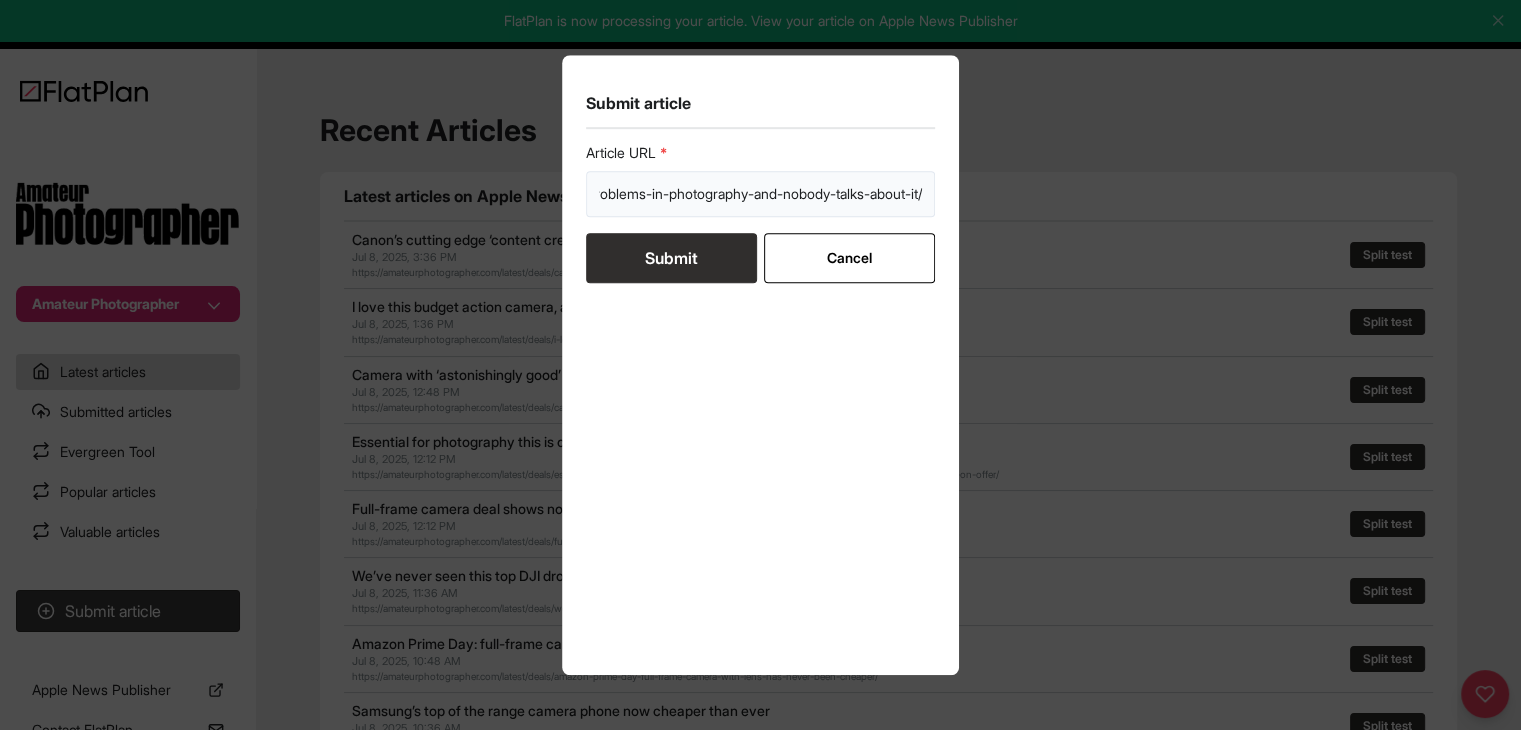 type on "https://amateurphotographer.com/latest/photo-news/this-is-one-of-the-biggest-problems-in-photography-and-nobody-talks-about-it/" 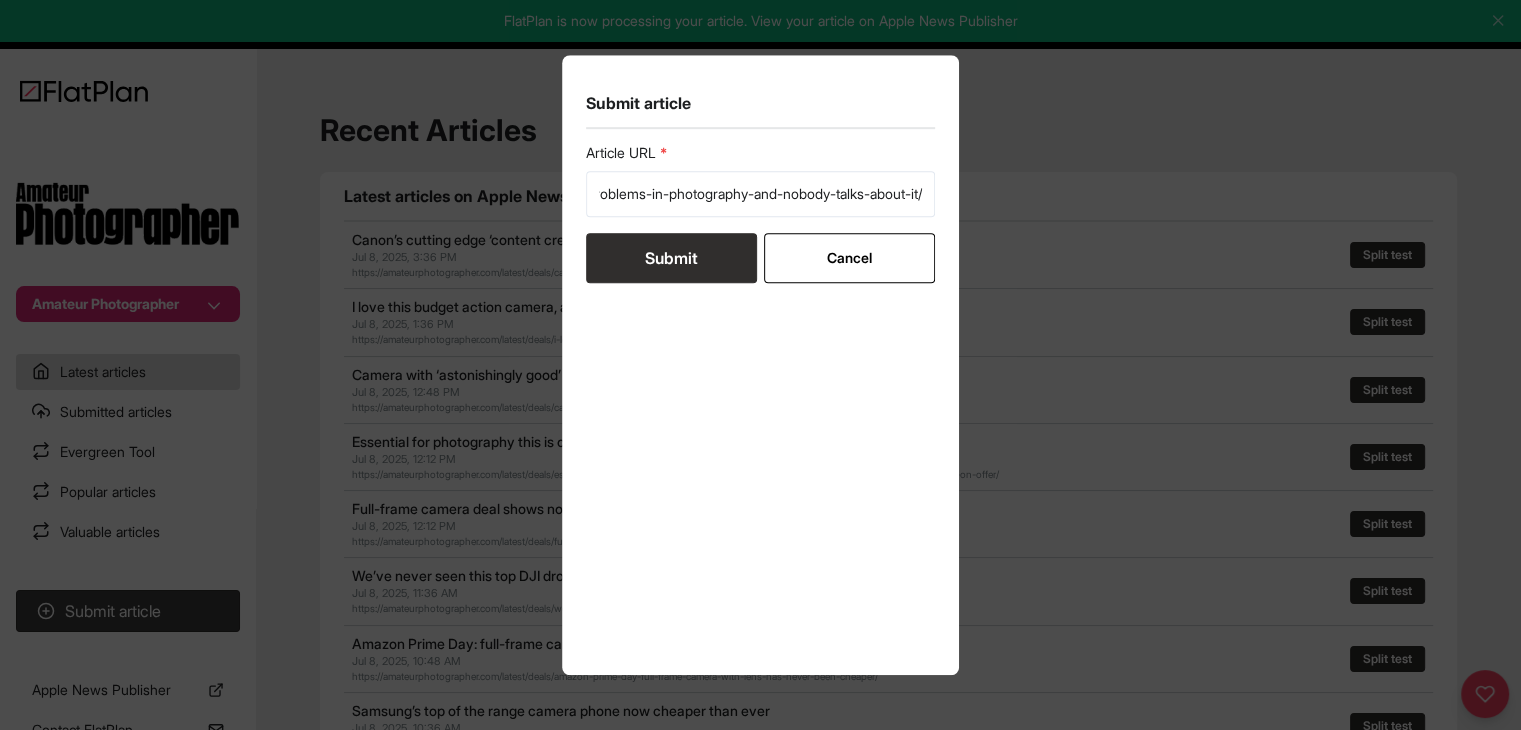 click on "Submit" at bounding box center (671, 258) 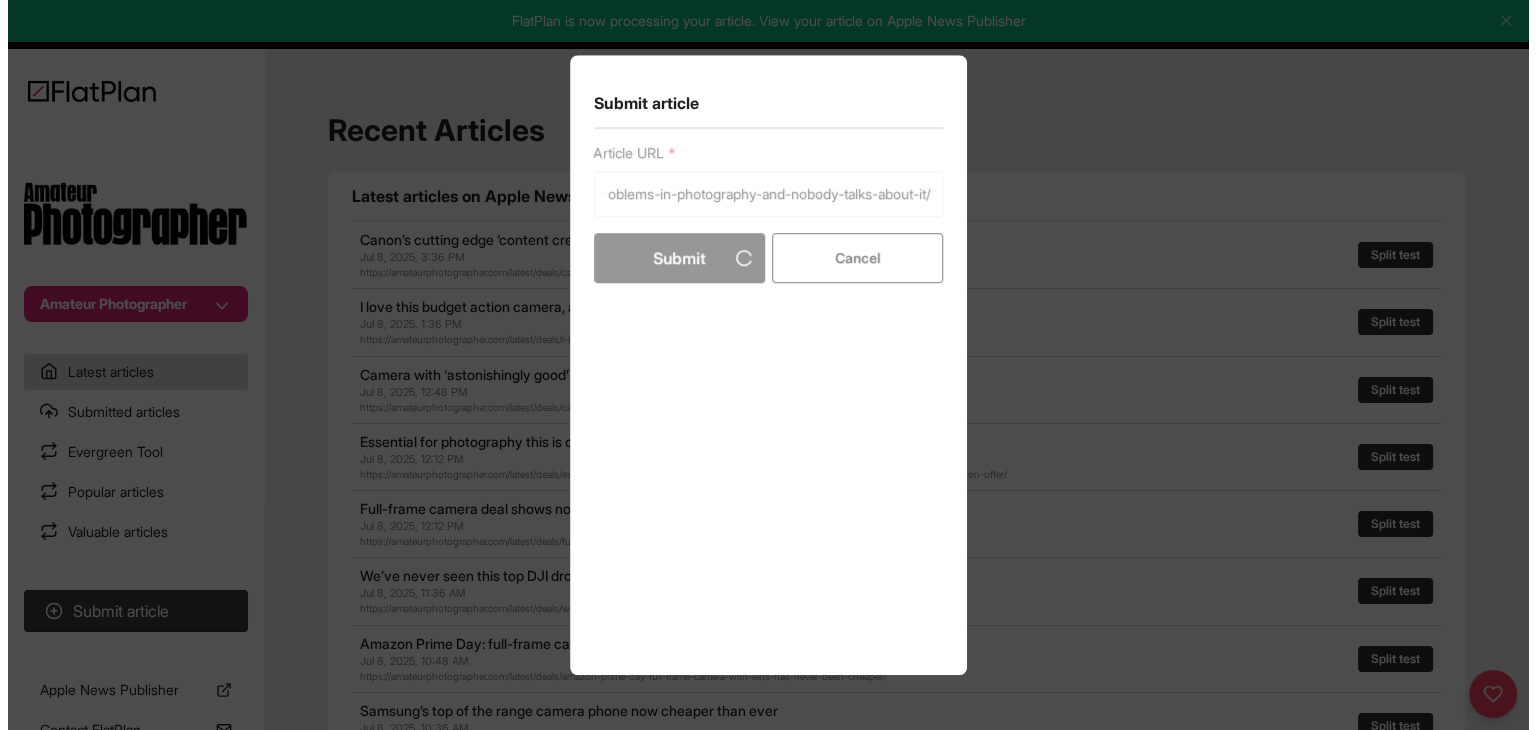 scroll, scrollTop: 0, scrollLeft: 0, axis: both 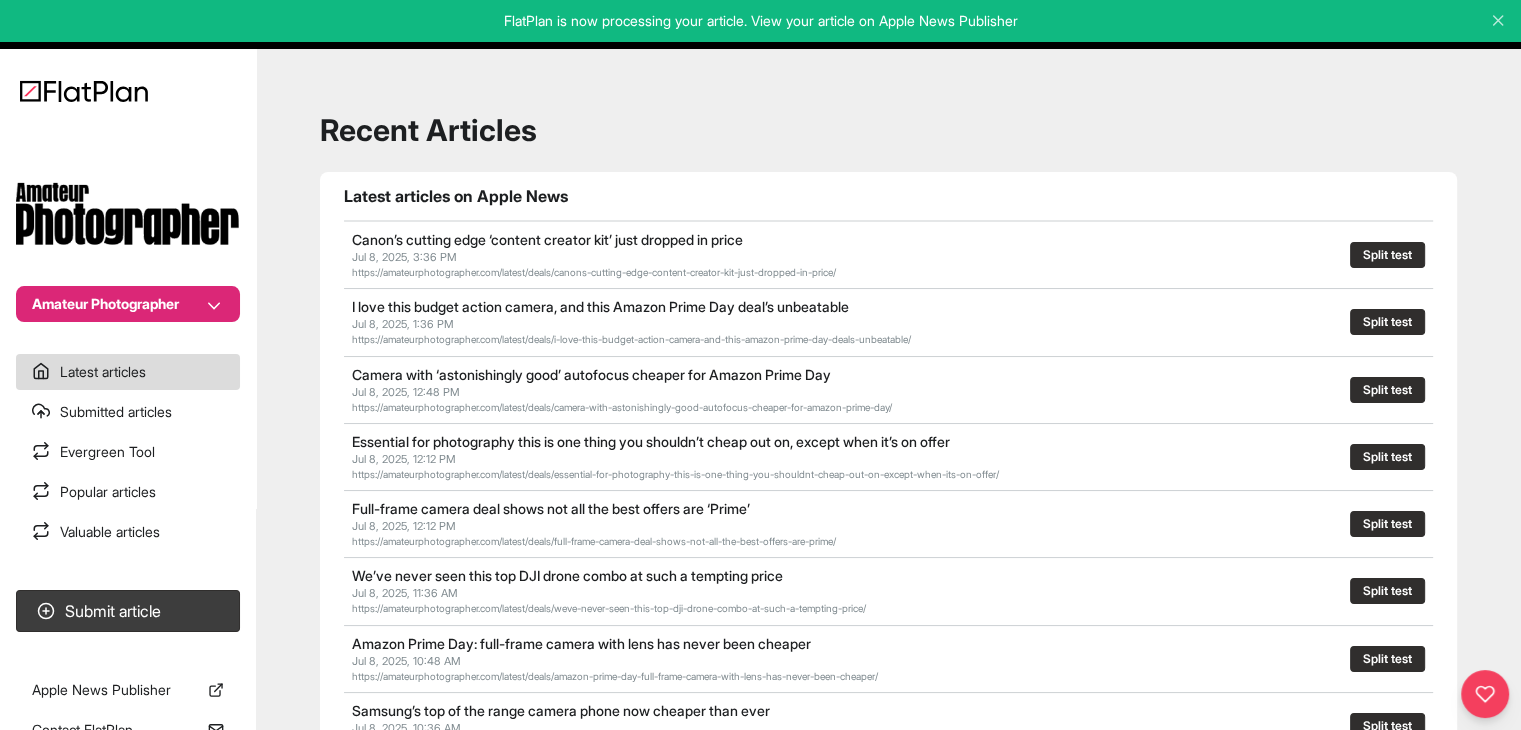 click on "Valuable articles" at bounding box center [128, 532] 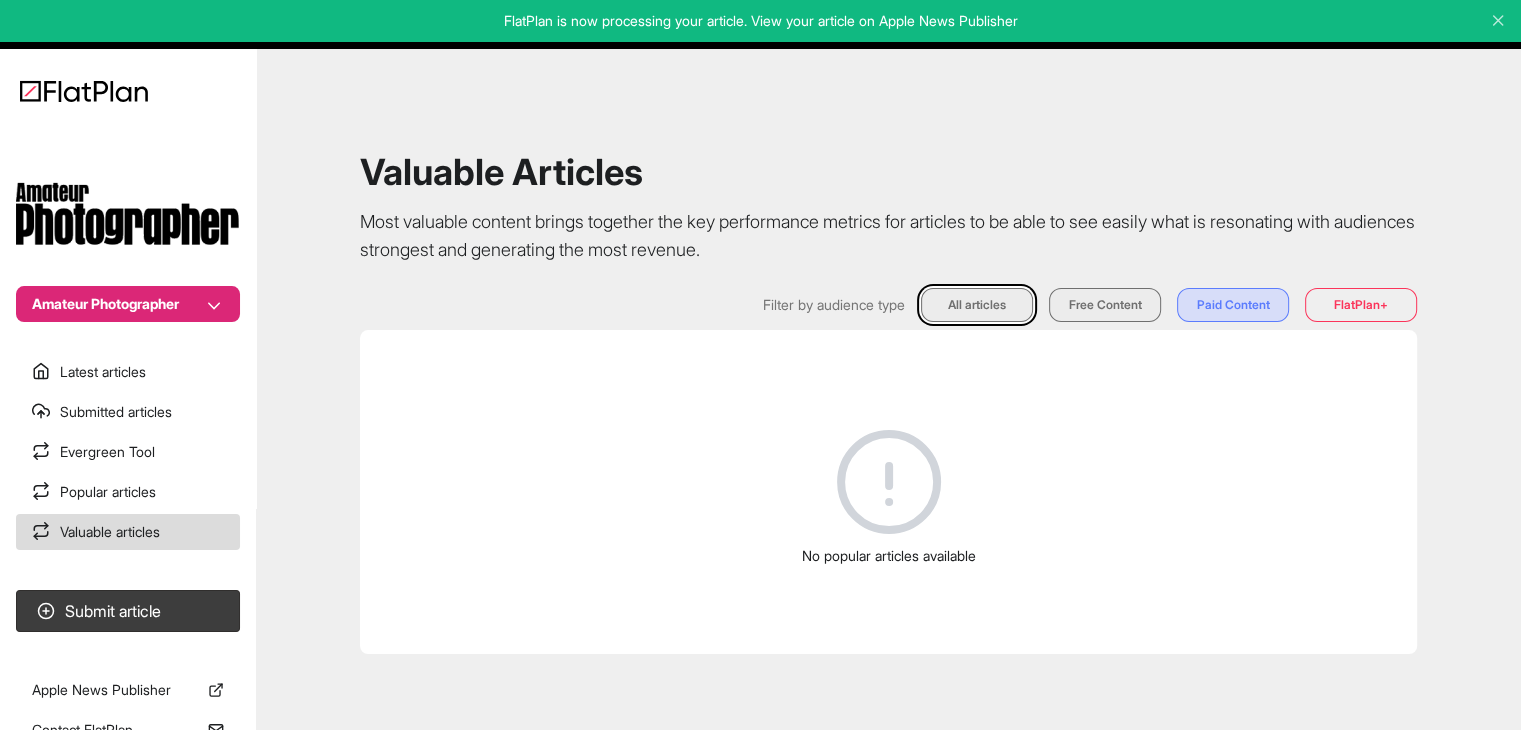click on "Popular articles" at bounding box center (128, 492) 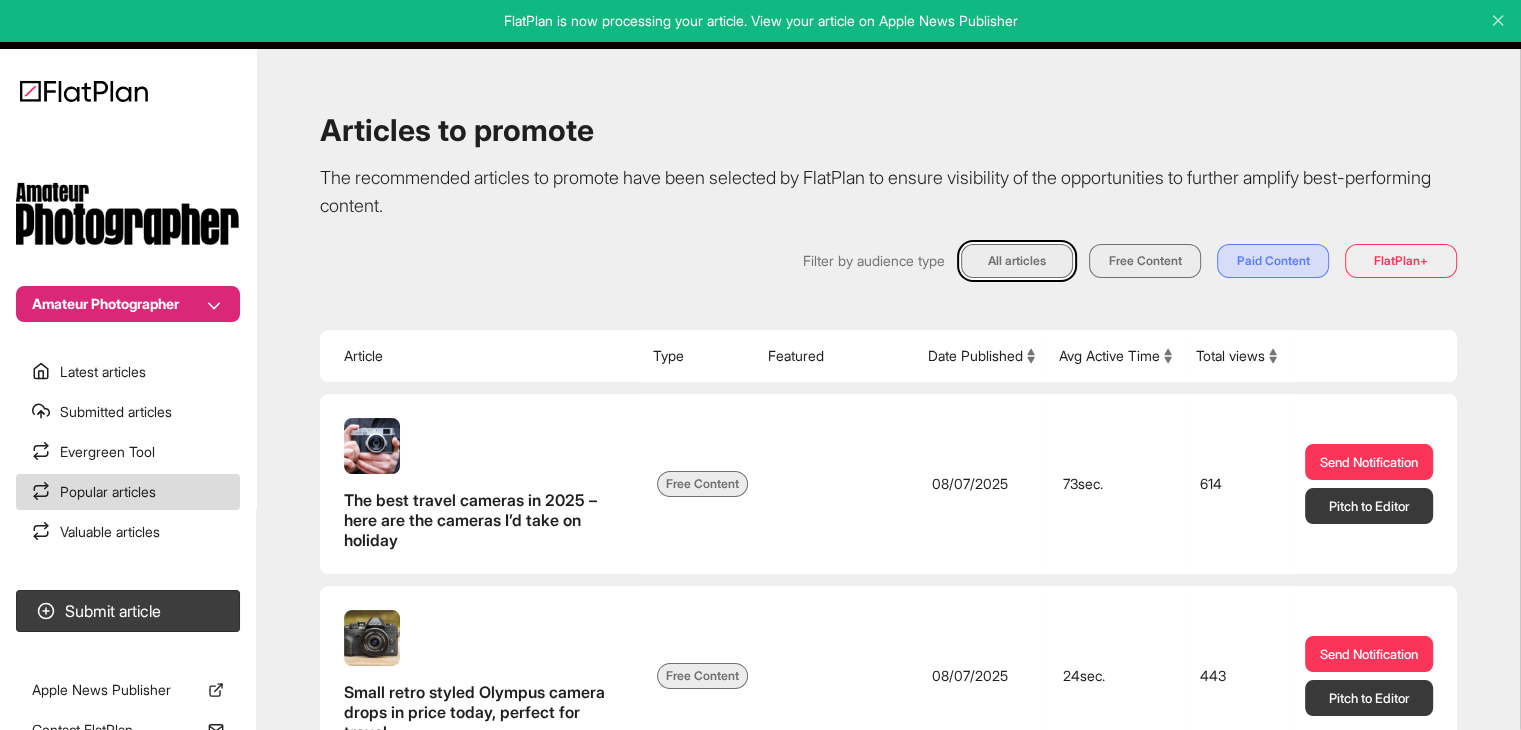click on "Valuable articles" at bounding box center (128, 532) 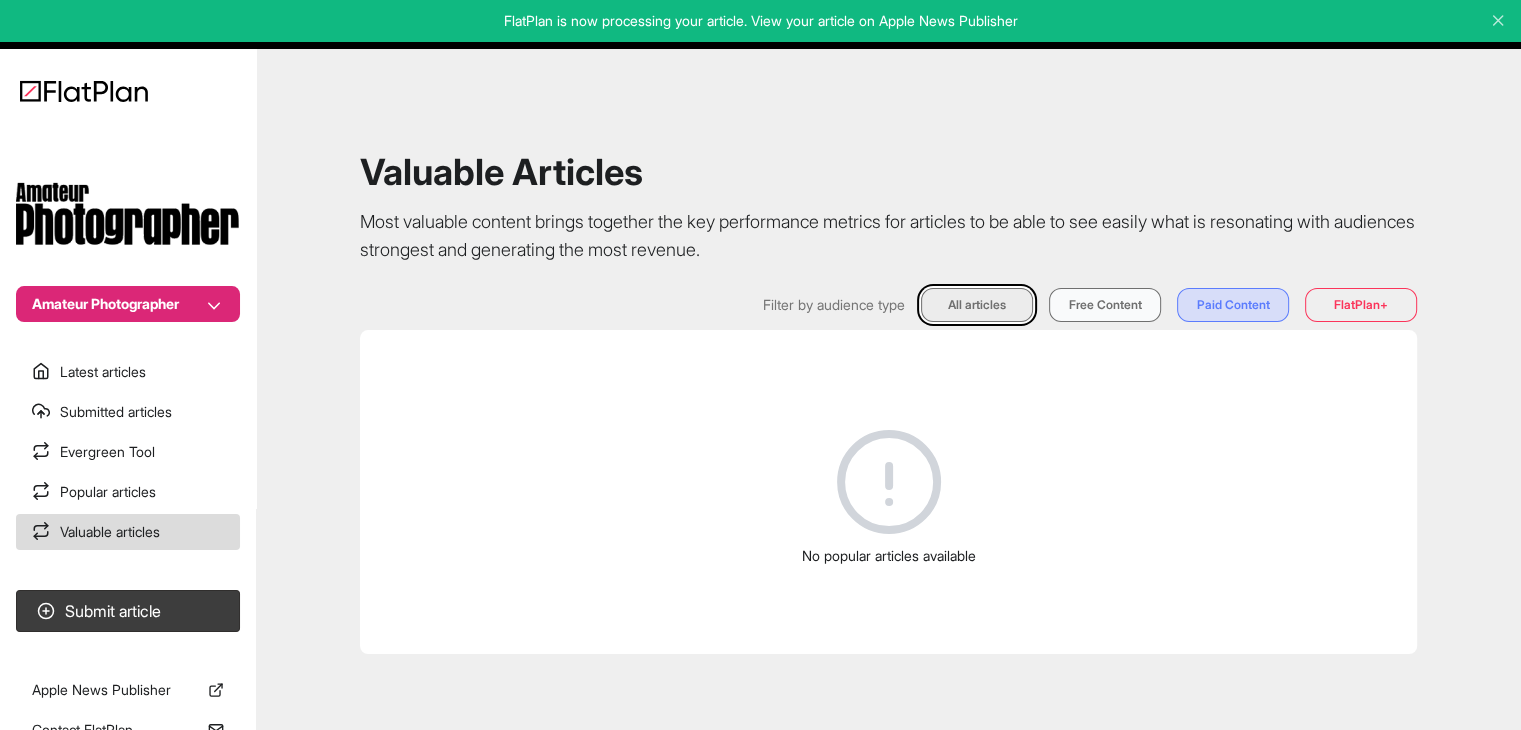 click on "Free Content" at bounding box center (1105, 305) 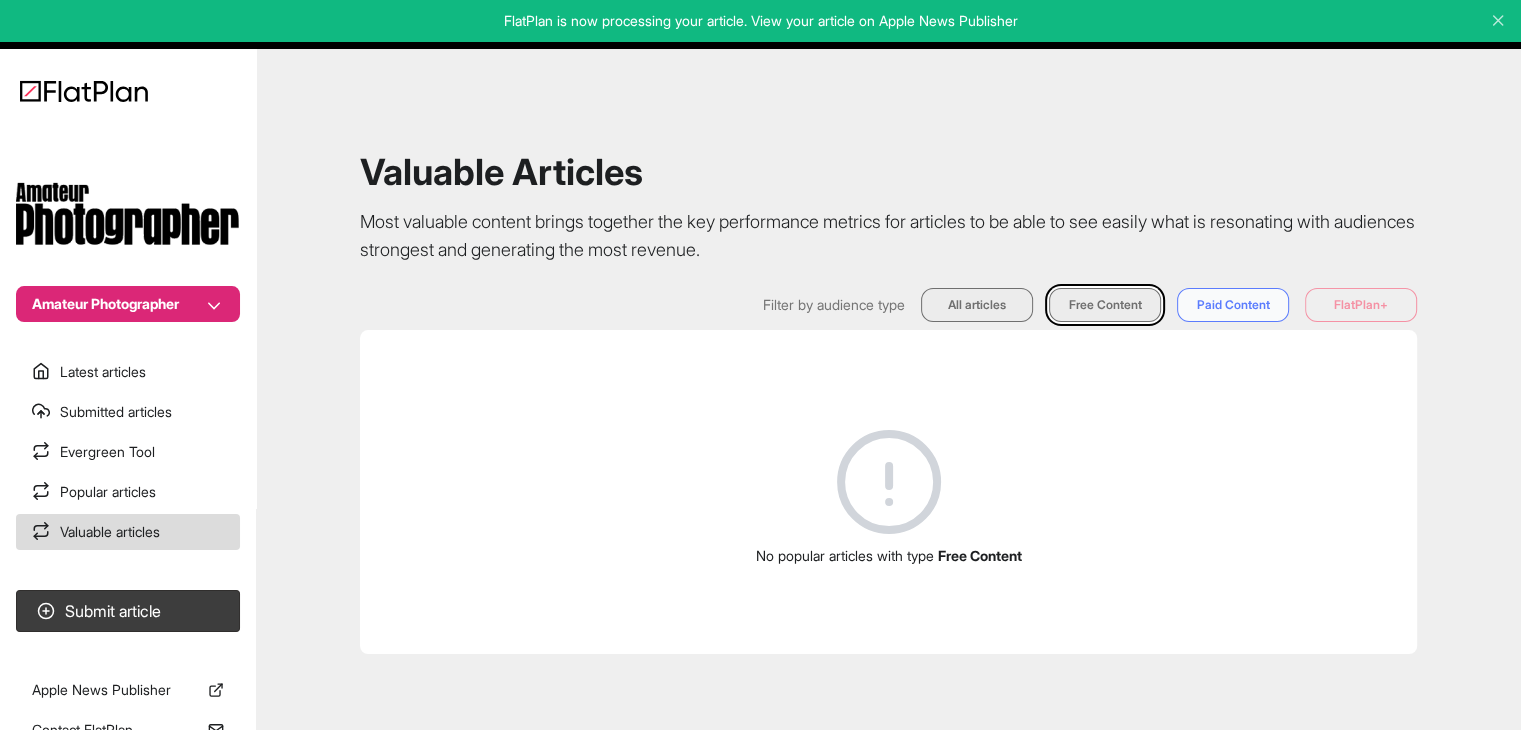 click on "Paid Content" at bounding box center (1233, 305) 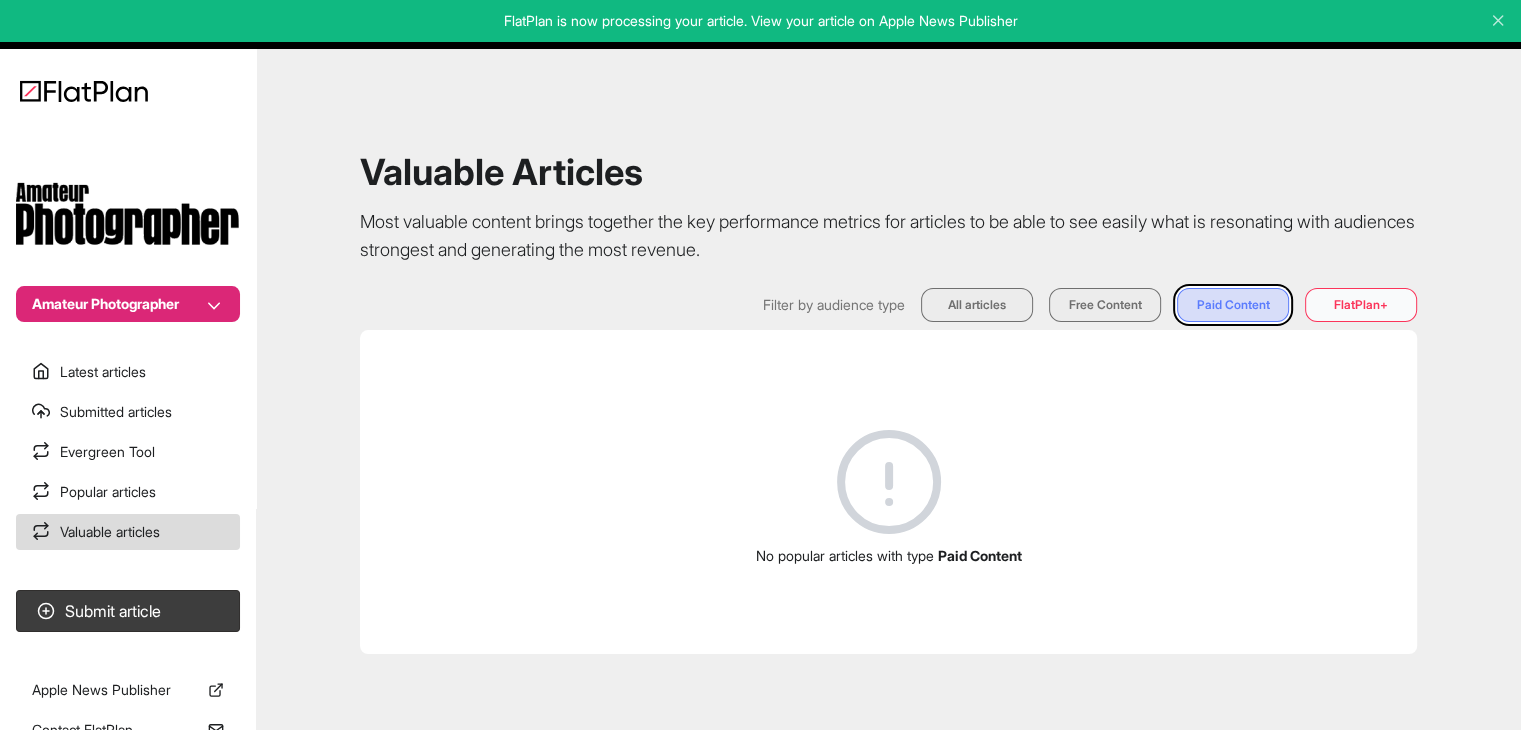 click on "FlatPlan+" at bounding box center (1361, 305) 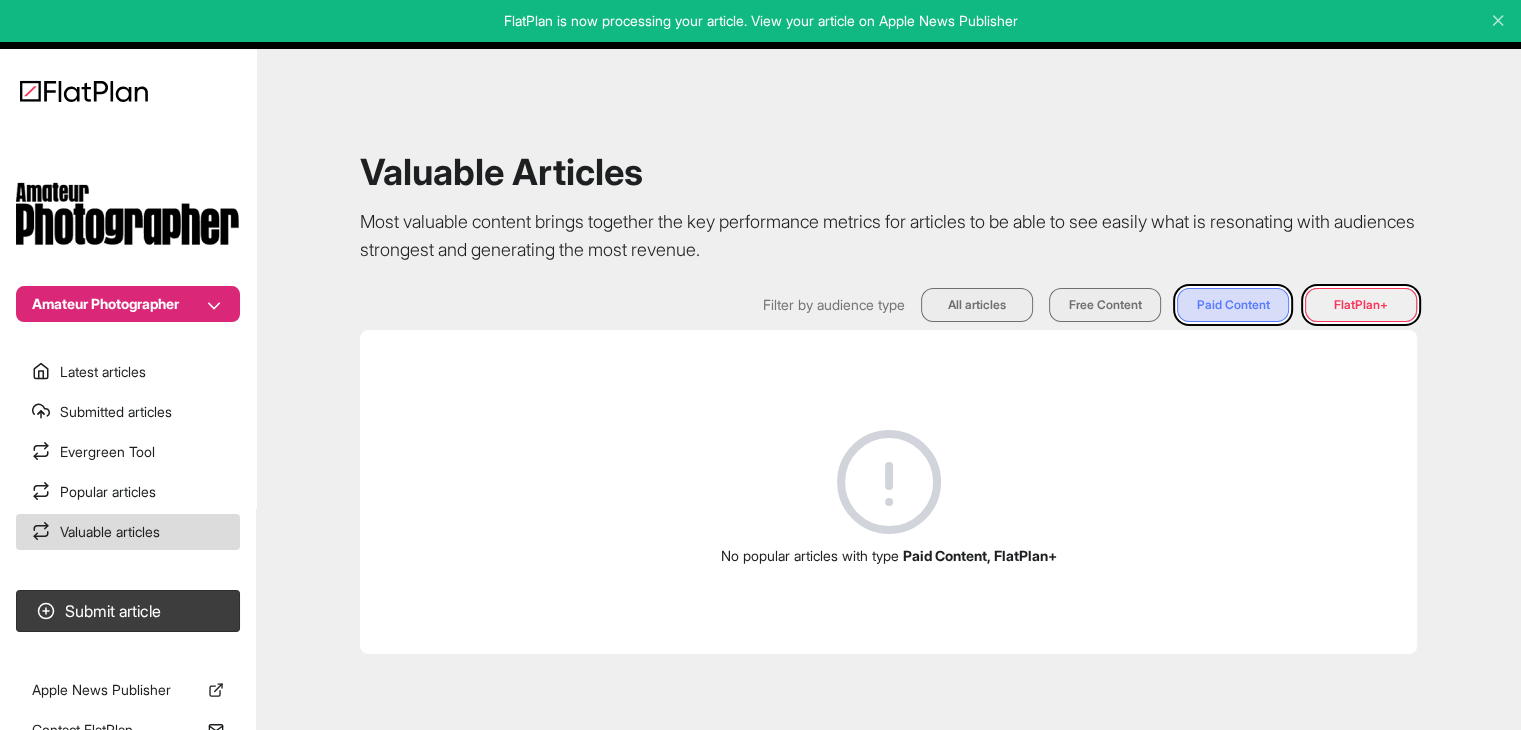 click on "Amateur Photographer" at bounding box center [128, 304] 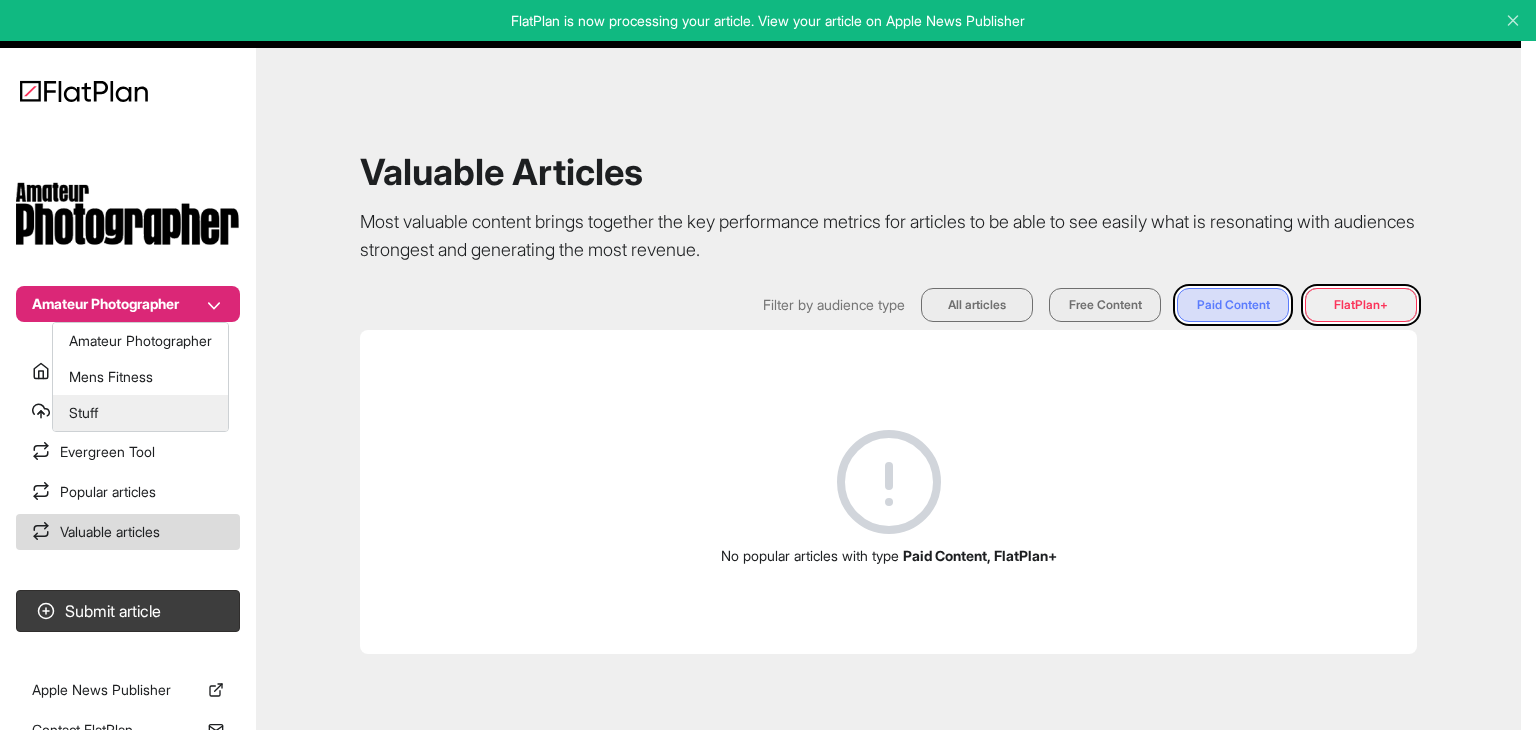 click on "Stuff" at bounding box center [140, 413] 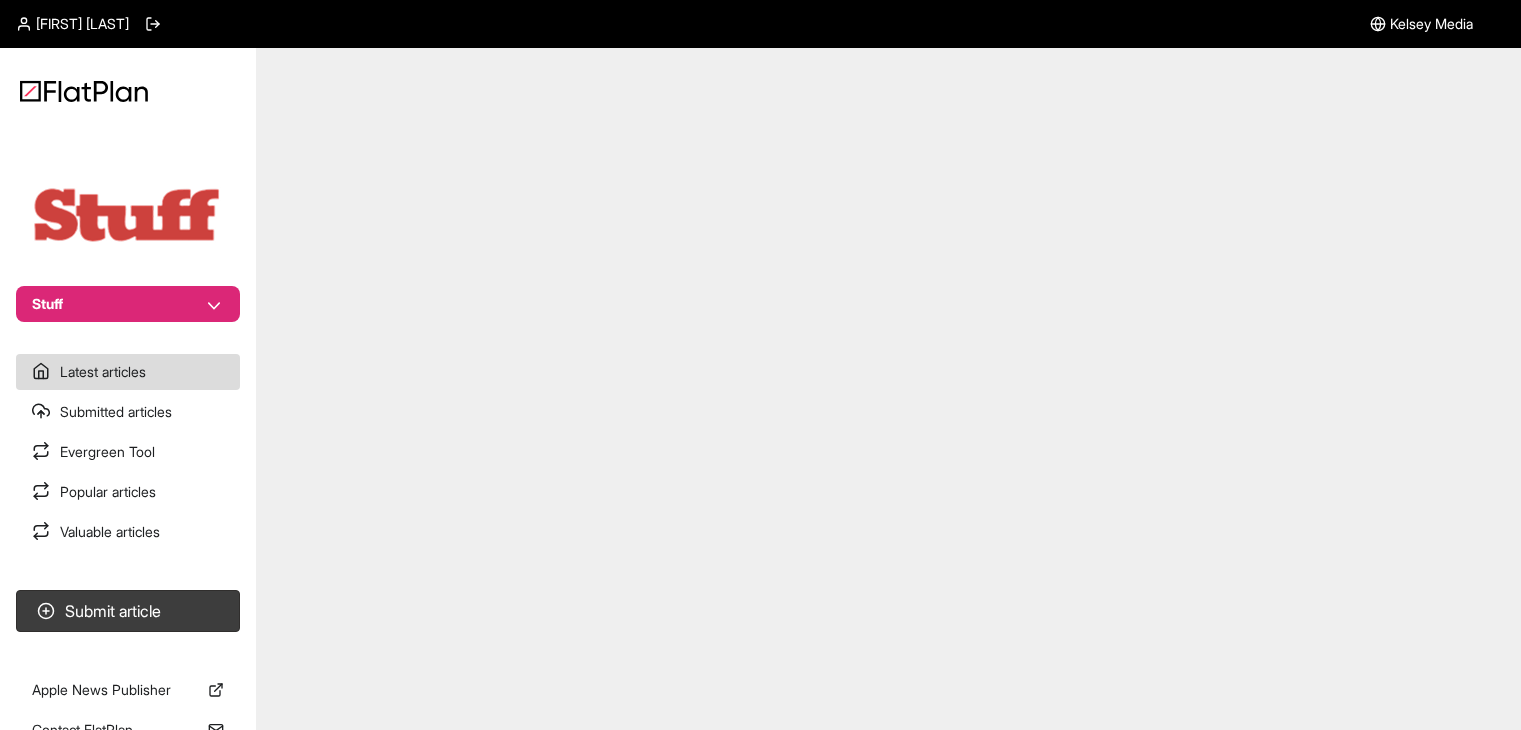 scroll, scrollTop: 0, scrollLeft: 0, axis: both 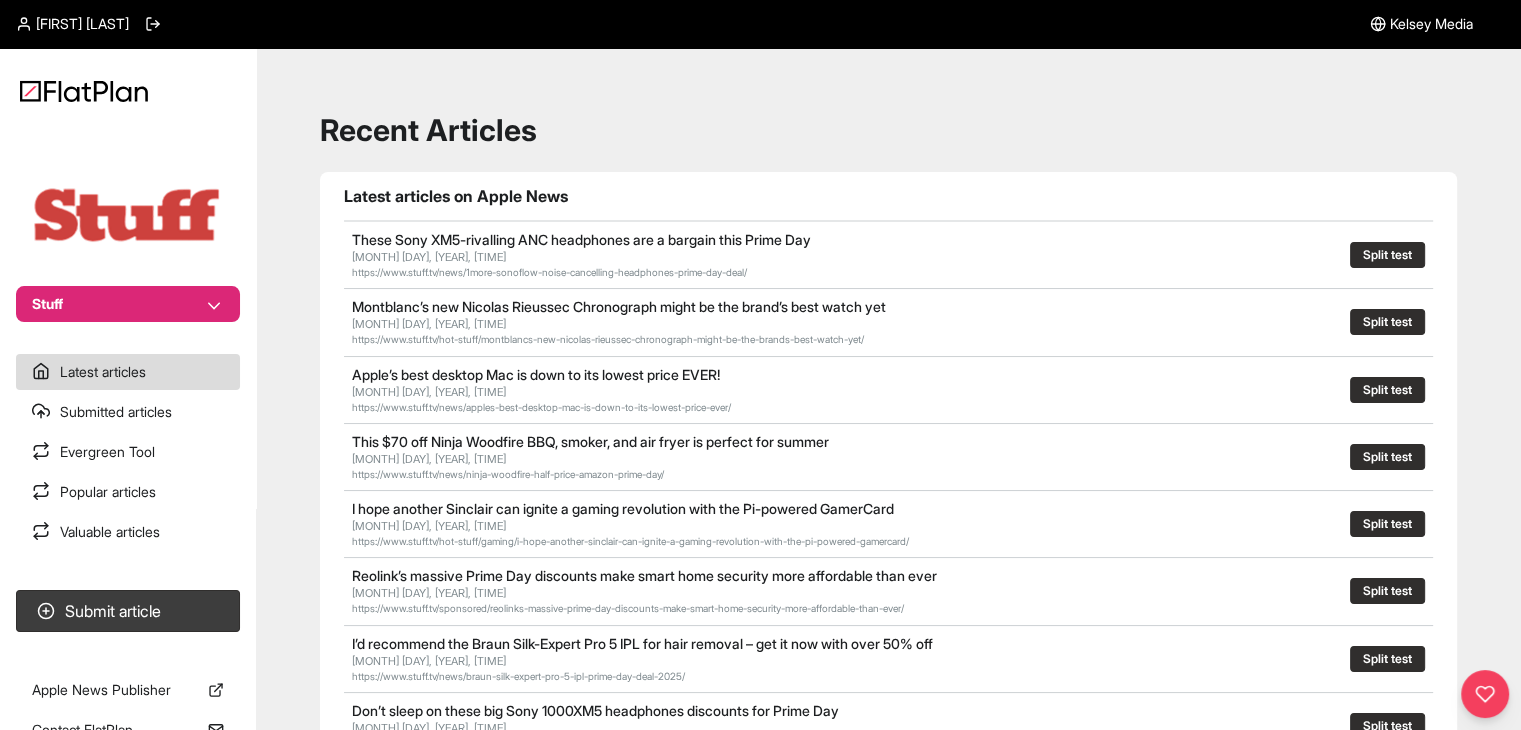 click on "Valuable articles" at bounding box center (128, 532) 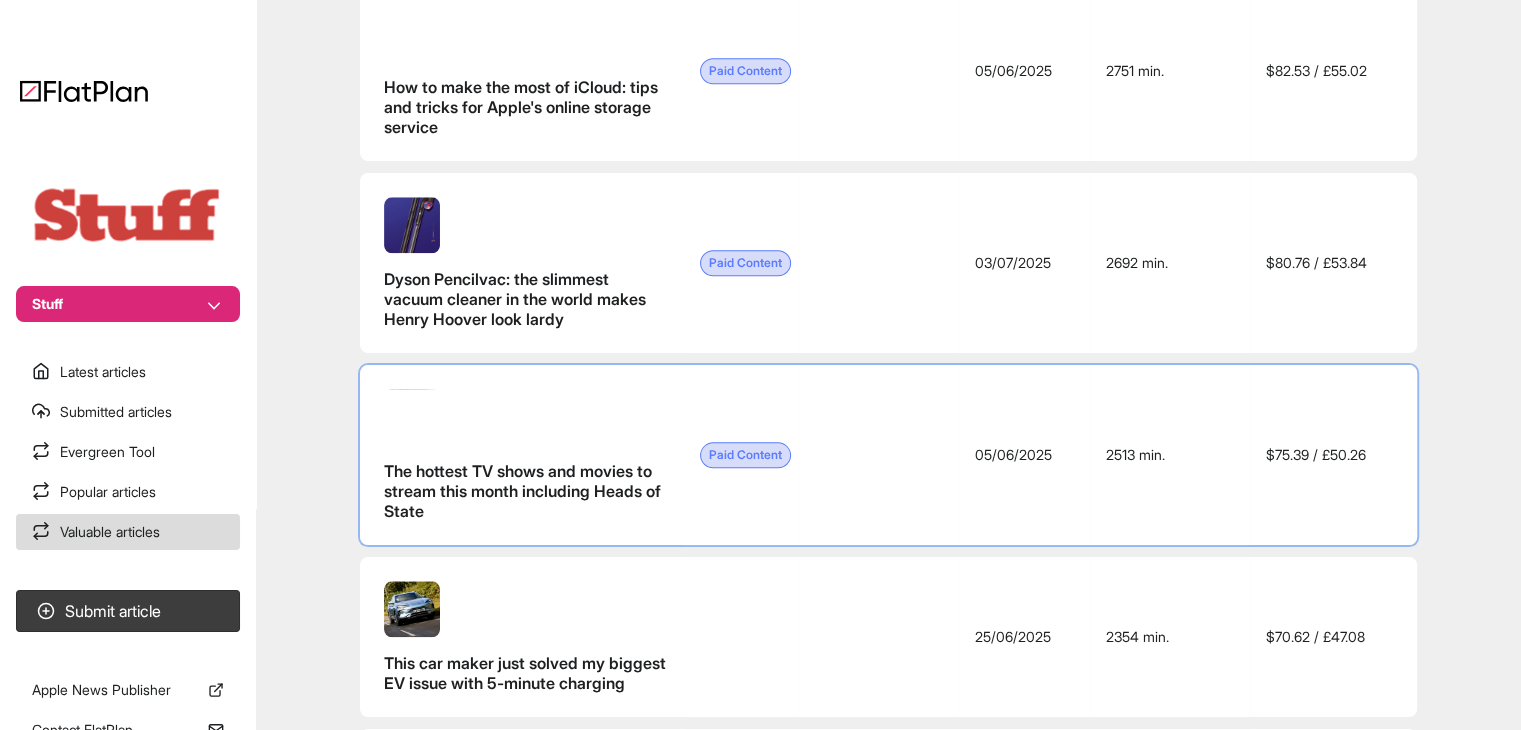 scroll, scrollTop: 2100, scrollLeft: 0, axis: vertical 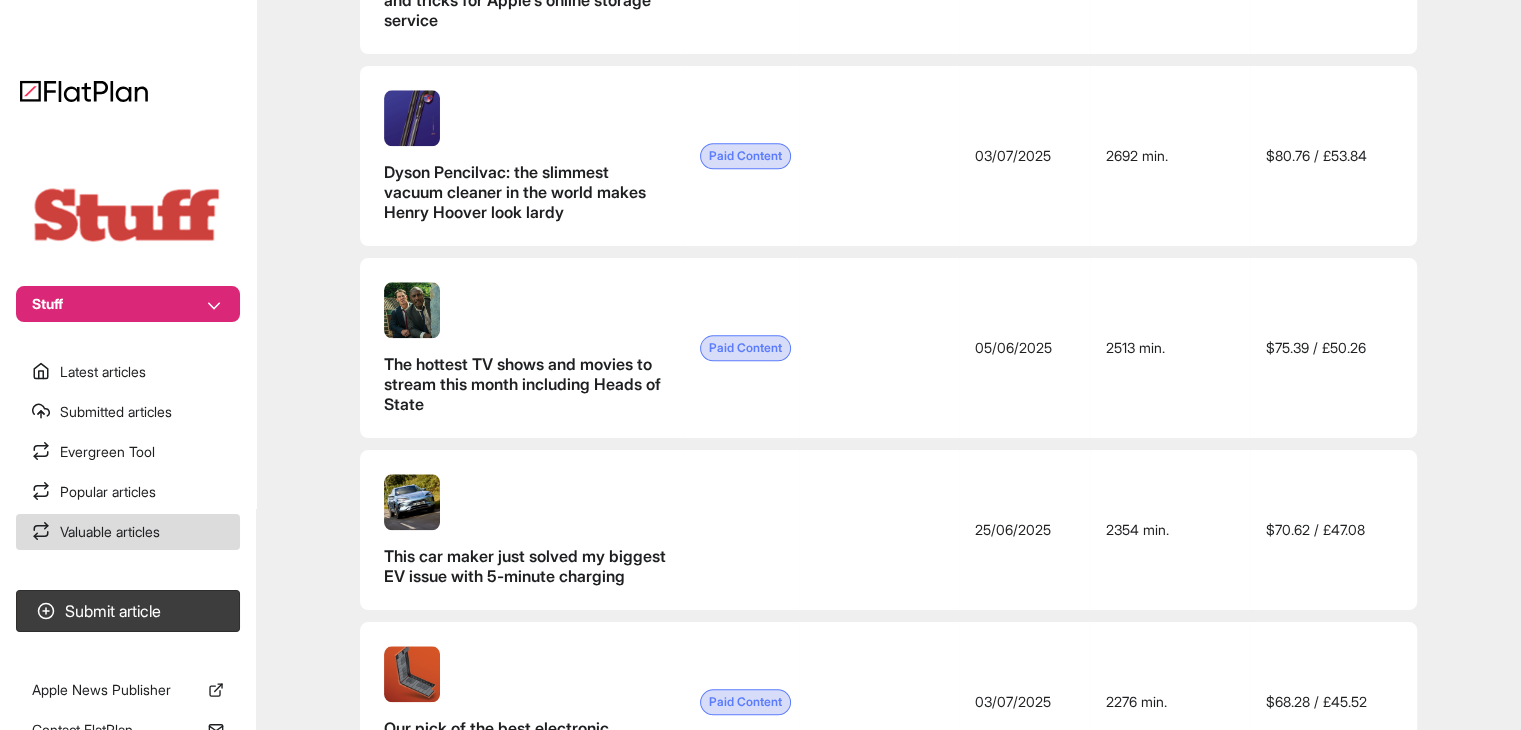 click on "Popular articles" at bounding box center [128, 492] 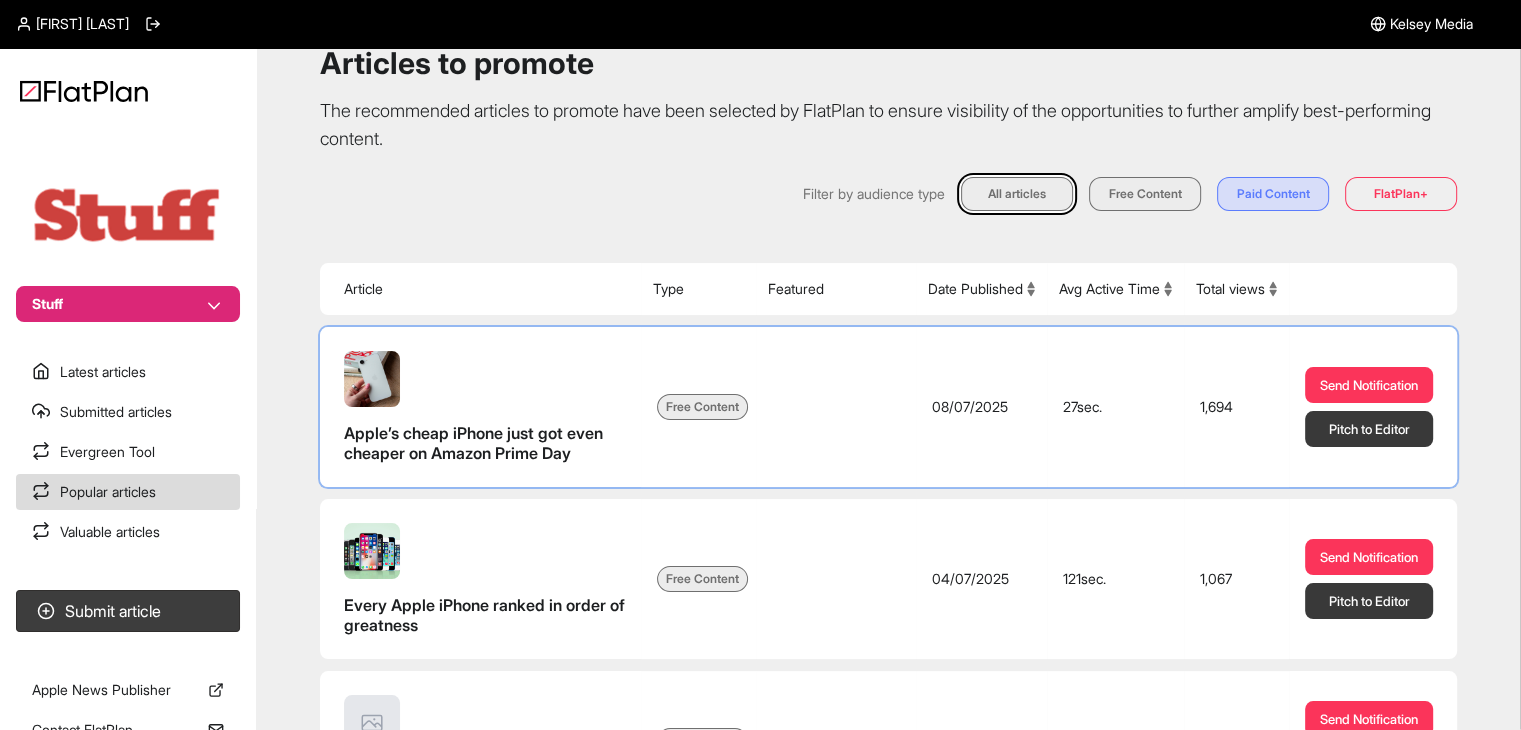 scroll, scrollTop: 200, scrollLeft: 0, axis: vertical 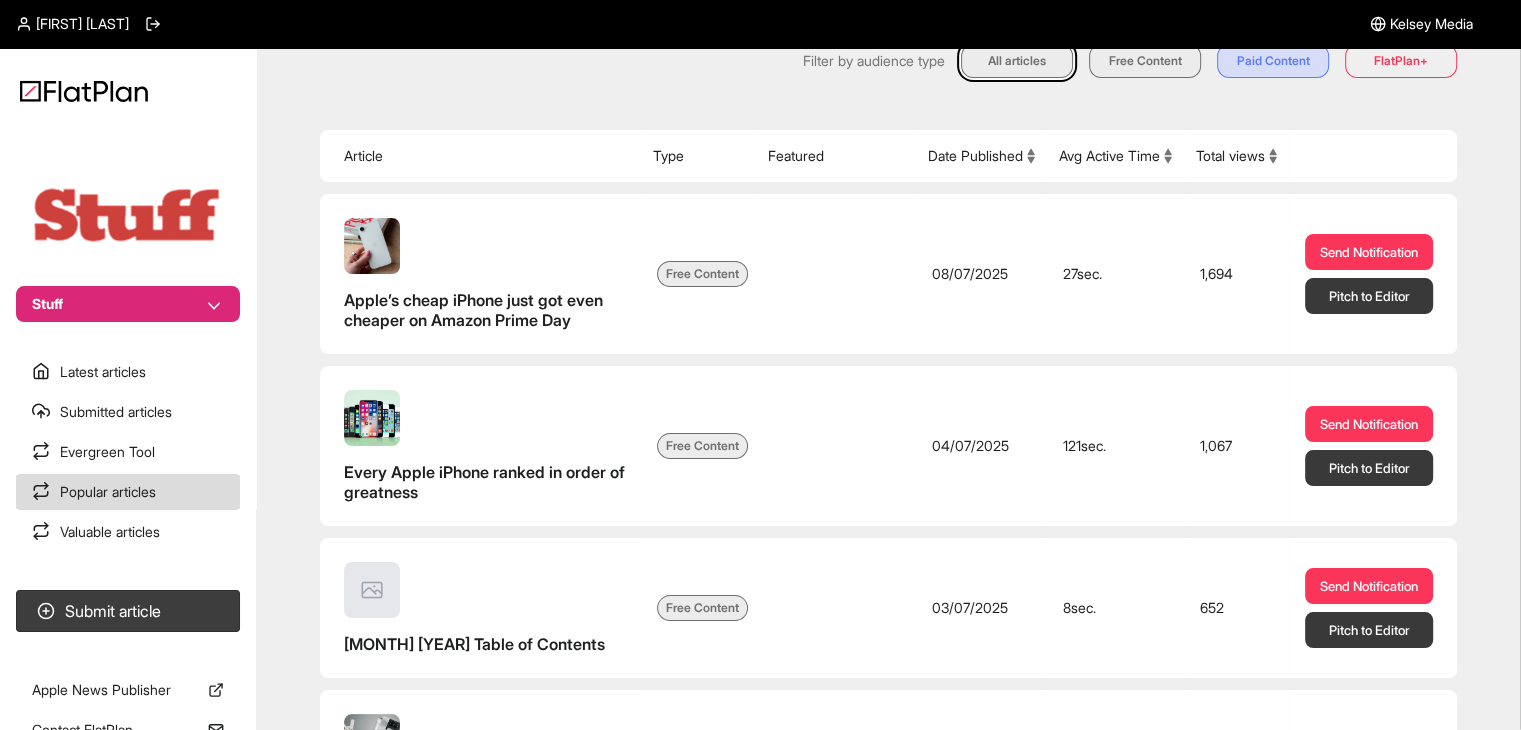 click on "Total views" at bounding box center (1115, 156) 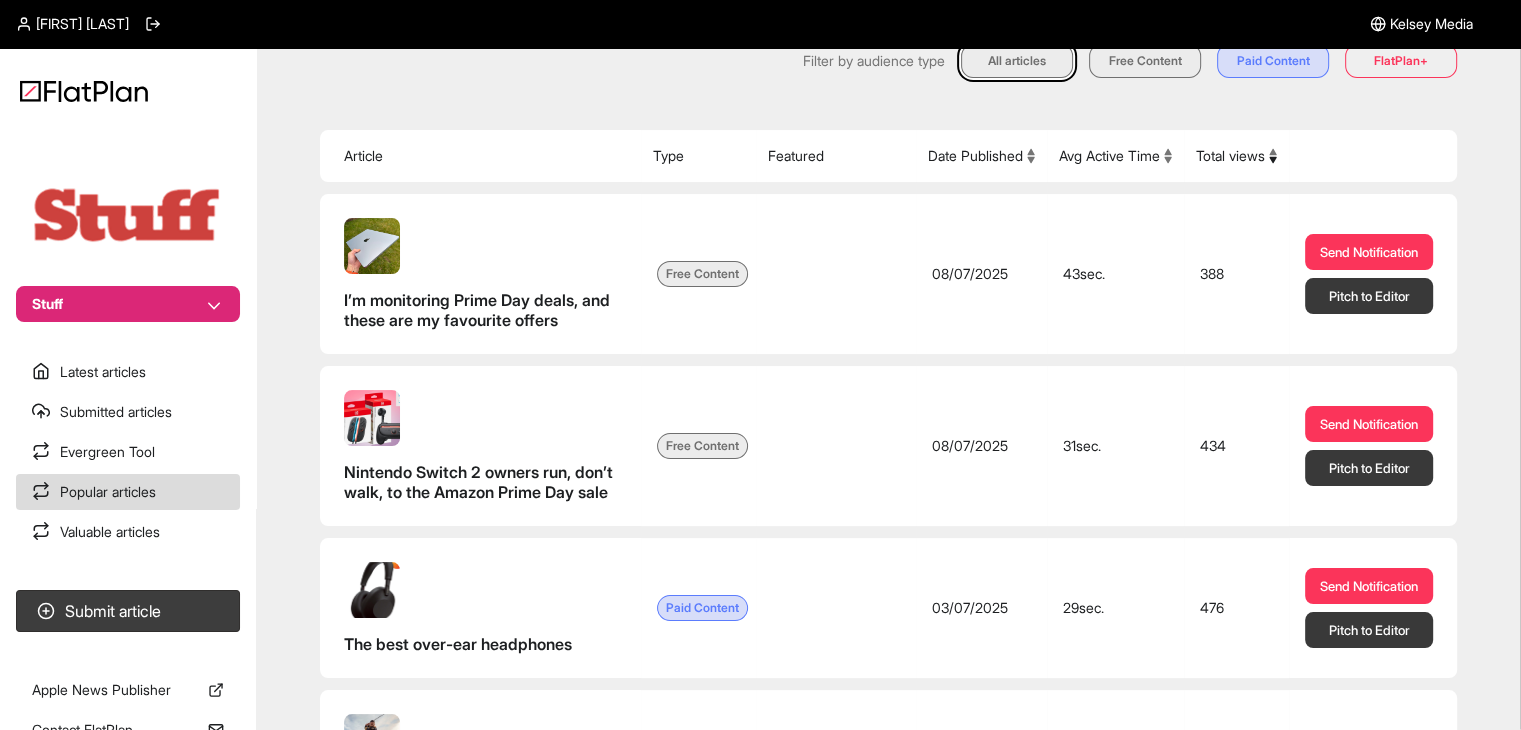 click on "Total views" at bounding box center [1115, 156] 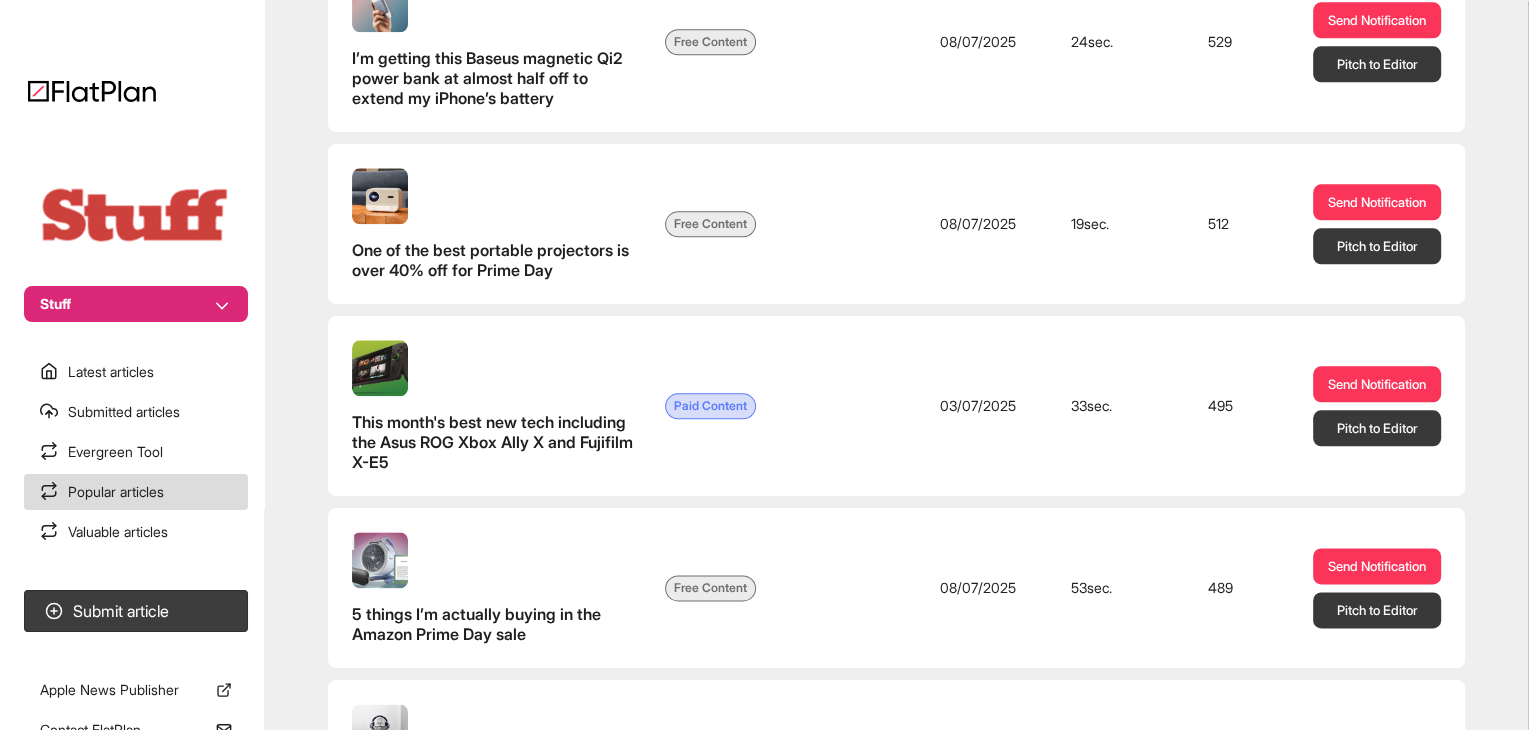 scroll, scrollTop: 2100, scrollLeft: 0, axis: vertical 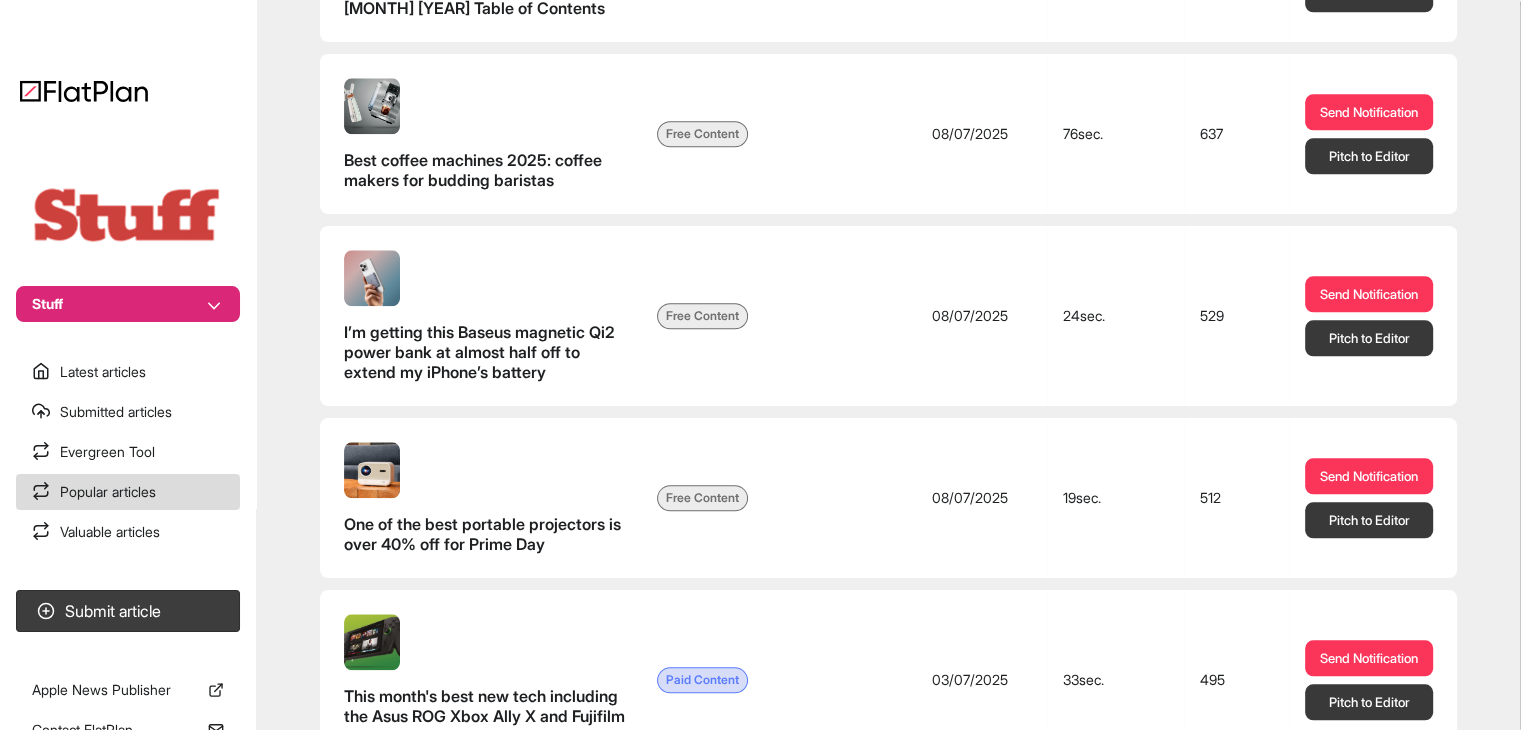 click on "Stuff" at bounding box center (128, 304) 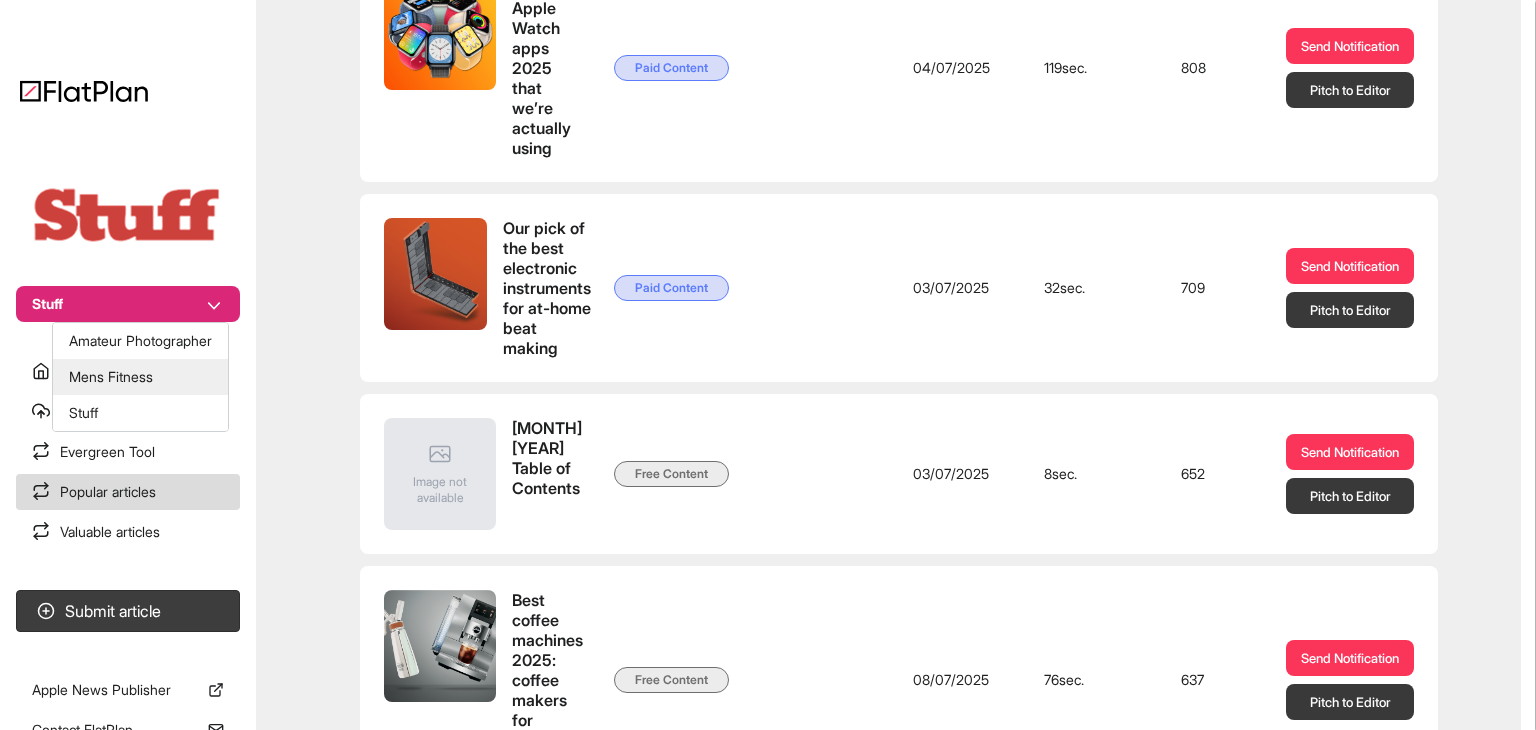 click on "Mens Fitness" at bounding box center [140, 377] 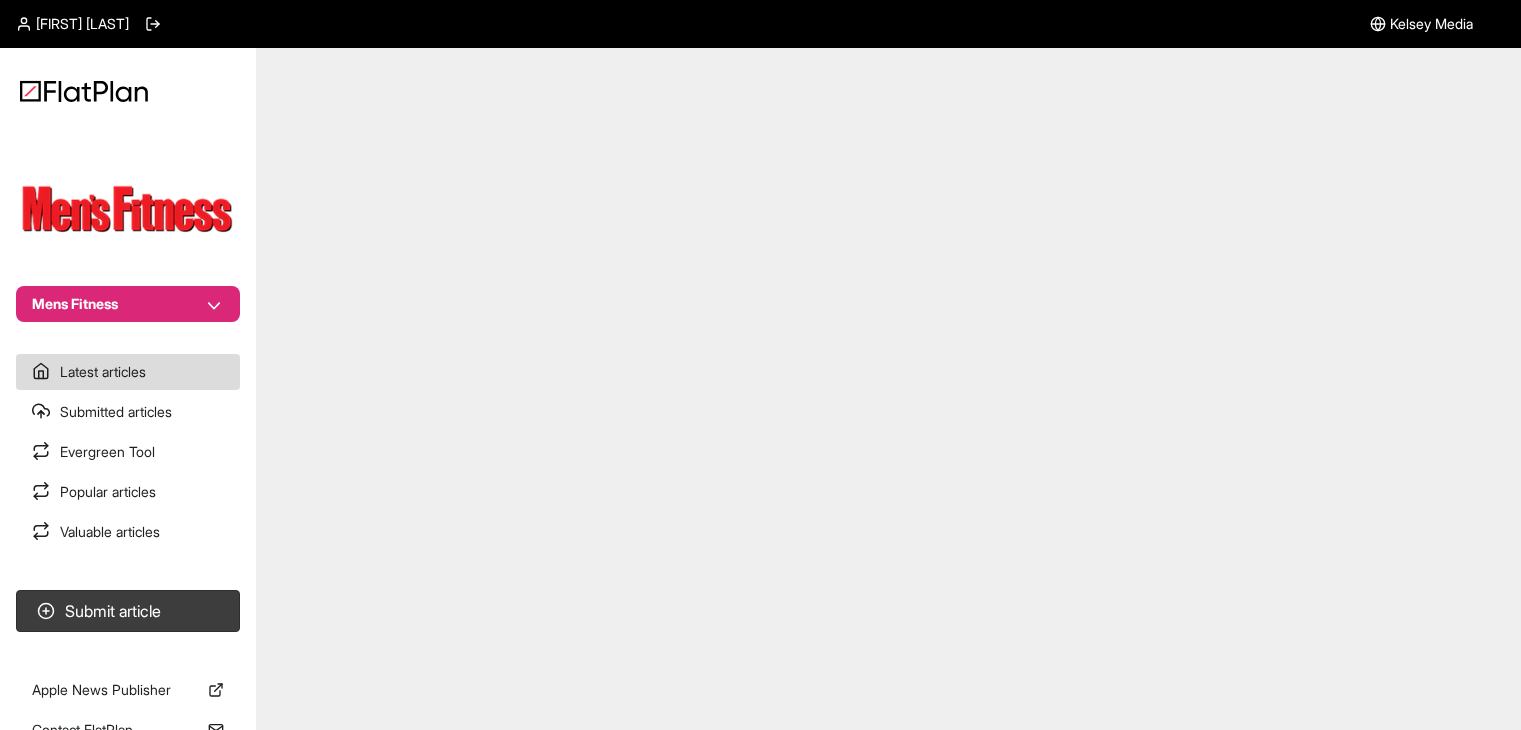 scroll, scrollTop: 0, scrollLeft: 0, axis: both 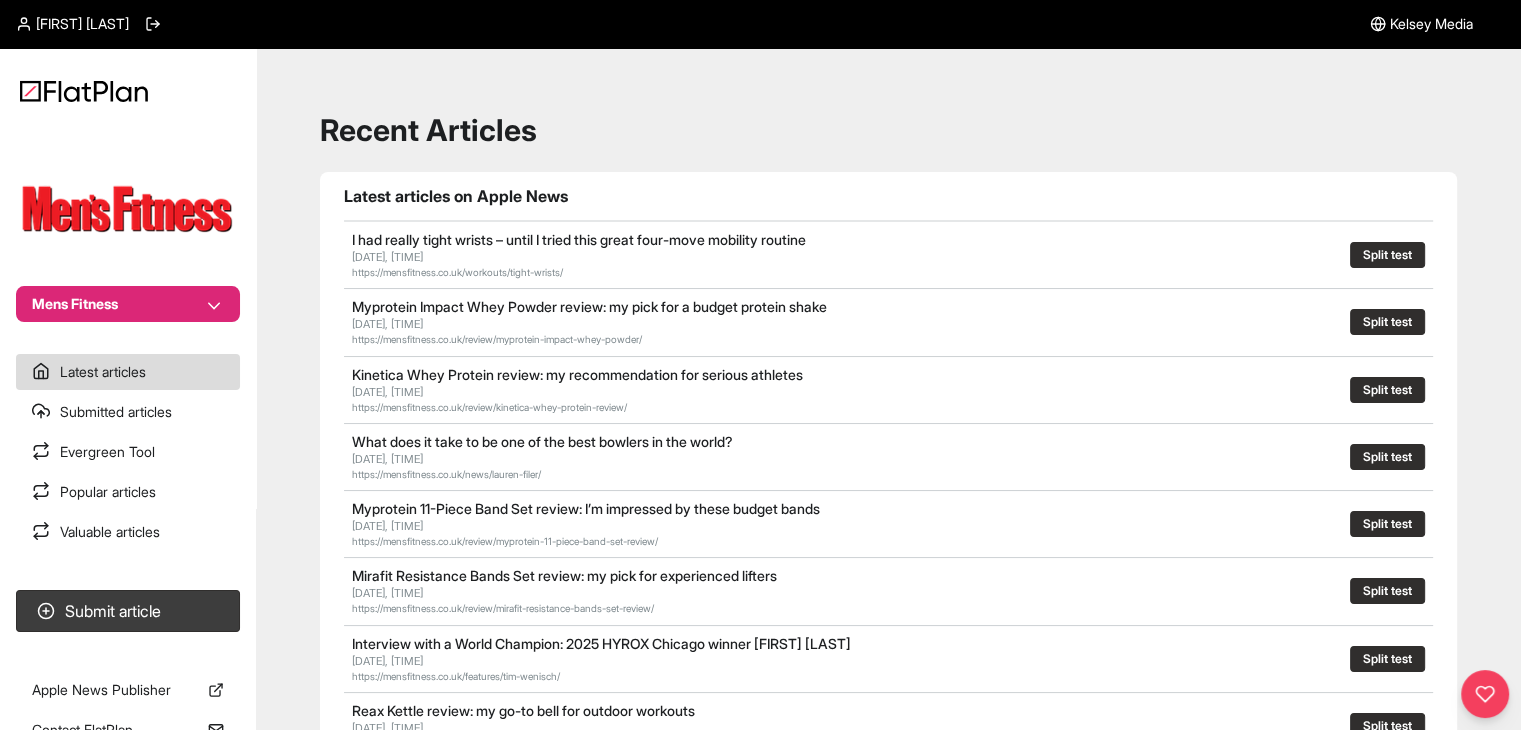 click on "Popular articles" at bounding box center (128, 492) 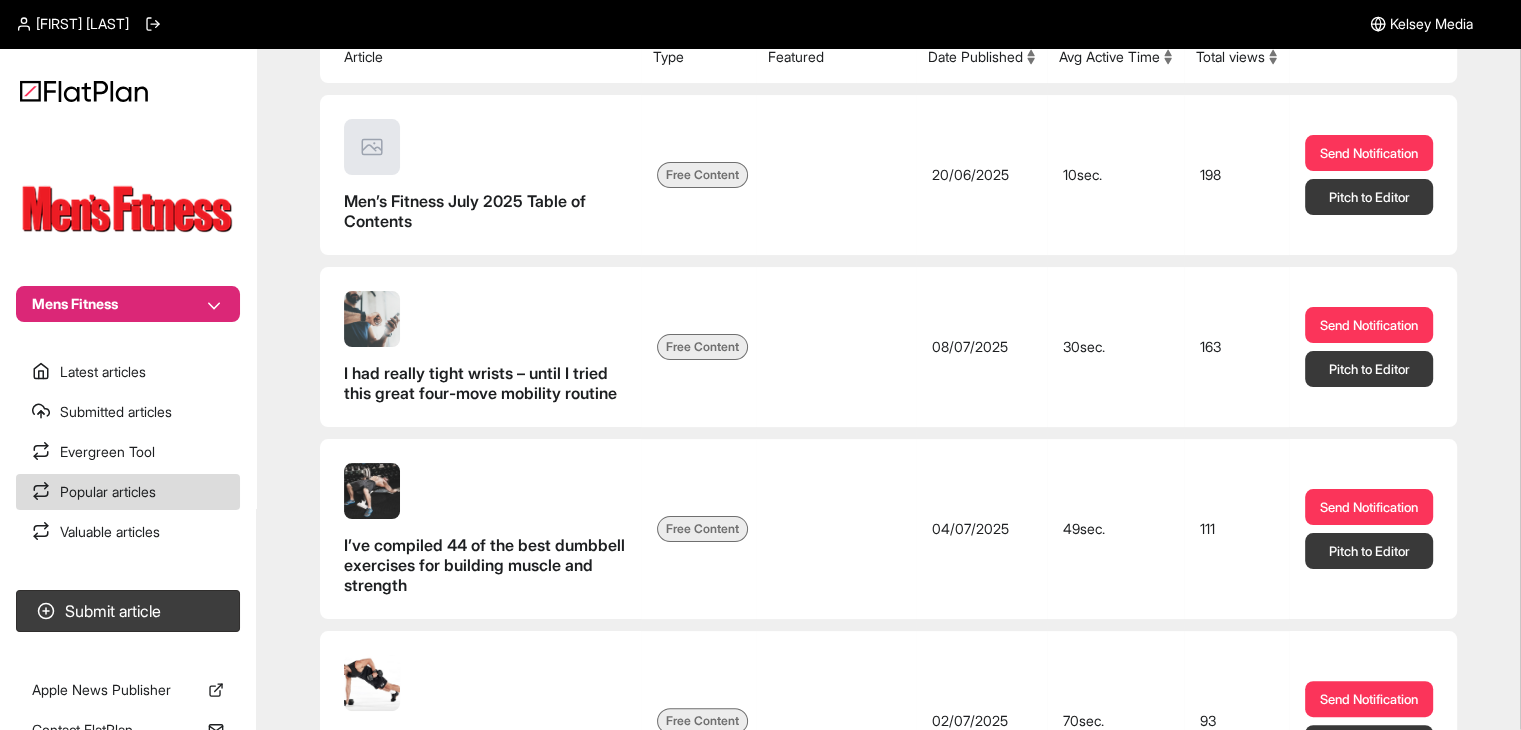 scroll, scrollTop: 300, scrollLeft: 0, axis: vertical 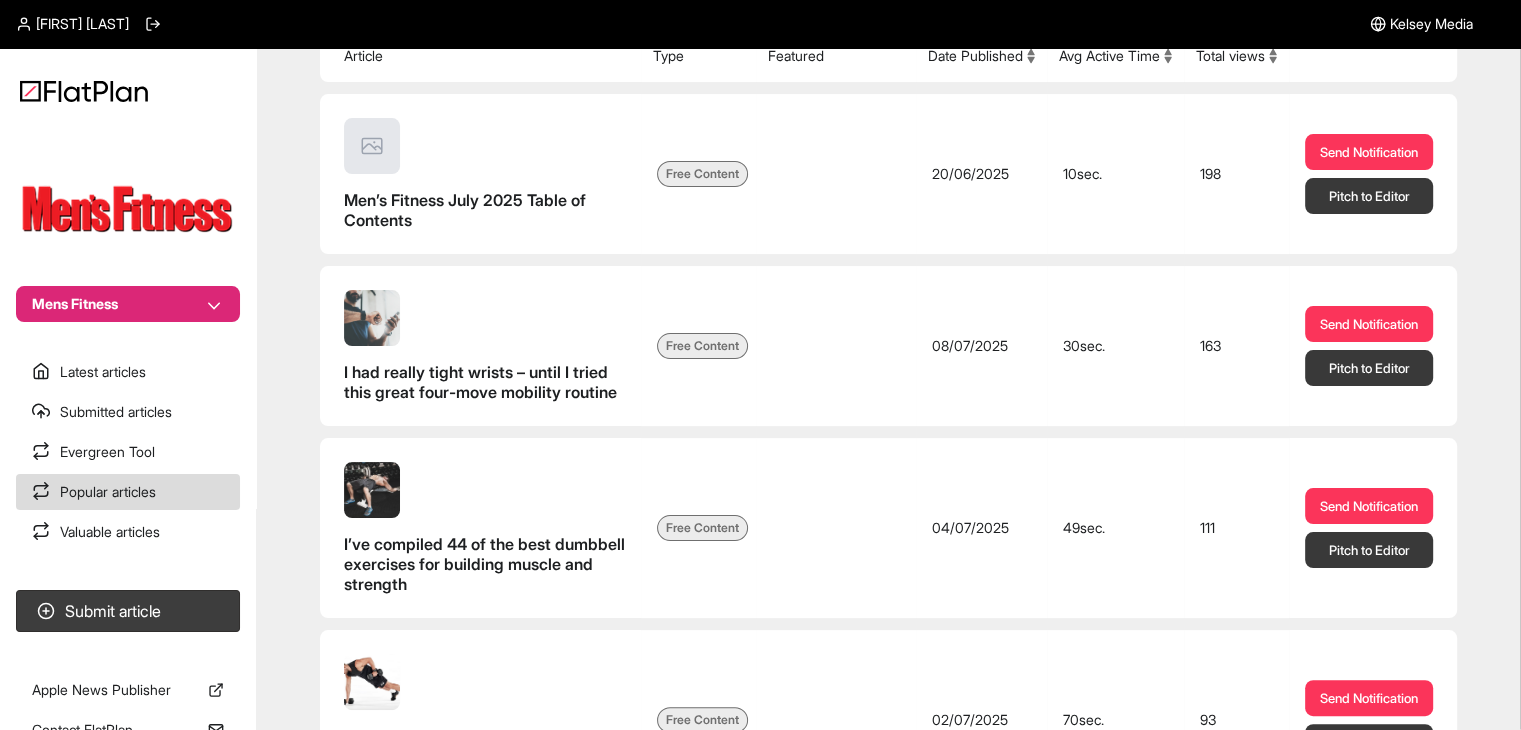 click on "Valuable articles" at bounding box center (128, 532) 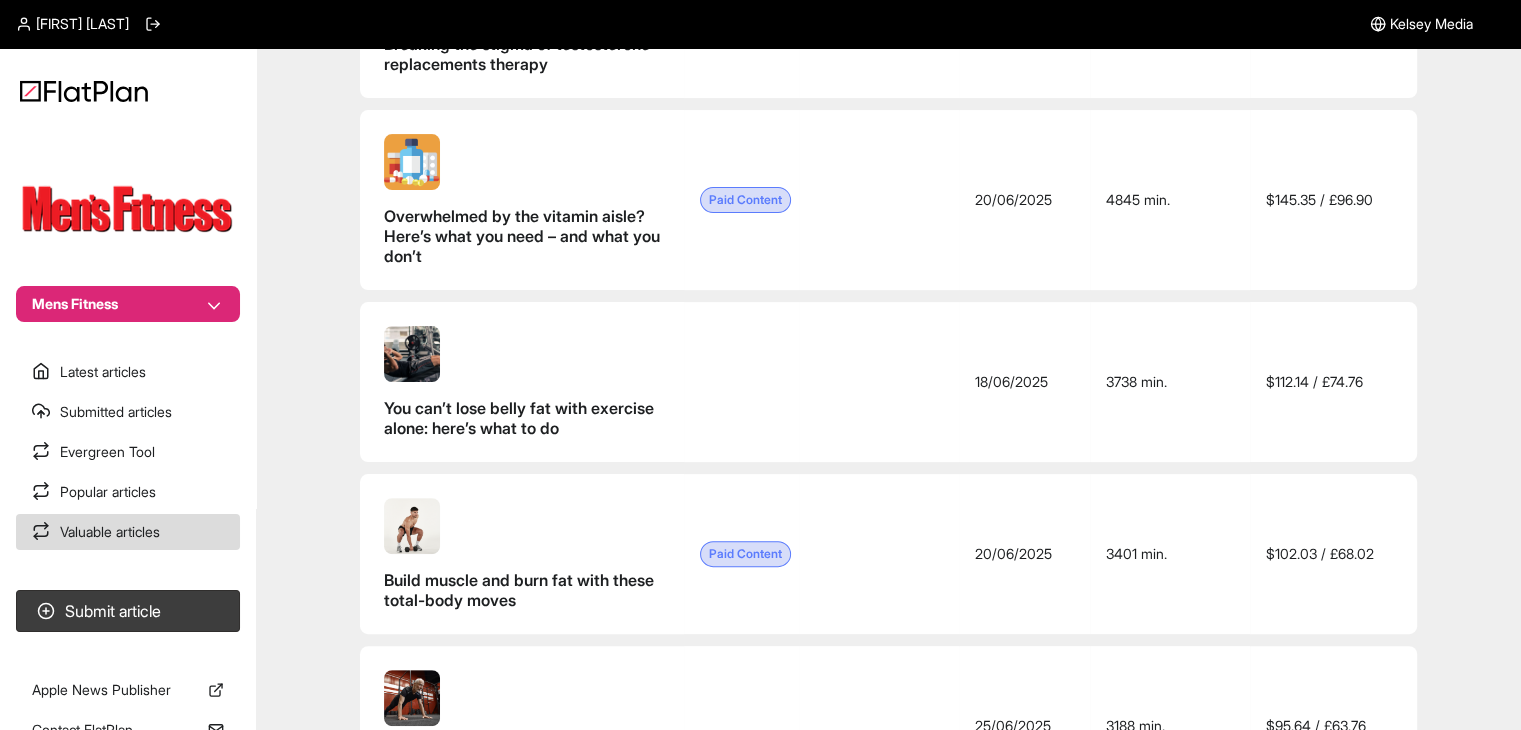 scroll, scrollTop: 500, scrollLeft: 0, axis: vertical 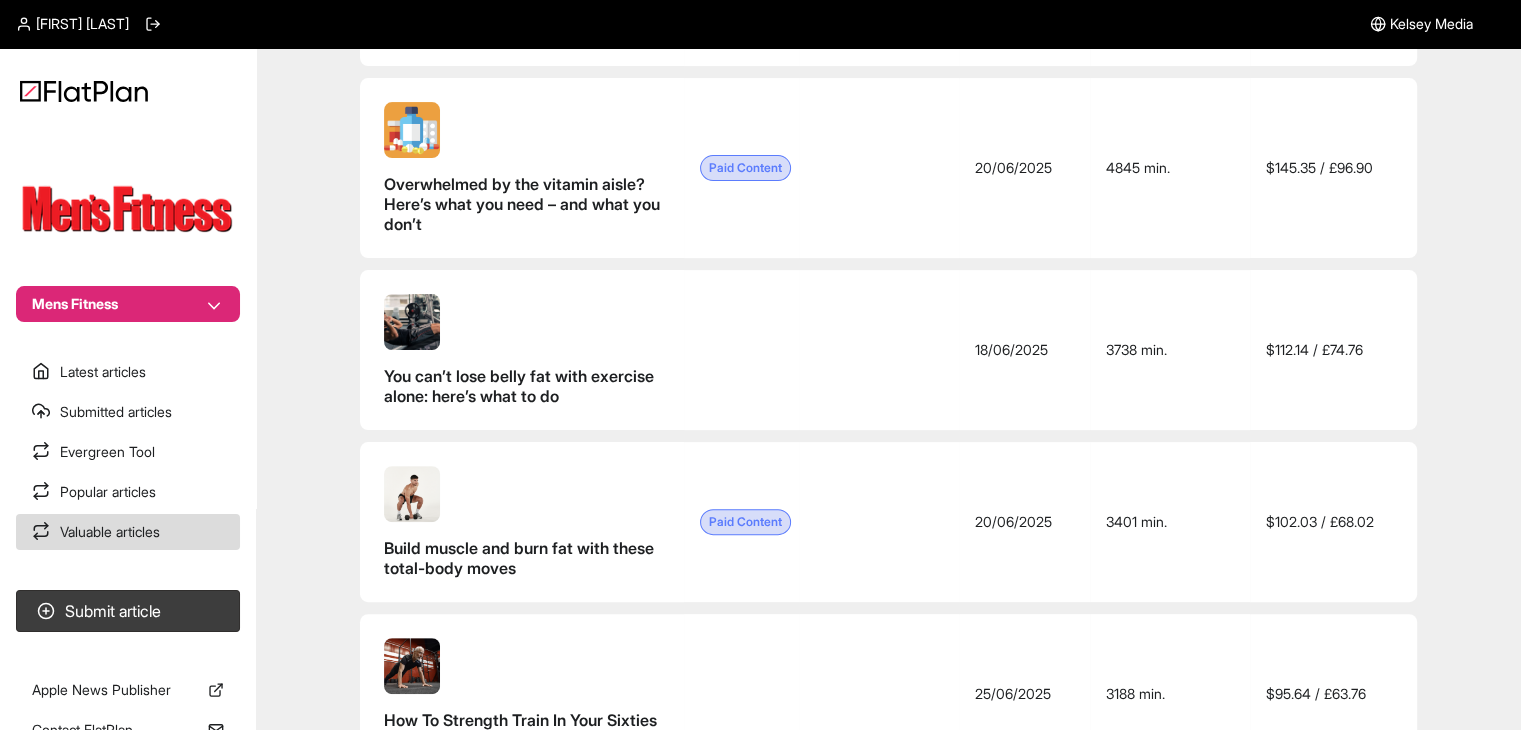 click on "Mens Fitness" at bounding box center (128, 304) 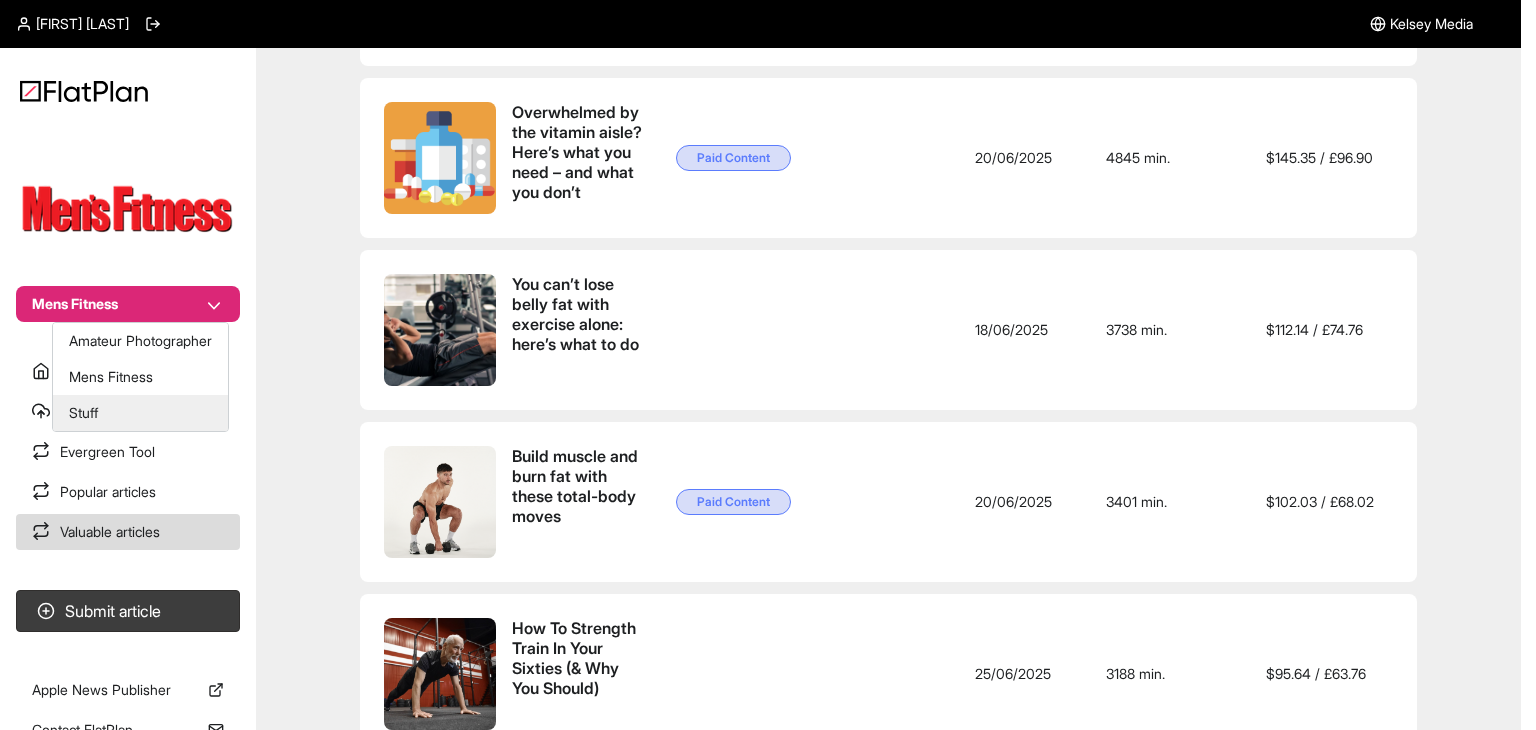 click on "Stuff" at bounding box center (140, 413) 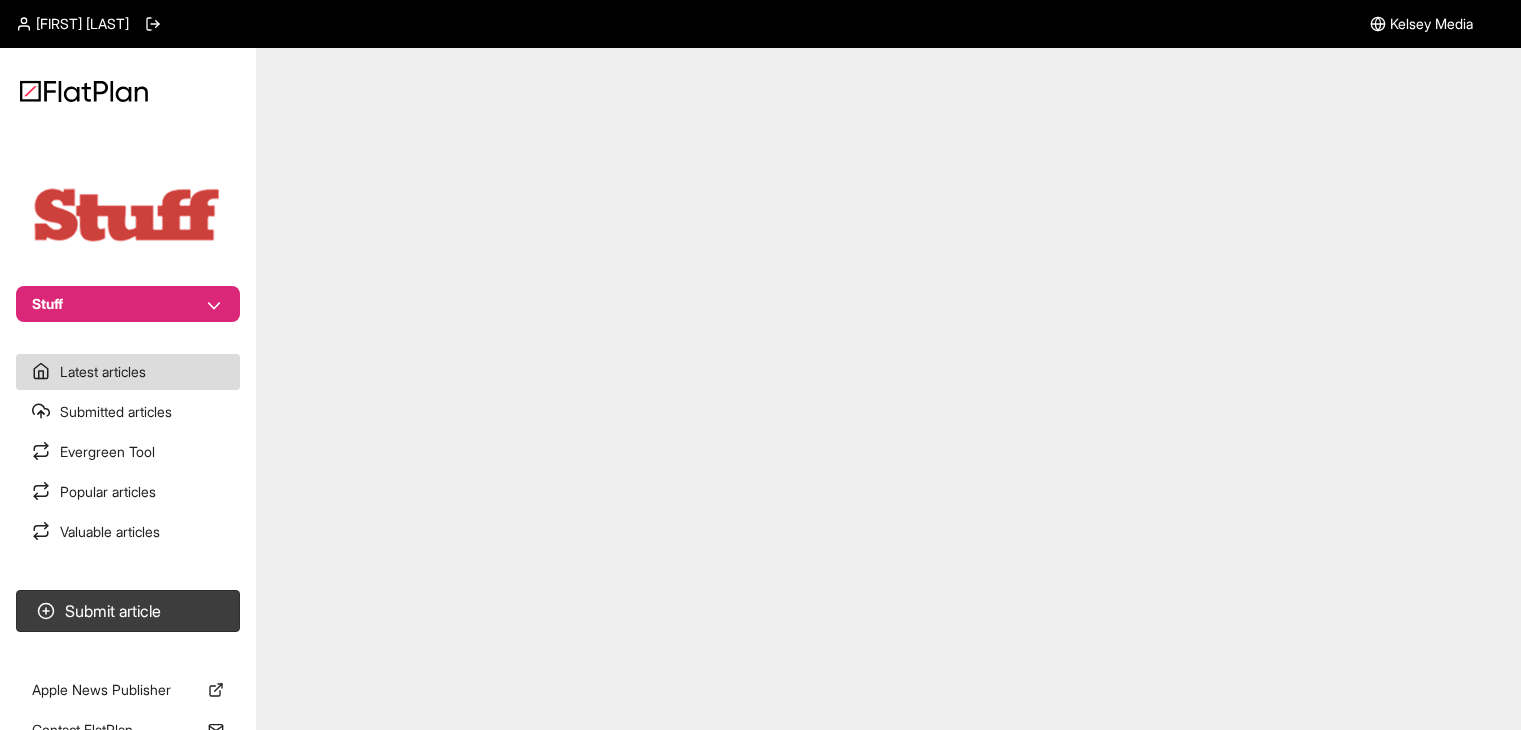 scroll, scrollTop: 0, scrollLeft: 0, axis: both 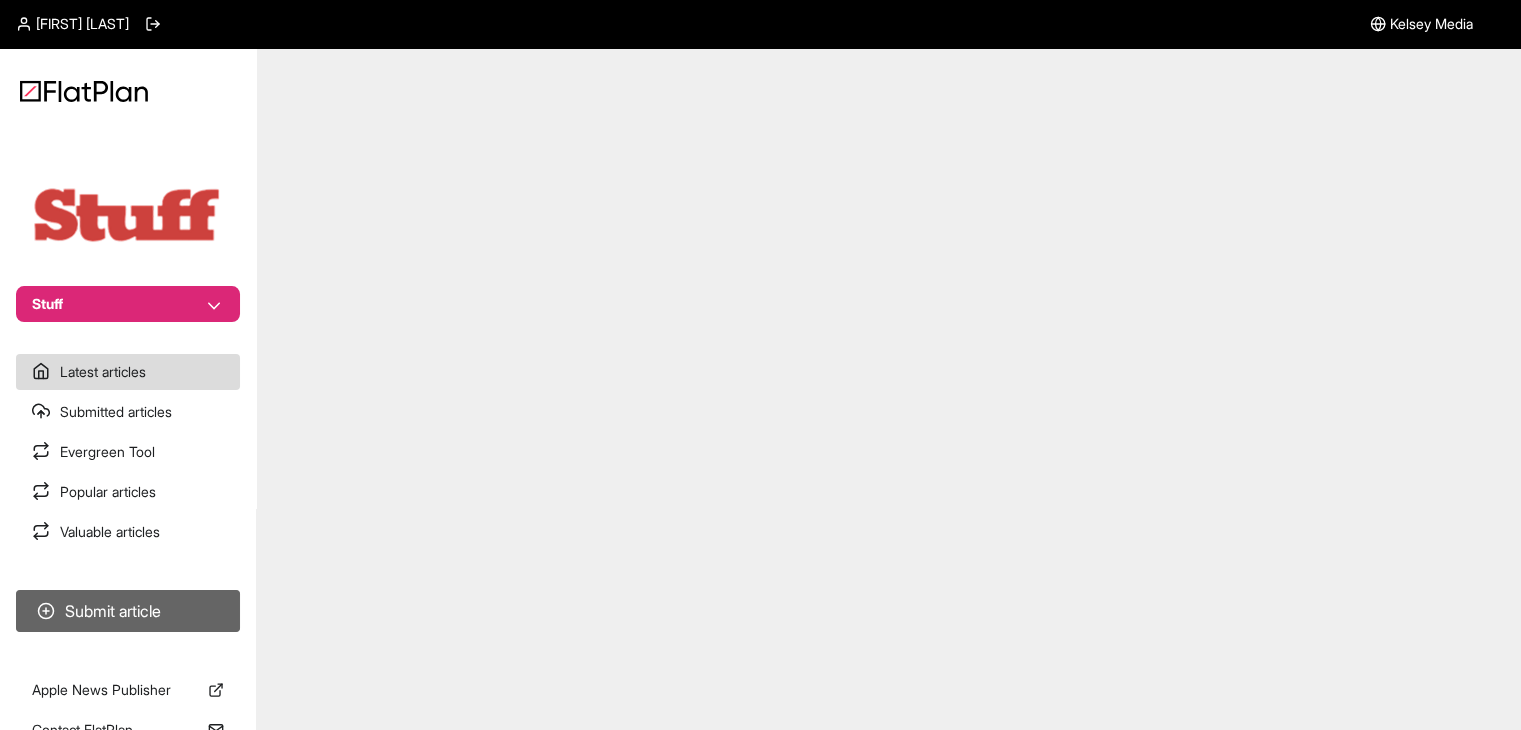 click on "Submit article" at bounding box center [128, 611] 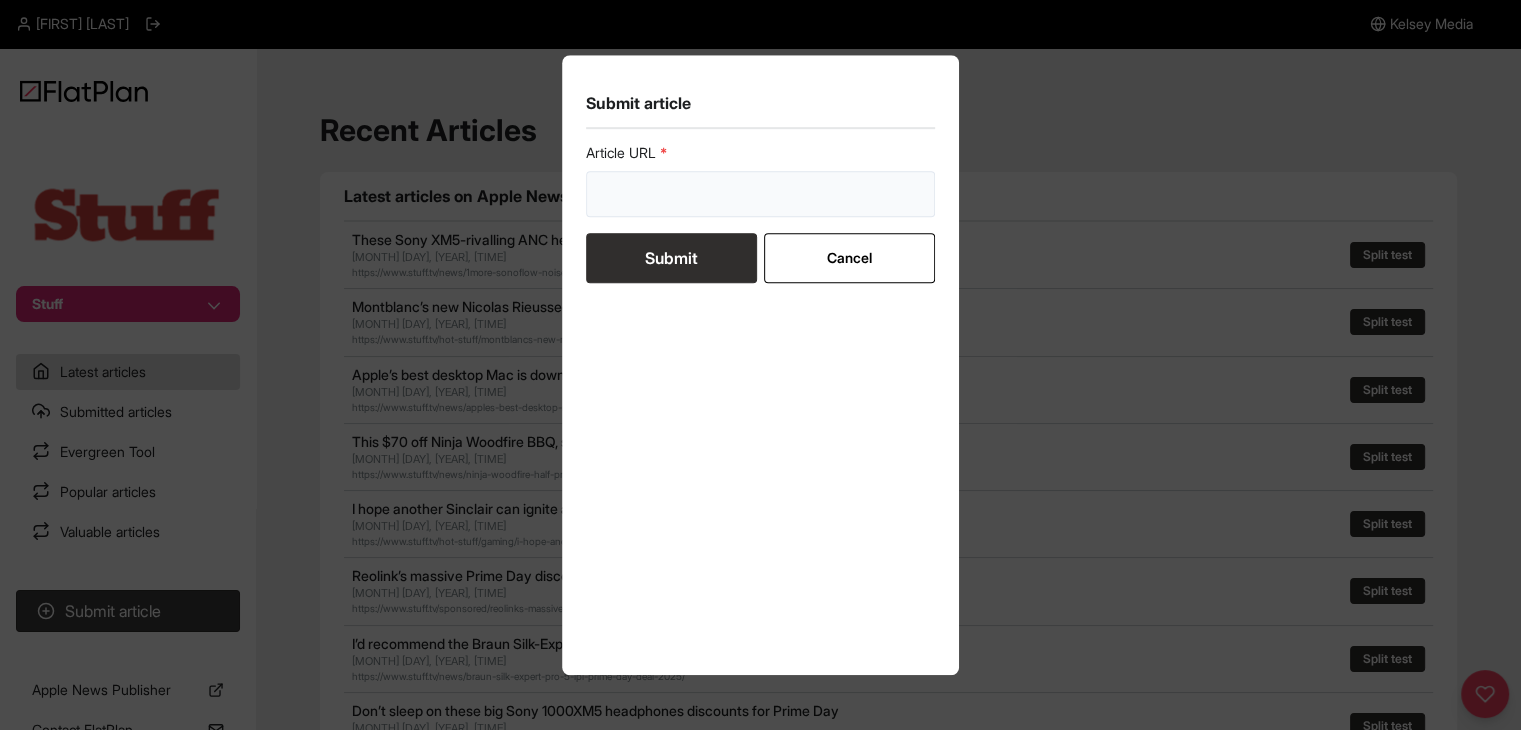 click at bounding box center [761, 194] 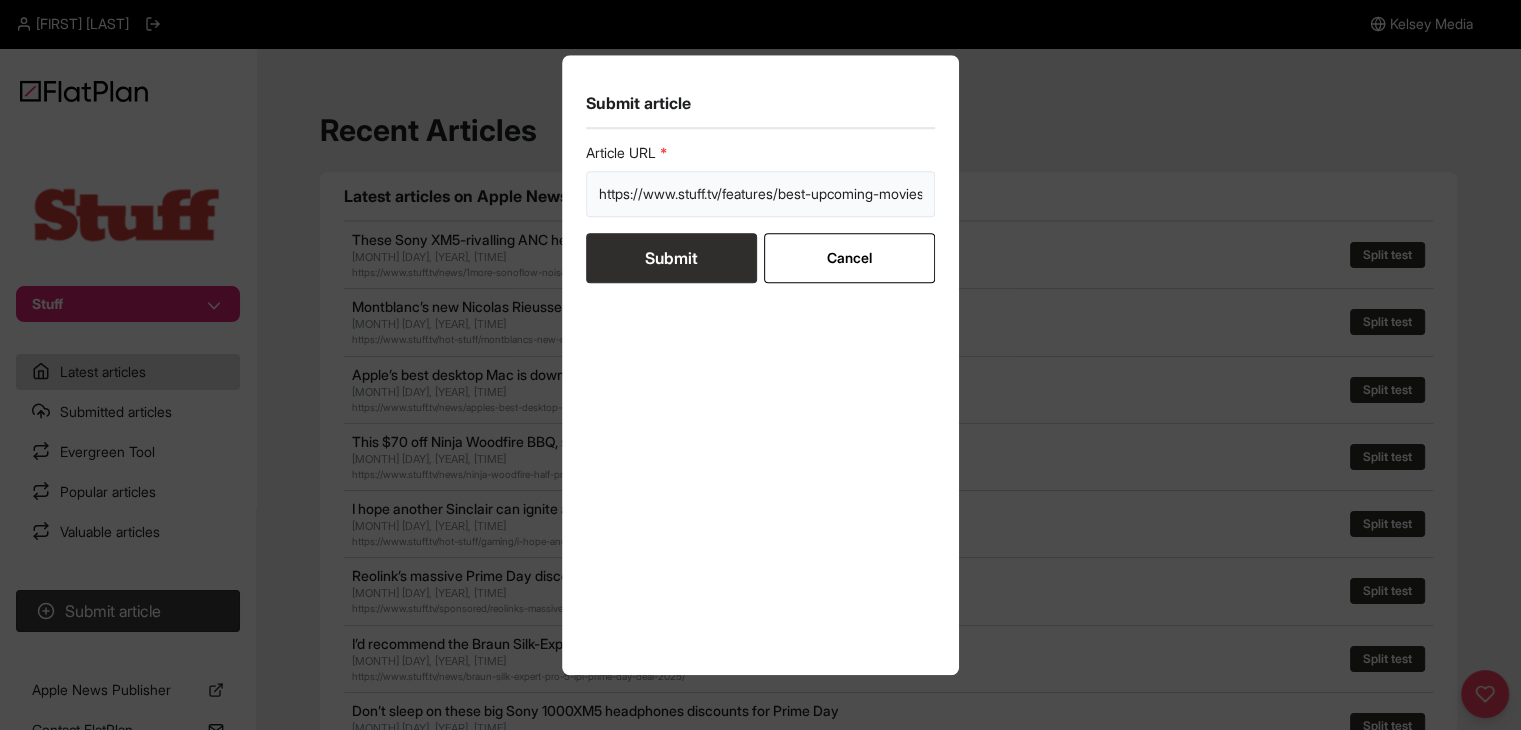 scroll, scrollTop: 0, scrollLeft: 29, axis: horizontal 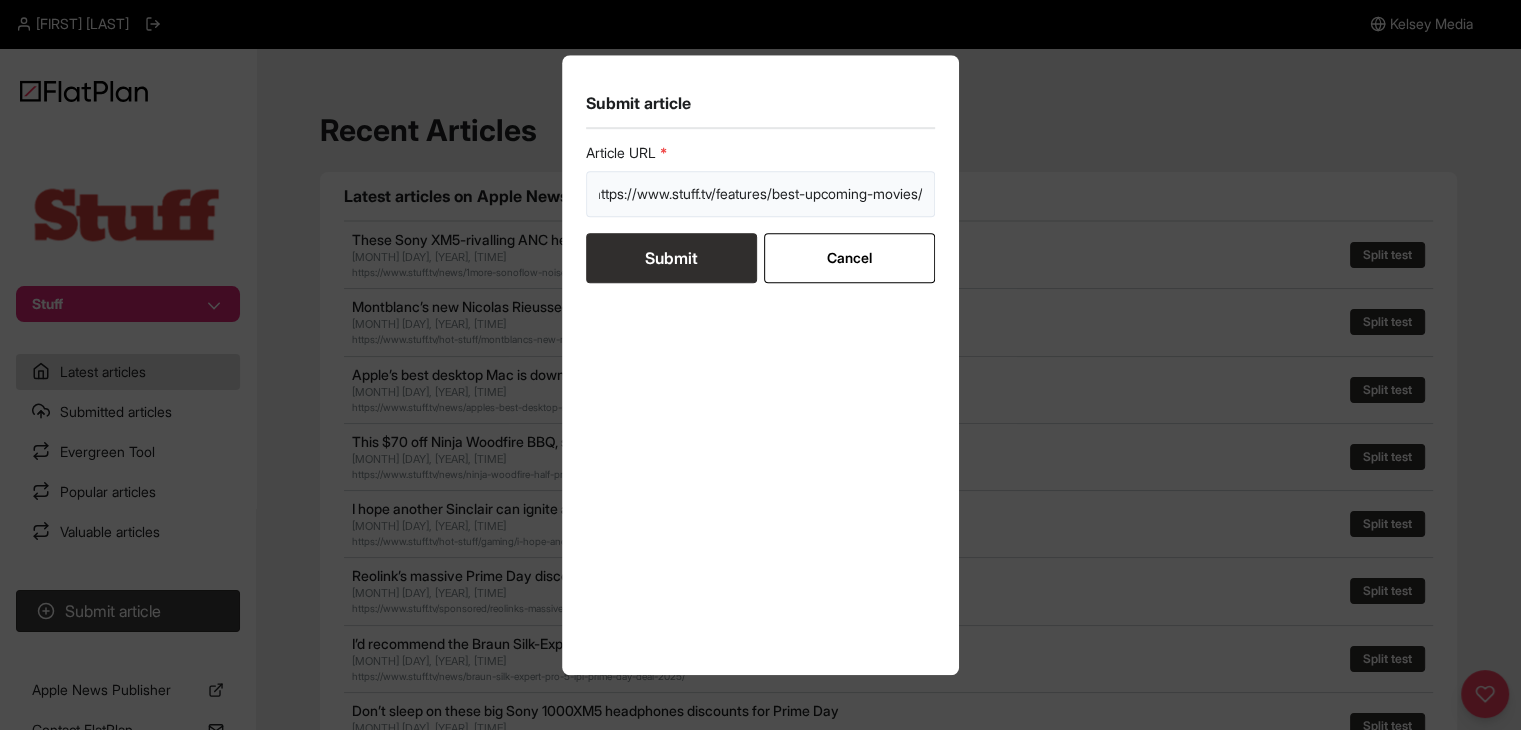 type on "https://www.stuff.tv/features/best-upcoming-movies/" 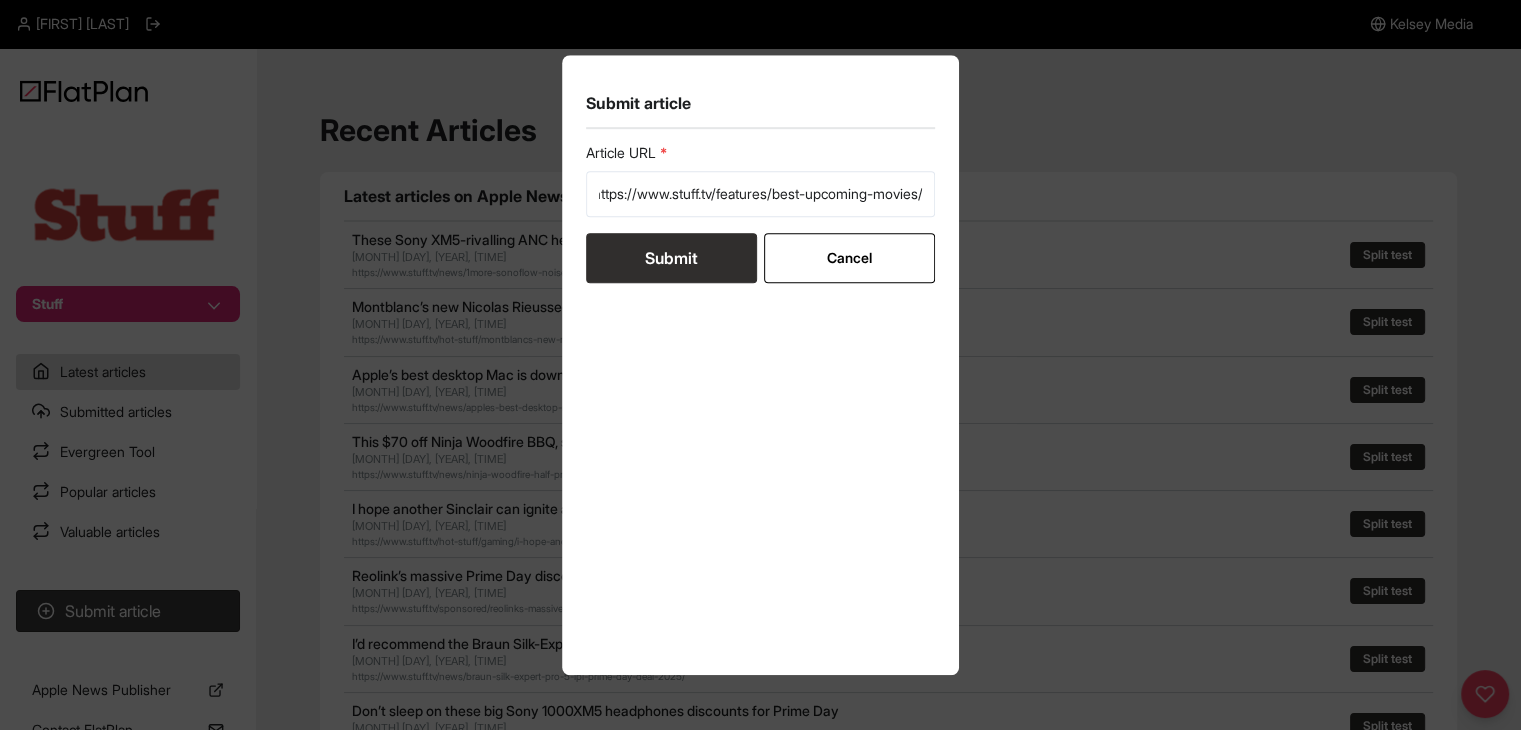 click on "Submit" at bounding box center (671, 258) 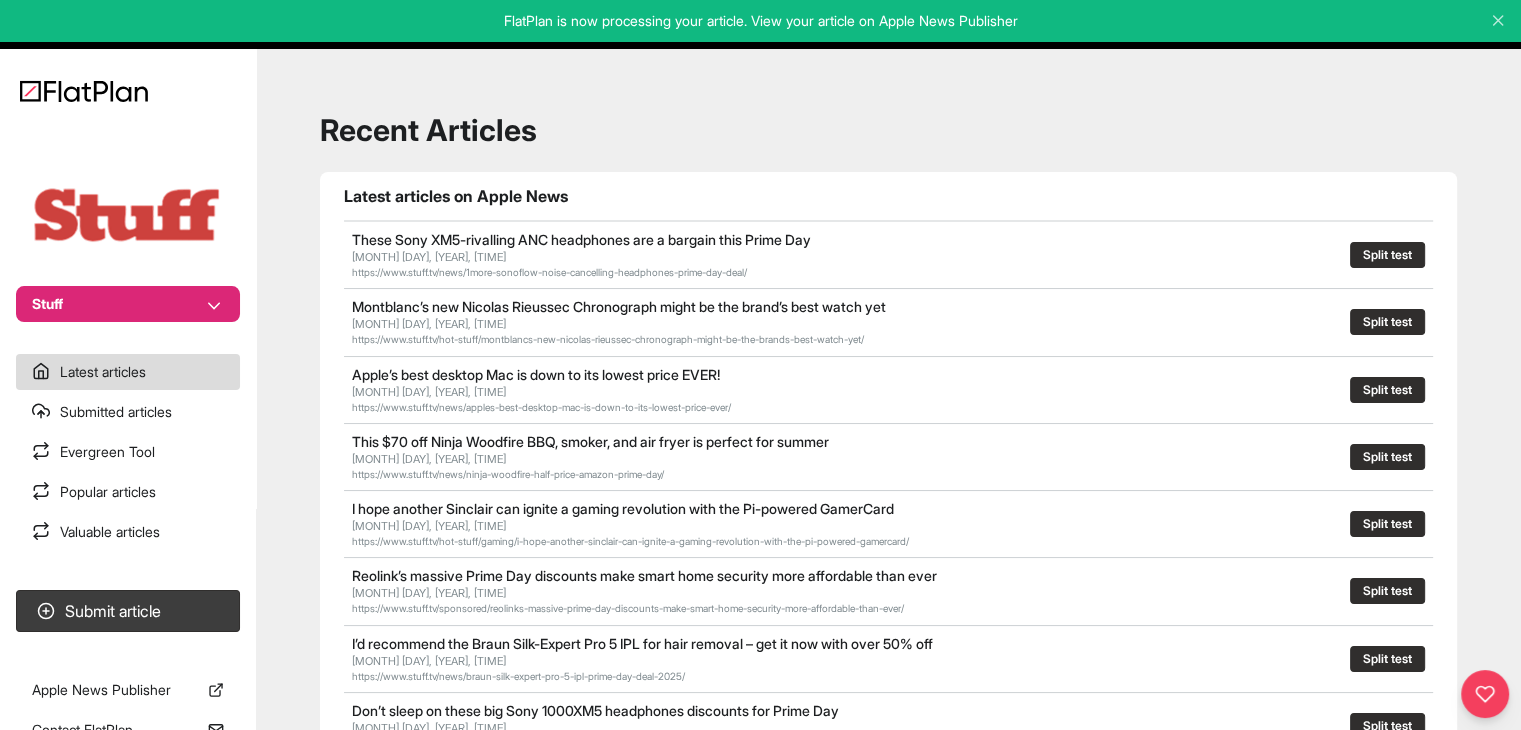 click on "Stuff" at bounding box center [128, 304] 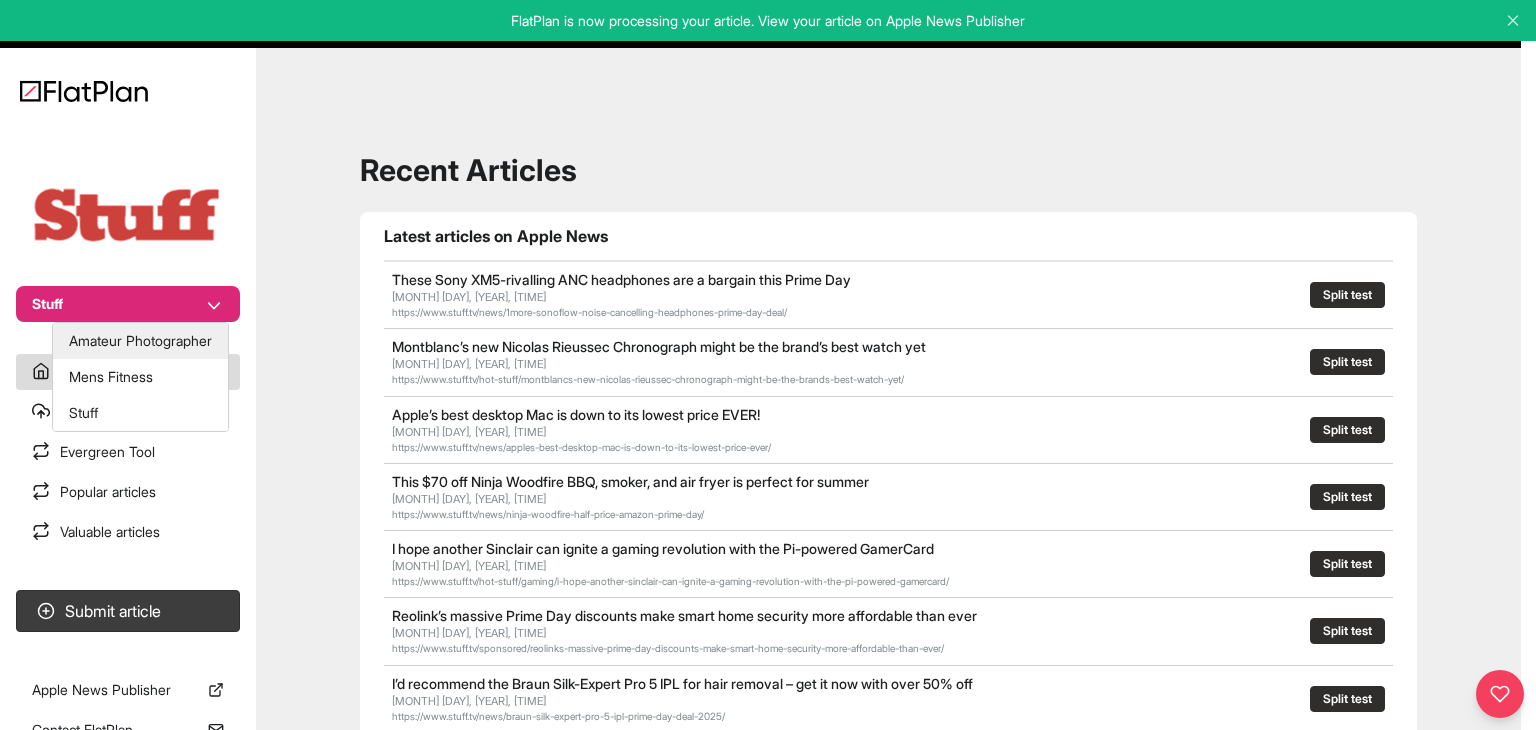 click on "Amateur Photographer" at bounding box center (140, 341) 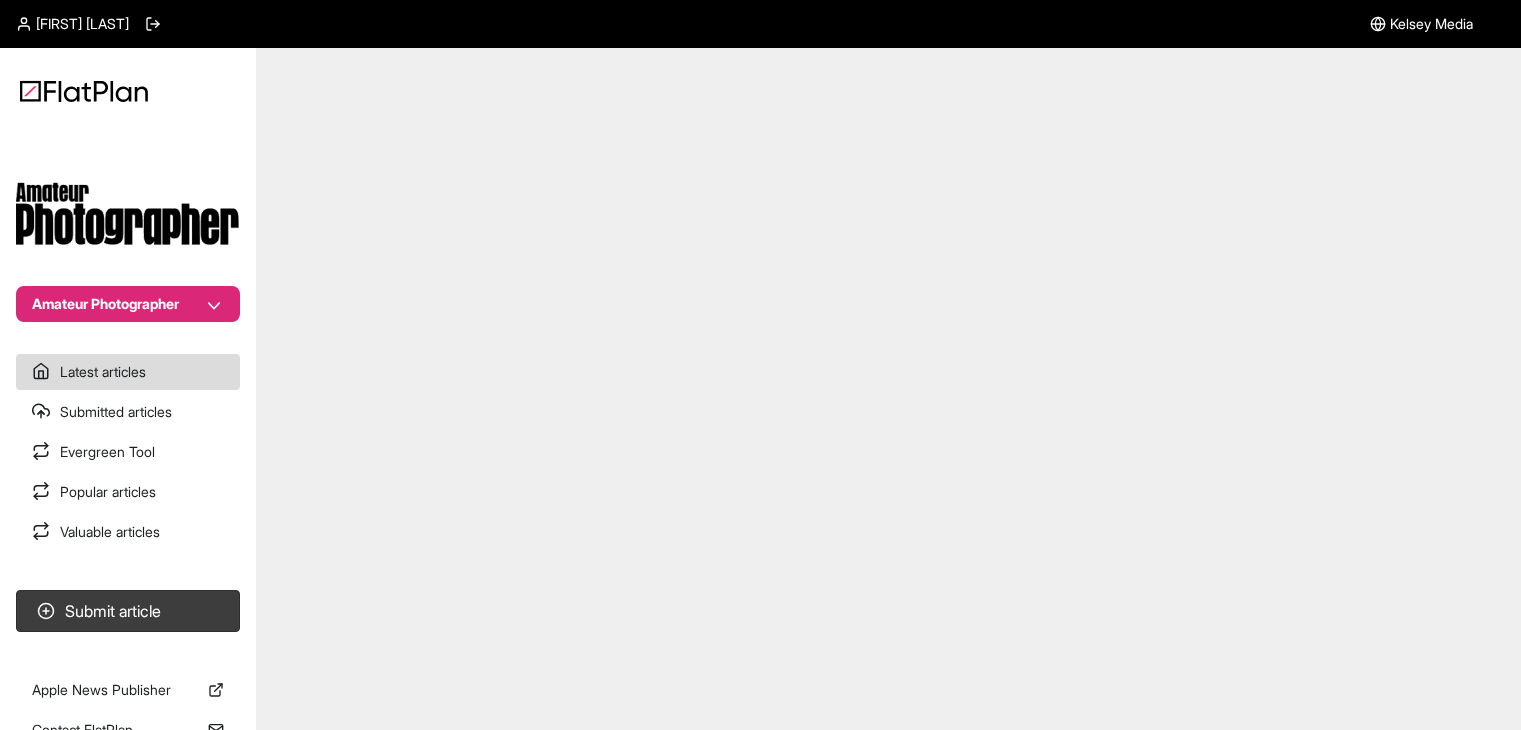 scroll, scrollTop: 0, scrollLeft: 0, axis: both 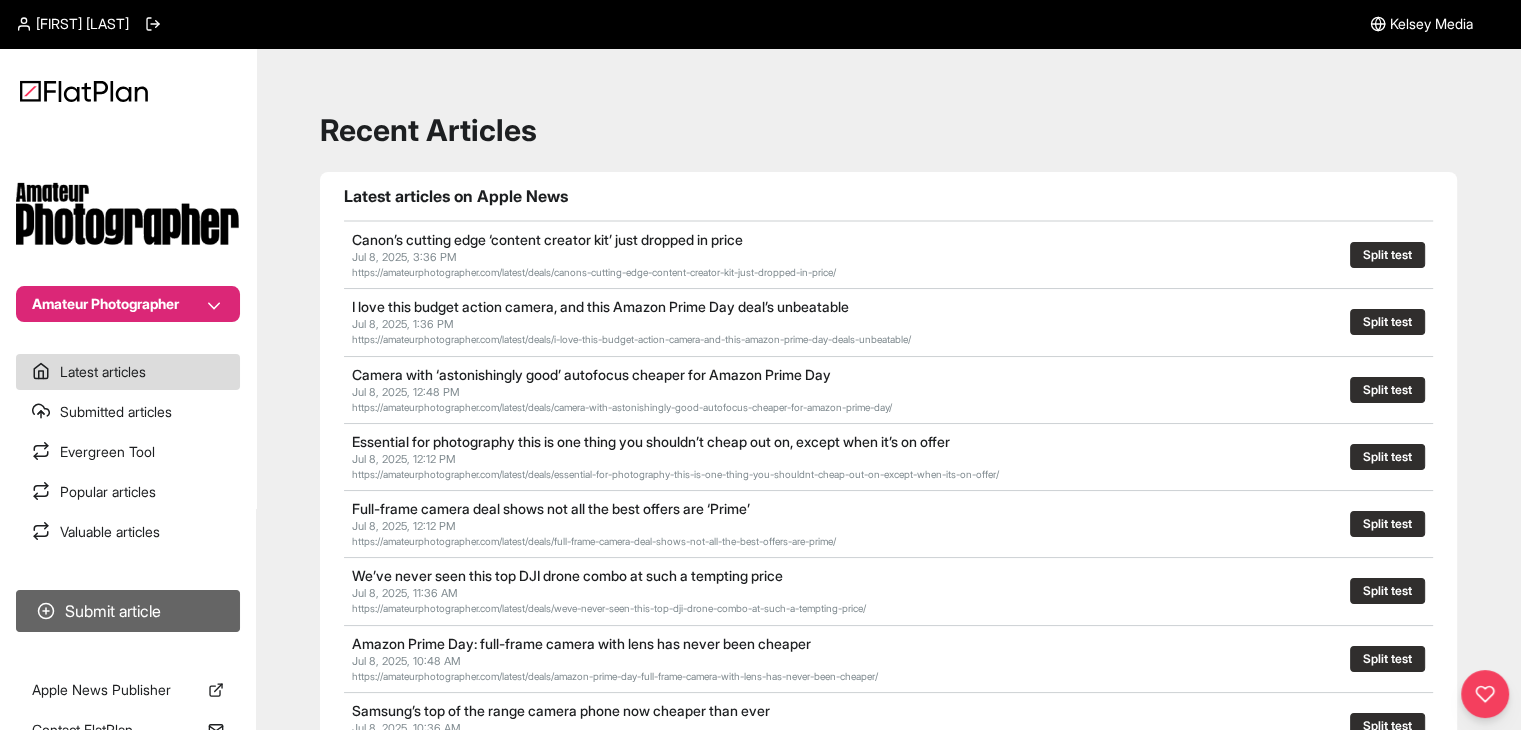 click on "Submit article" at bounding box center (128, 611) 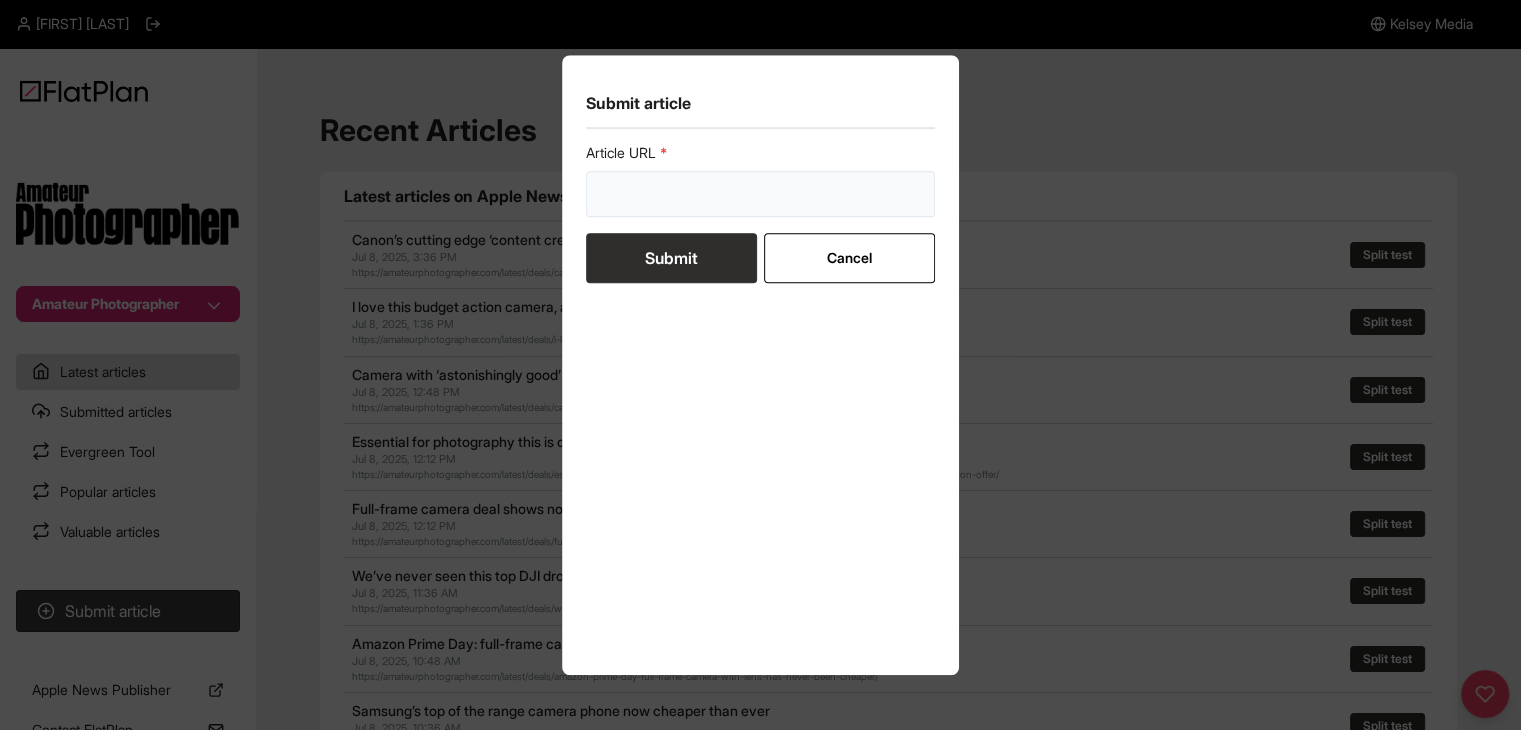 click at bounding box center (761, 194) 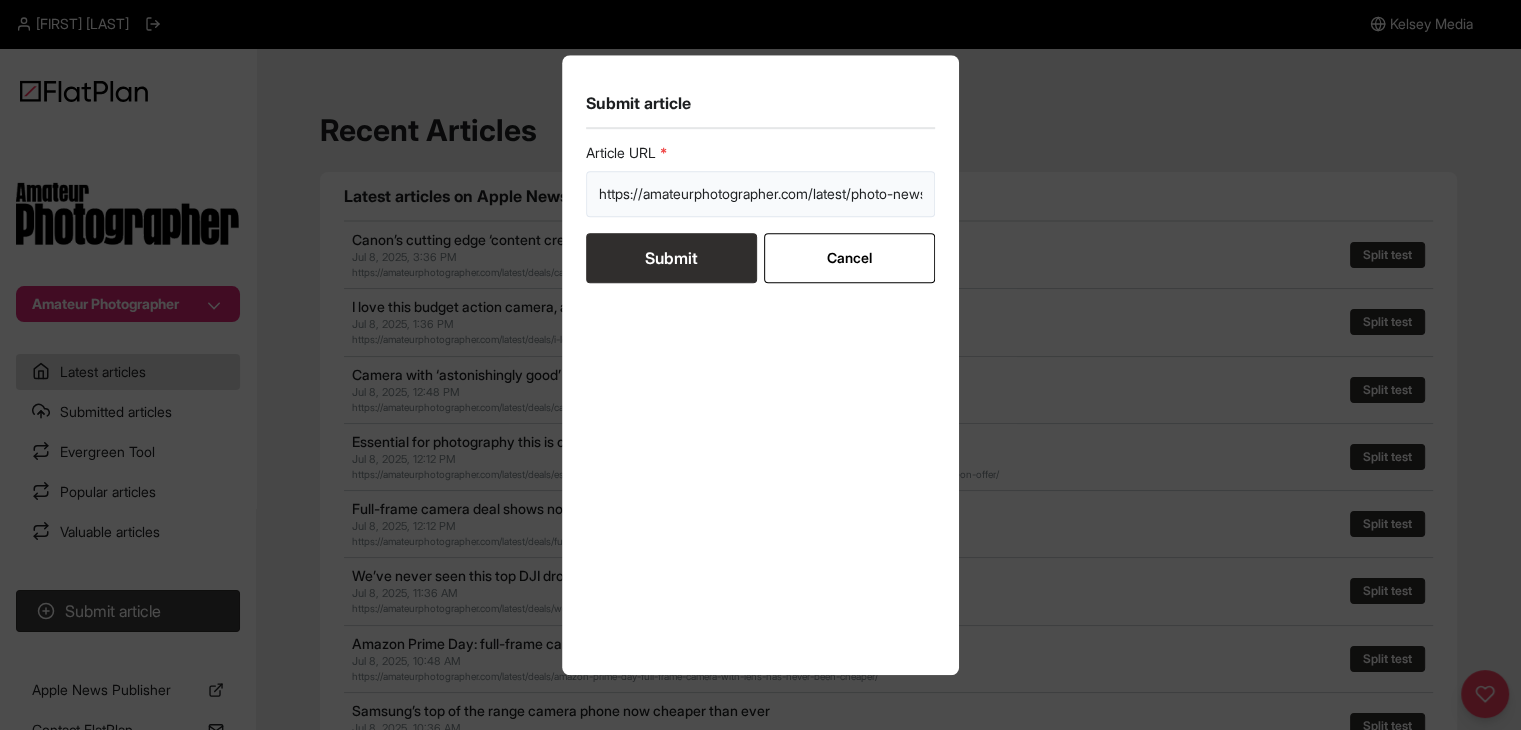 scroll, scrollTop: 0, scrollLeft: 448, axis: horizontal 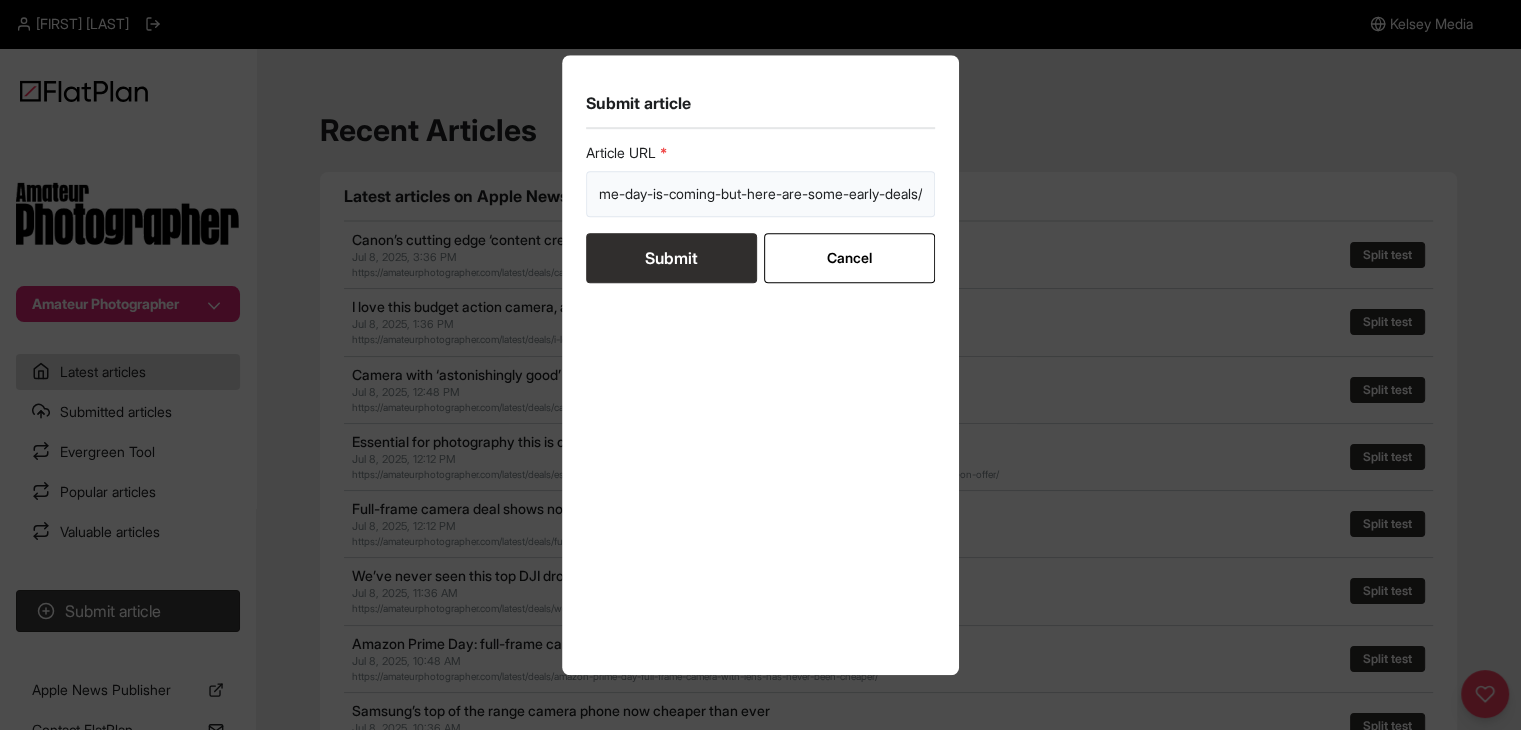type on "https://amateurphotographer.com/latest/photo-news/amazon-prime-day-is-coming-but-here-are-some-early-deals/" 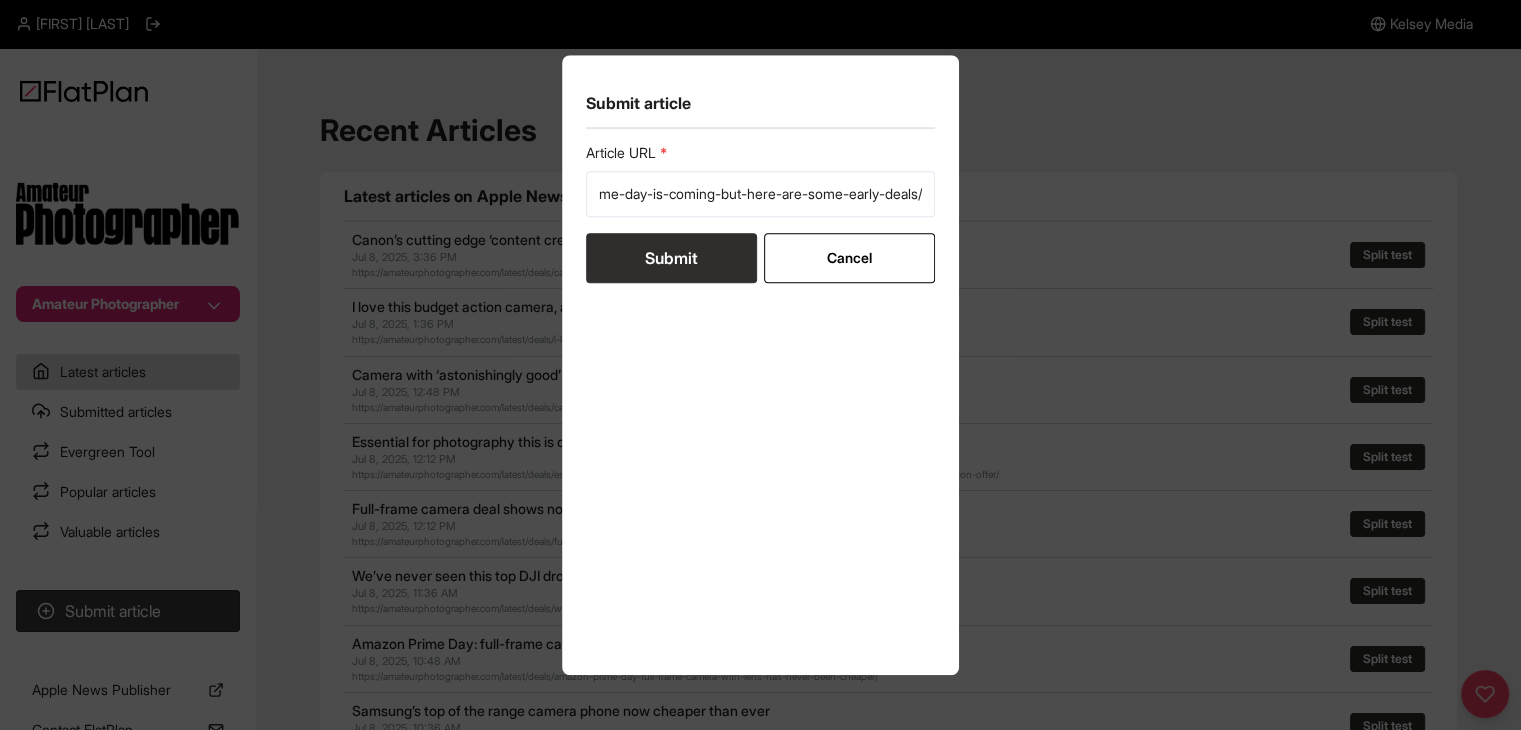 click on "Submit" at bounding box center (671, 258) 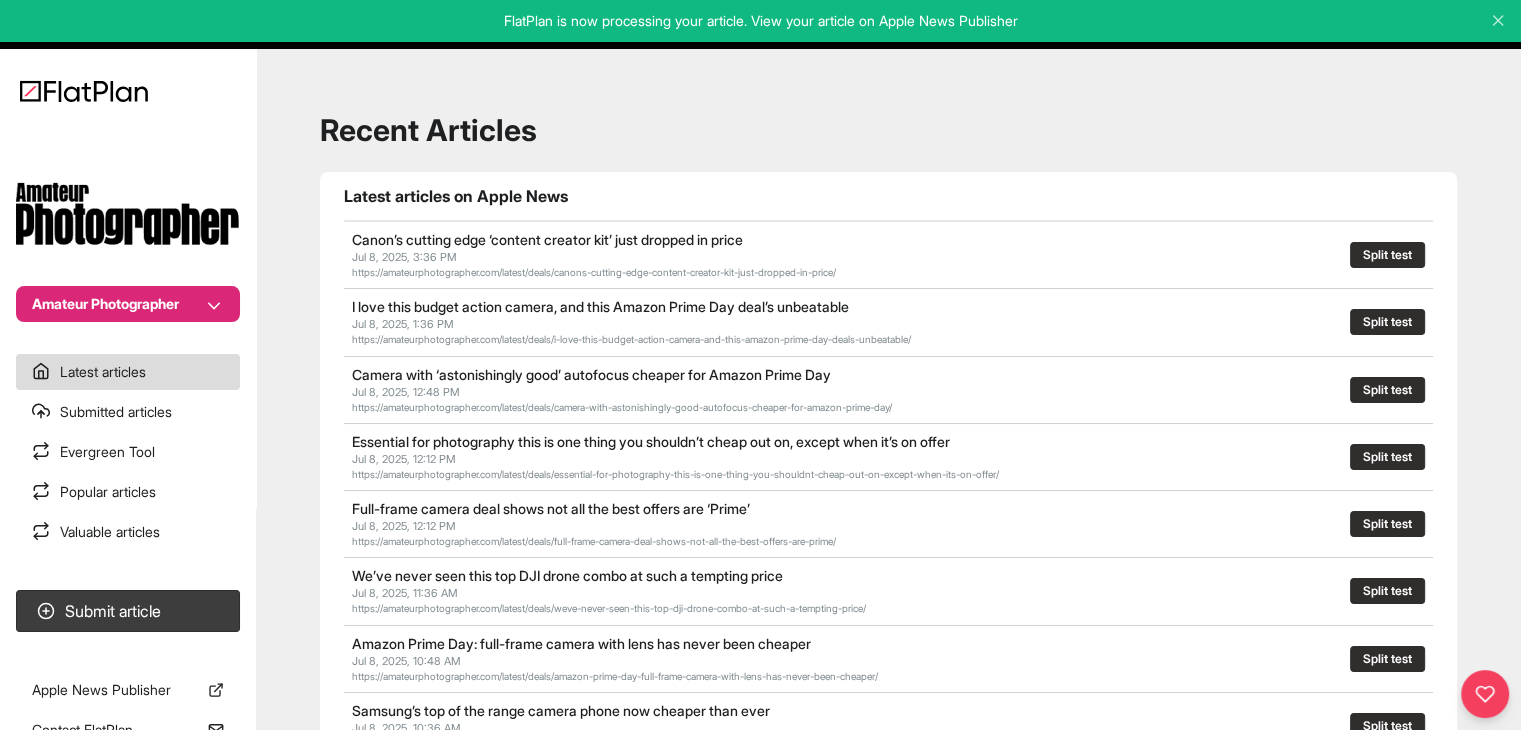 click on "Amateur Photographer" at bounding box center (128, 304) 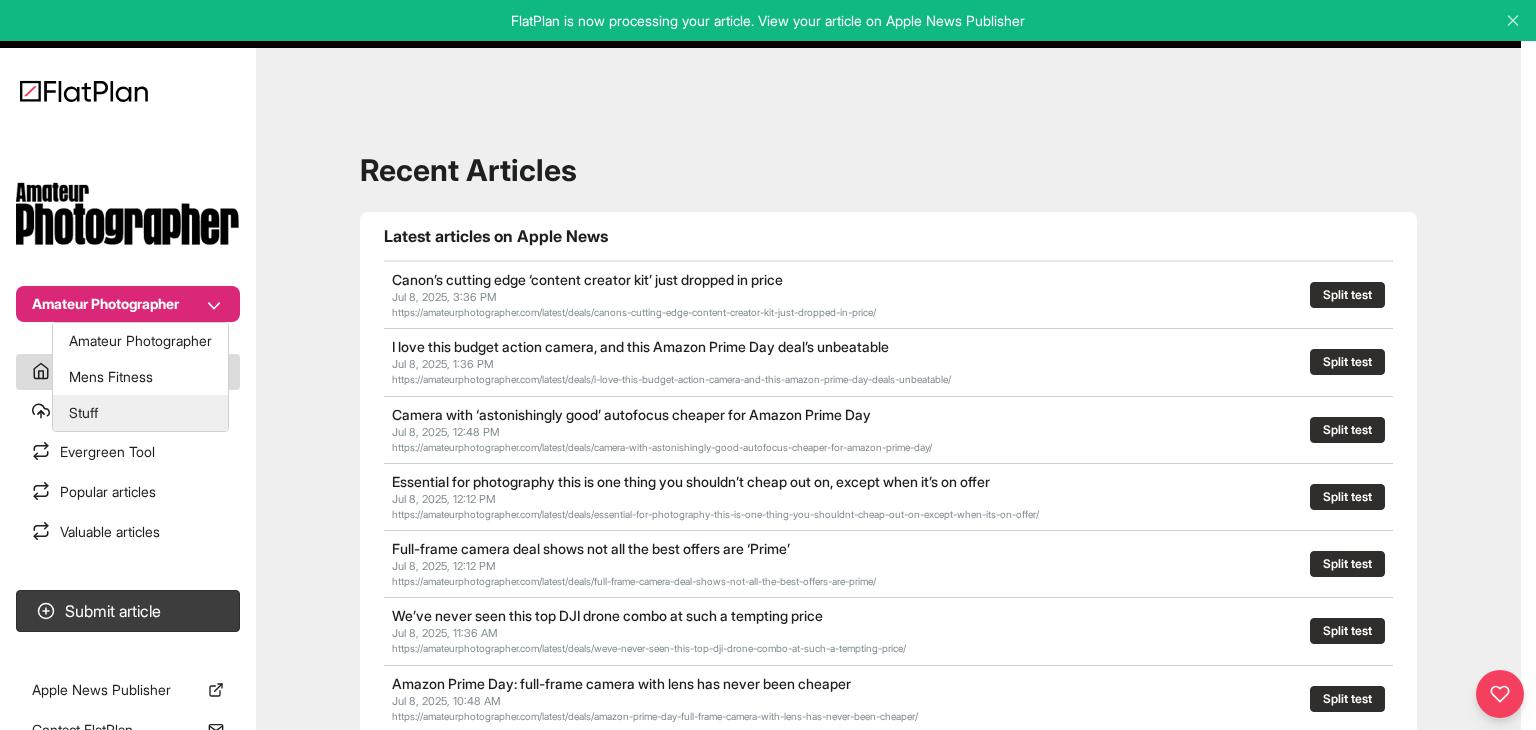 click on "Stuff" at bounding box center [140, 413] 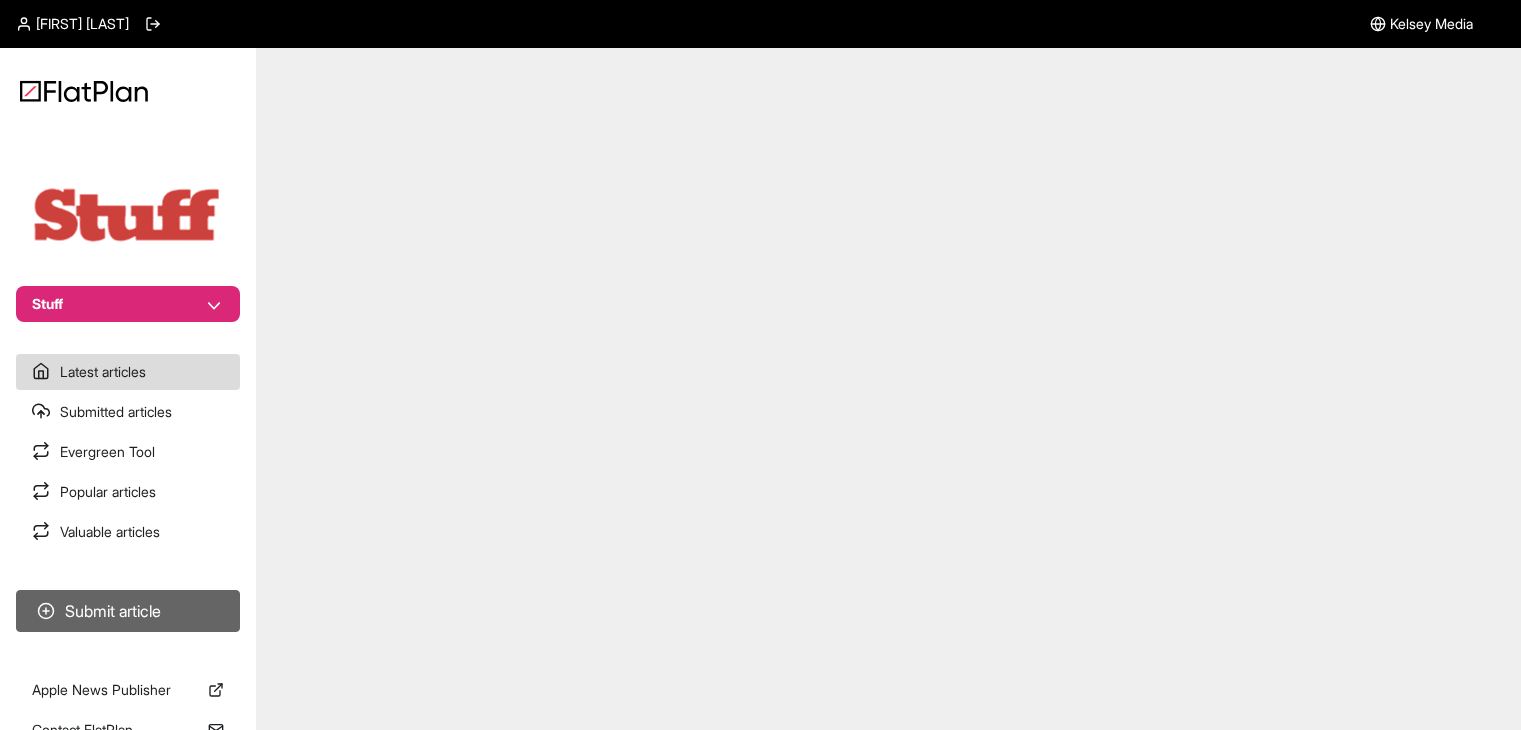 scroll, scrollTop: 0, scrollLeft: 0, axis: both 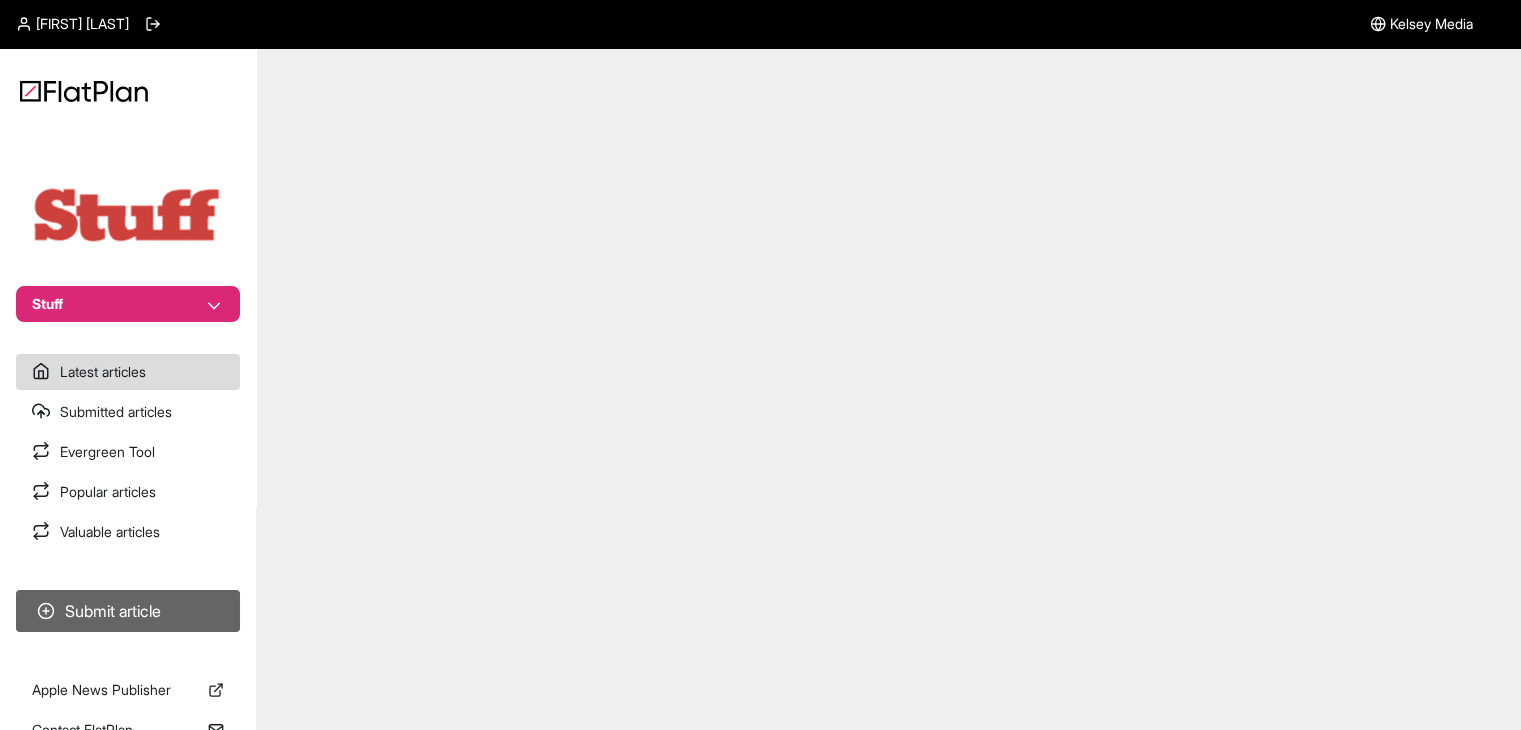 click on "Submit article" at bounding box center (128, 611) 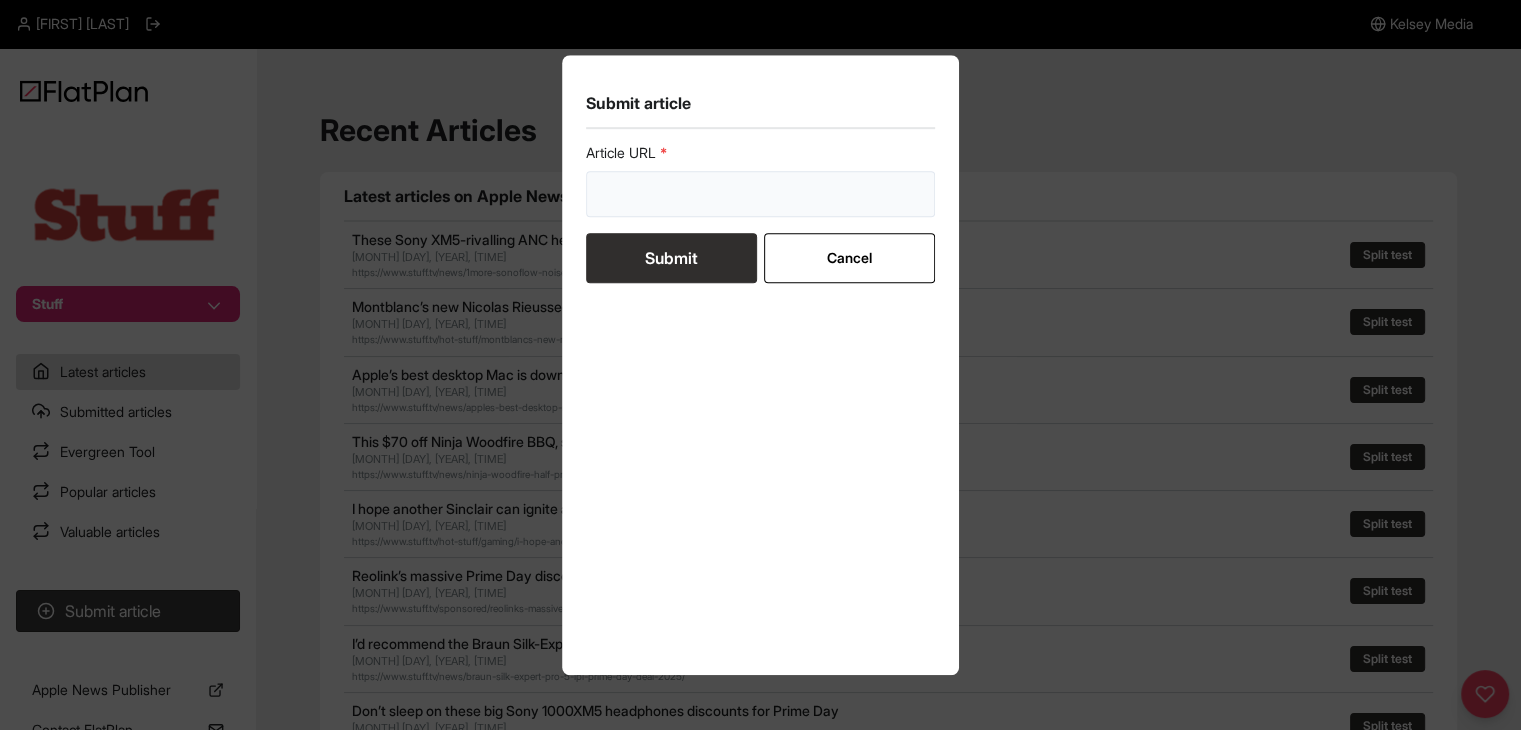 click at bounding box center (761, 194) 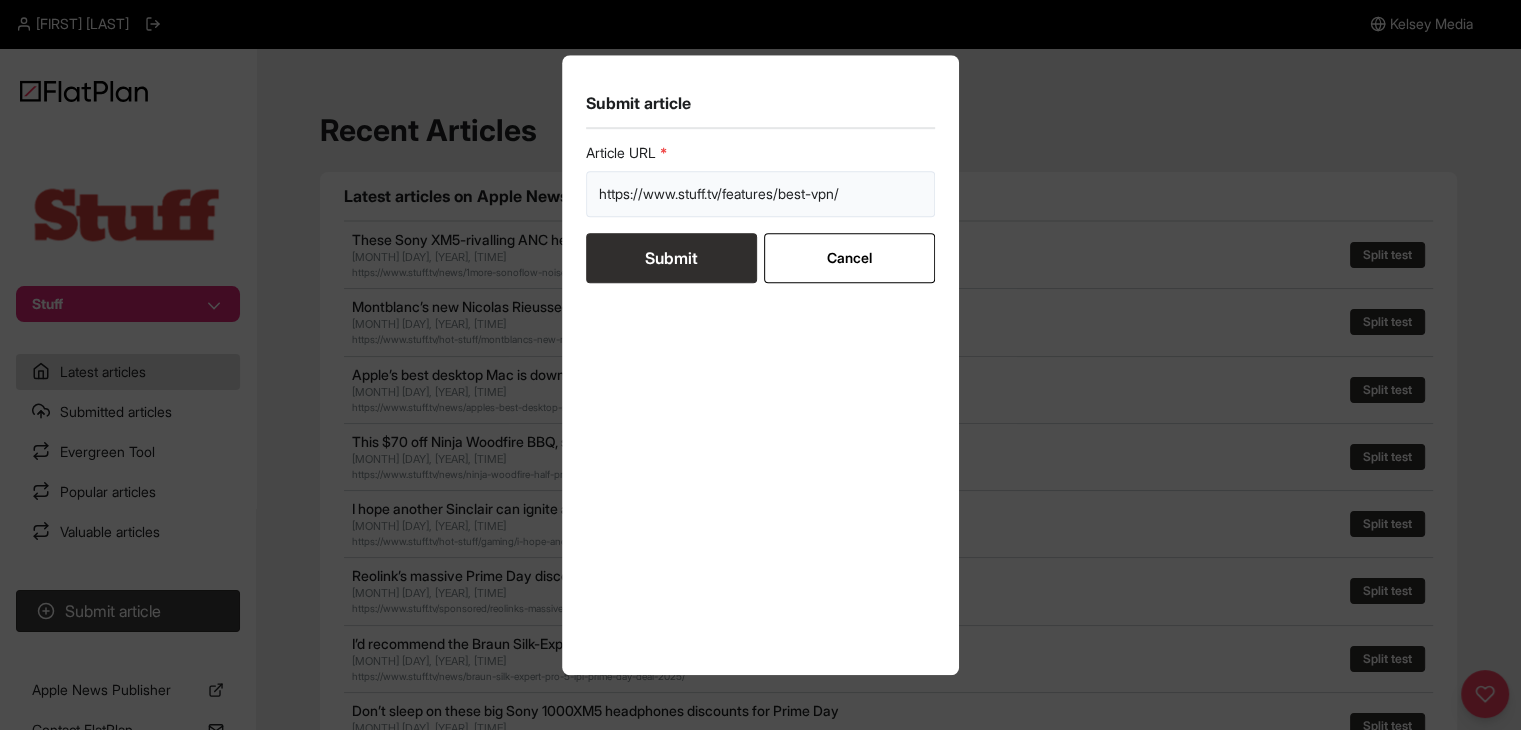 type on "https://www.stuff.tv/features/best-vpn/" 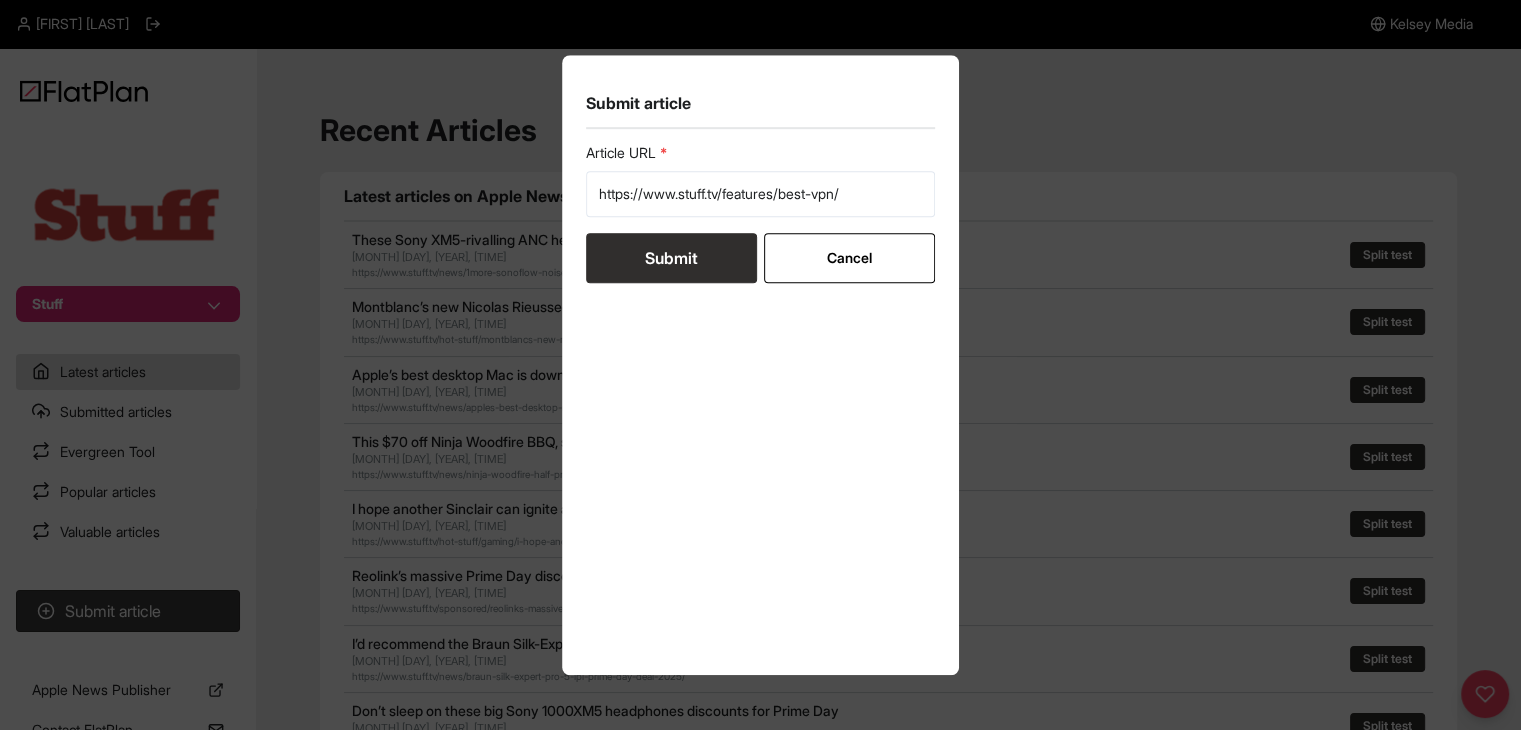 click on "Submit" at bounding box center [671, 258] 